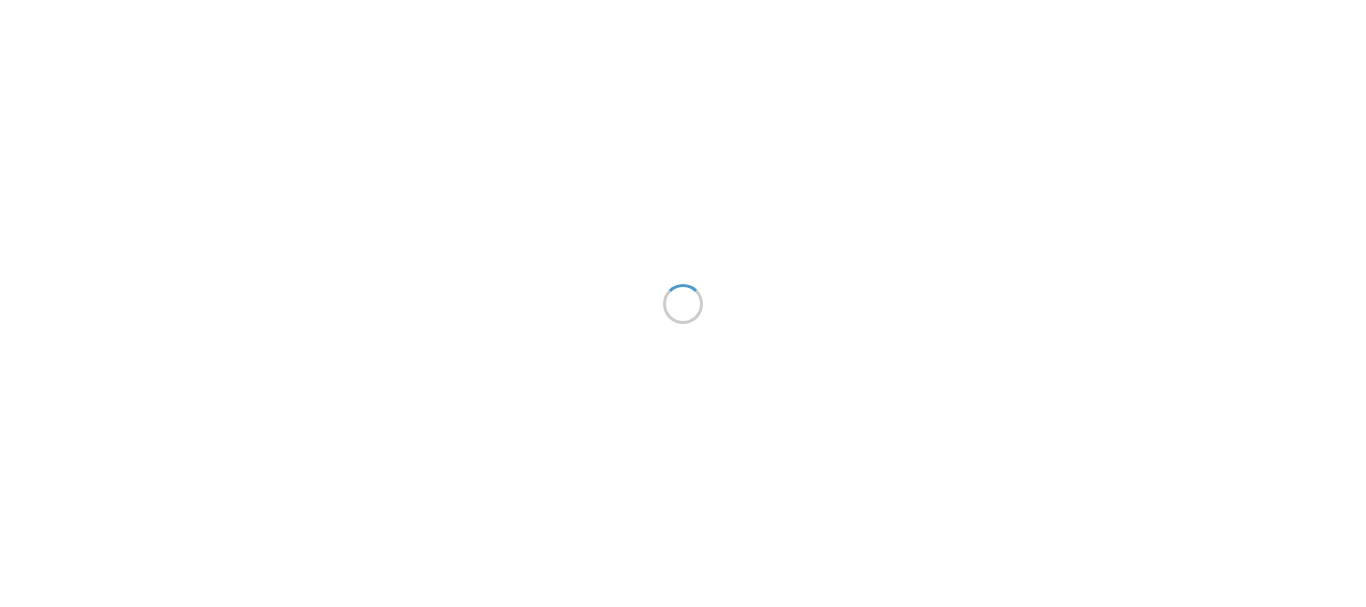 scroll, scrollTop: 0, scrollLeft: 0, axis: both 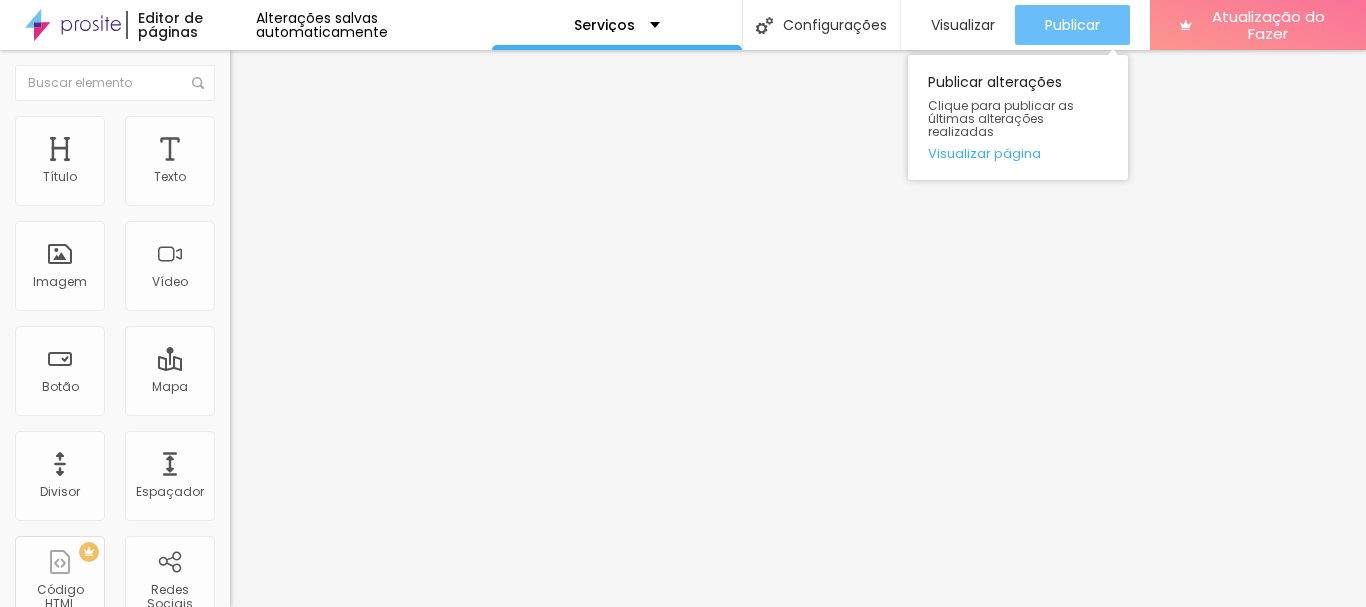 click on "Publicar" at bounding box center [1072, 25] 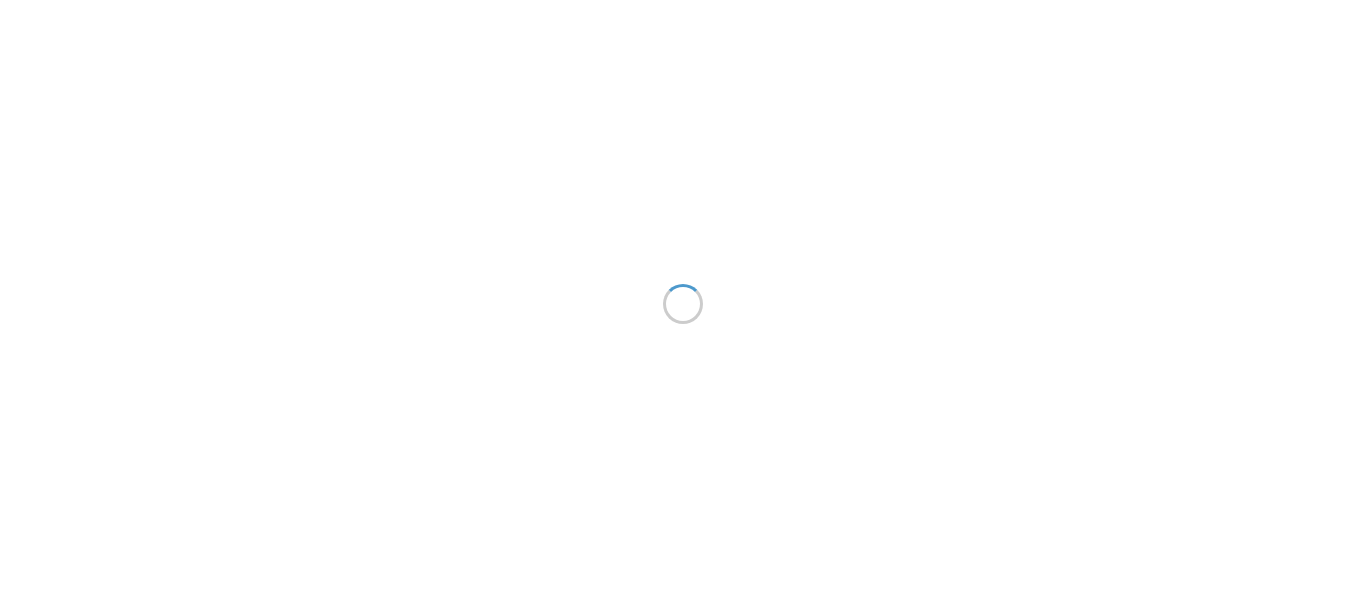 scroll, scrollTop: 0, scrollLeft: 0, axis: both 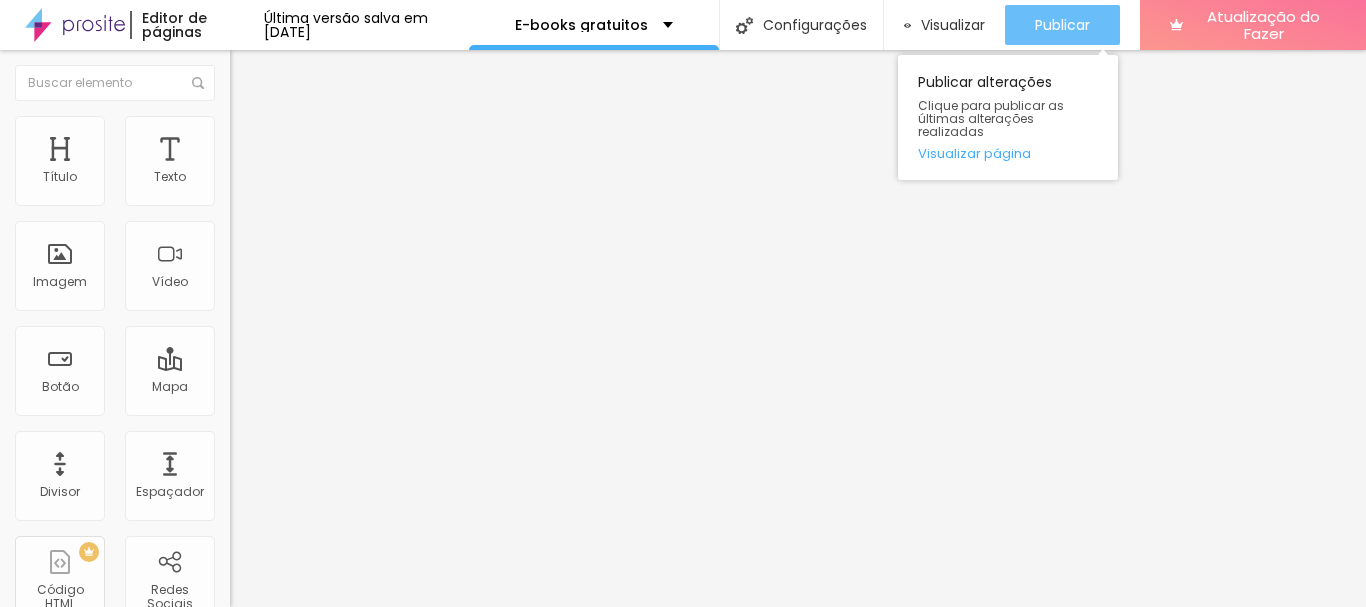 click on "Publicar" at bounding box center (1062, 25) 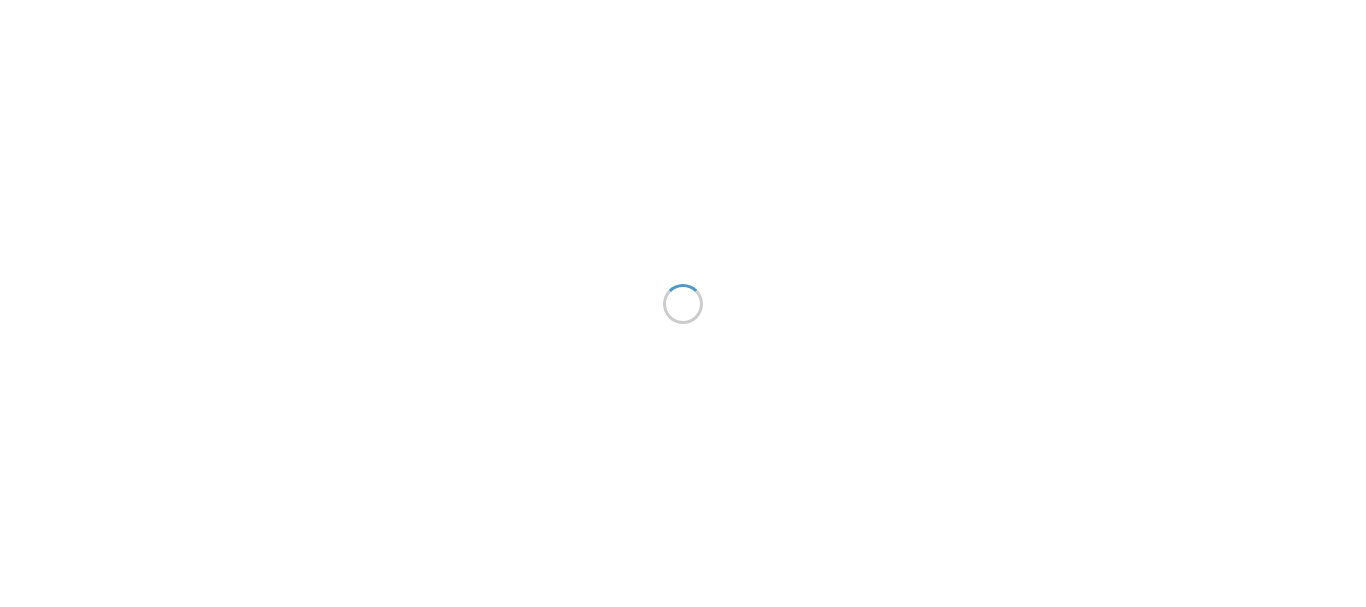 scroll, scrollTop: 0, scrollLeft: 0, axis: both 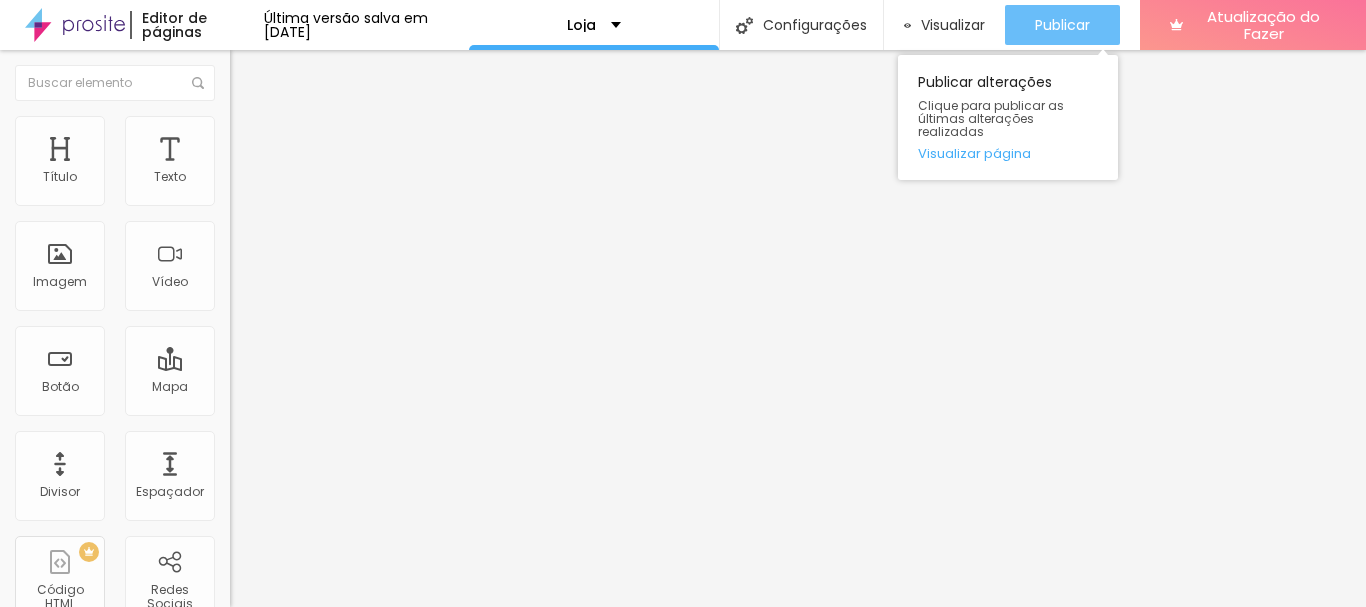 click on "Publicar" at bounding box center [1062, 25] 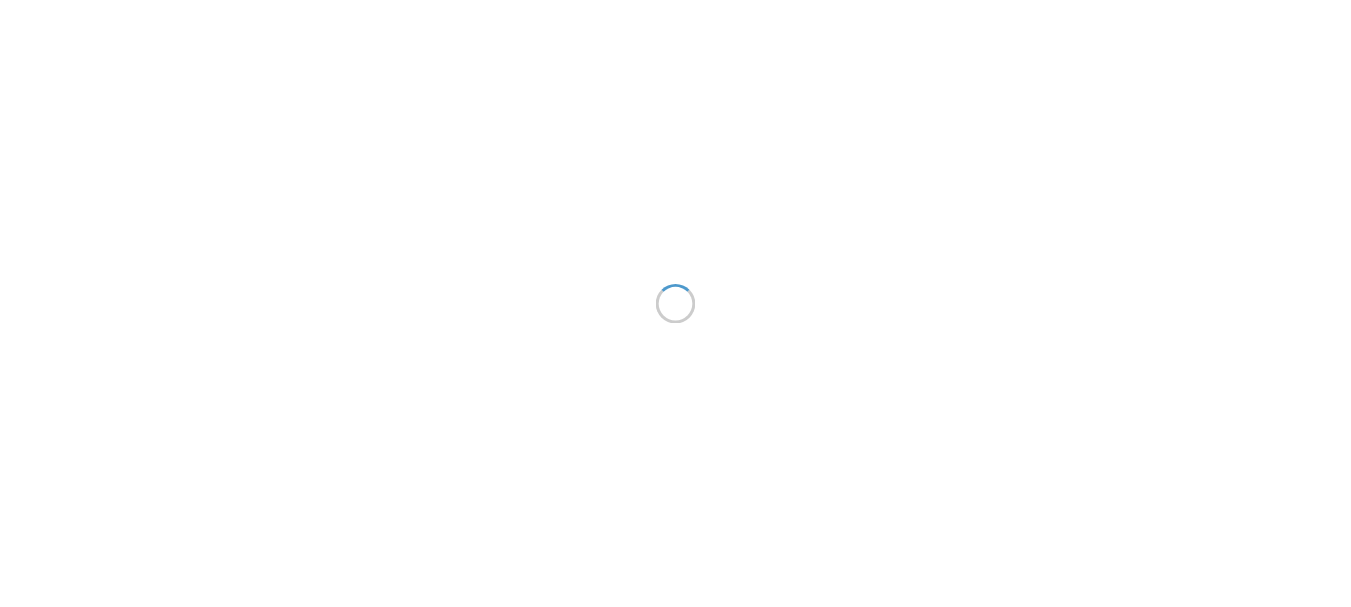 scroll, scrollTop: 0, scrollLeft: 0, axis: both 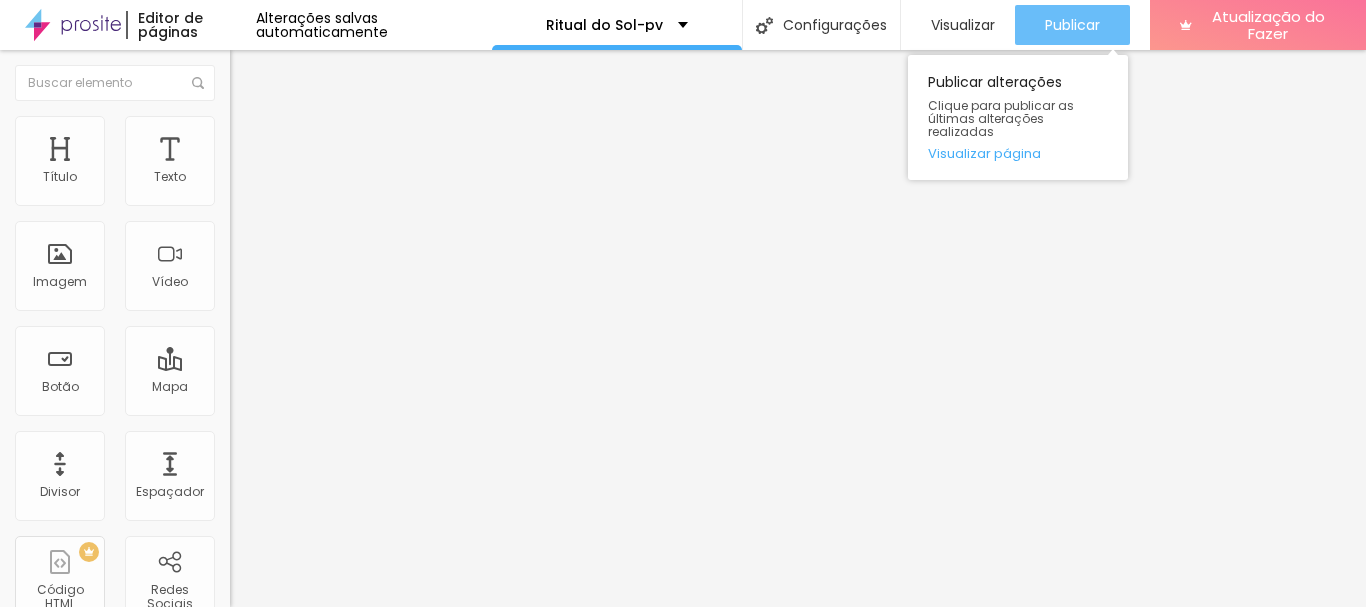 click on "Publicar" at bounding box center [1072, 25] 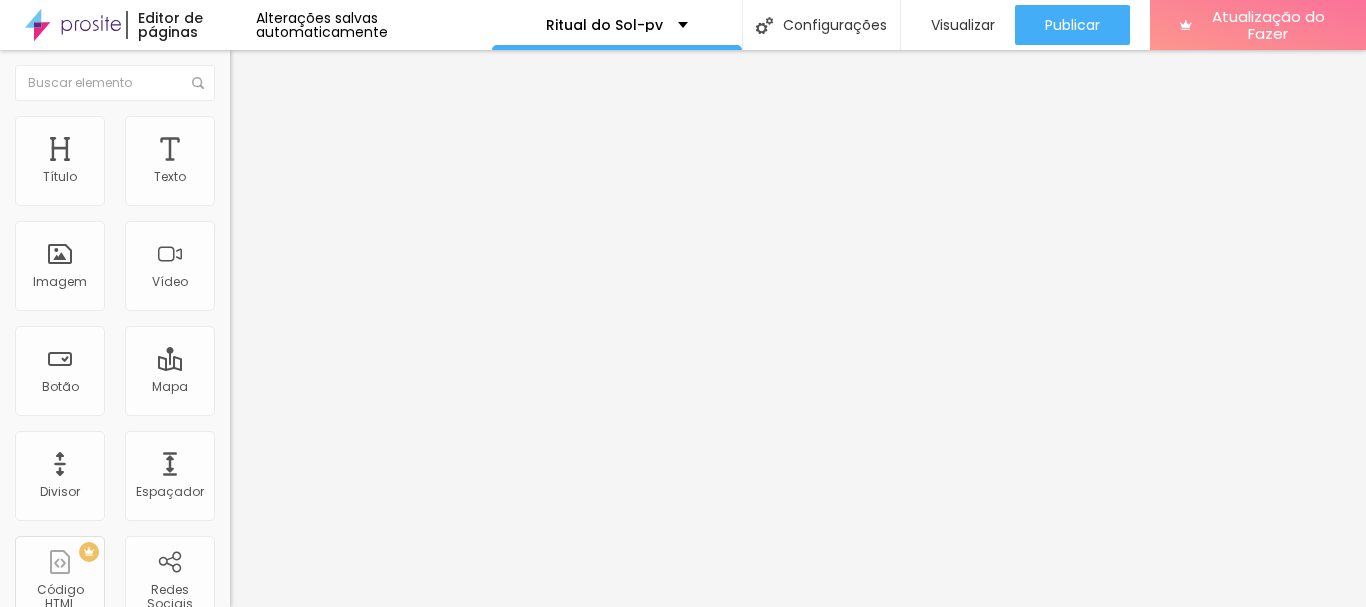 click 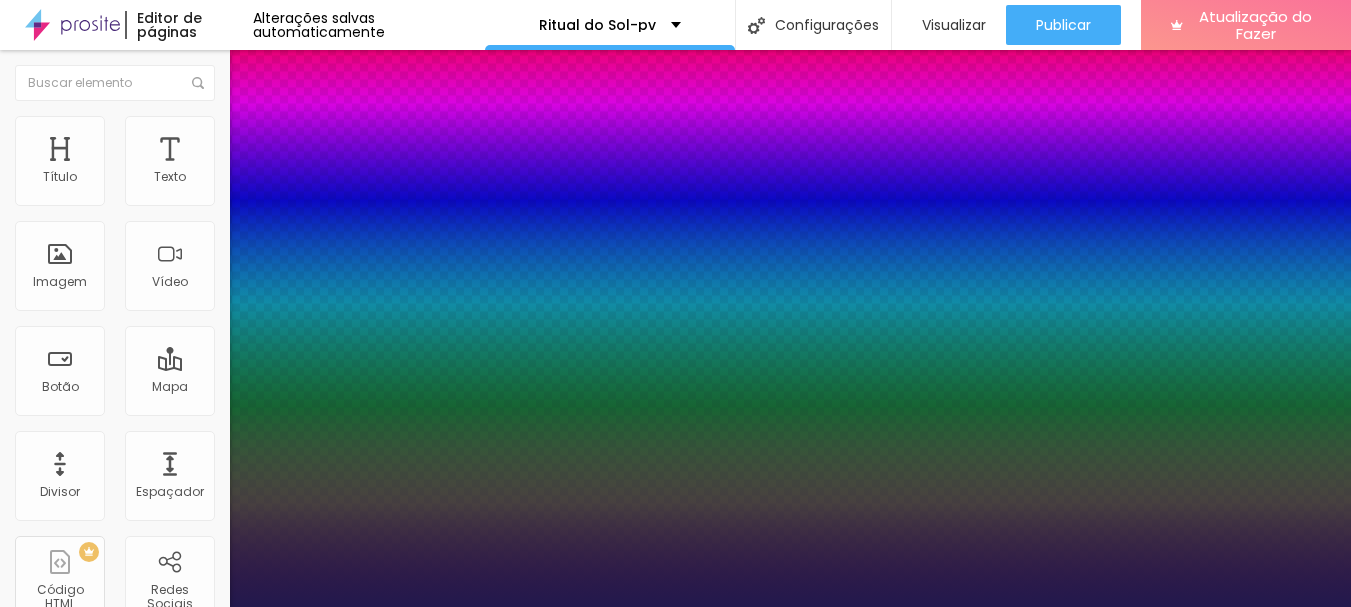 type on "1" 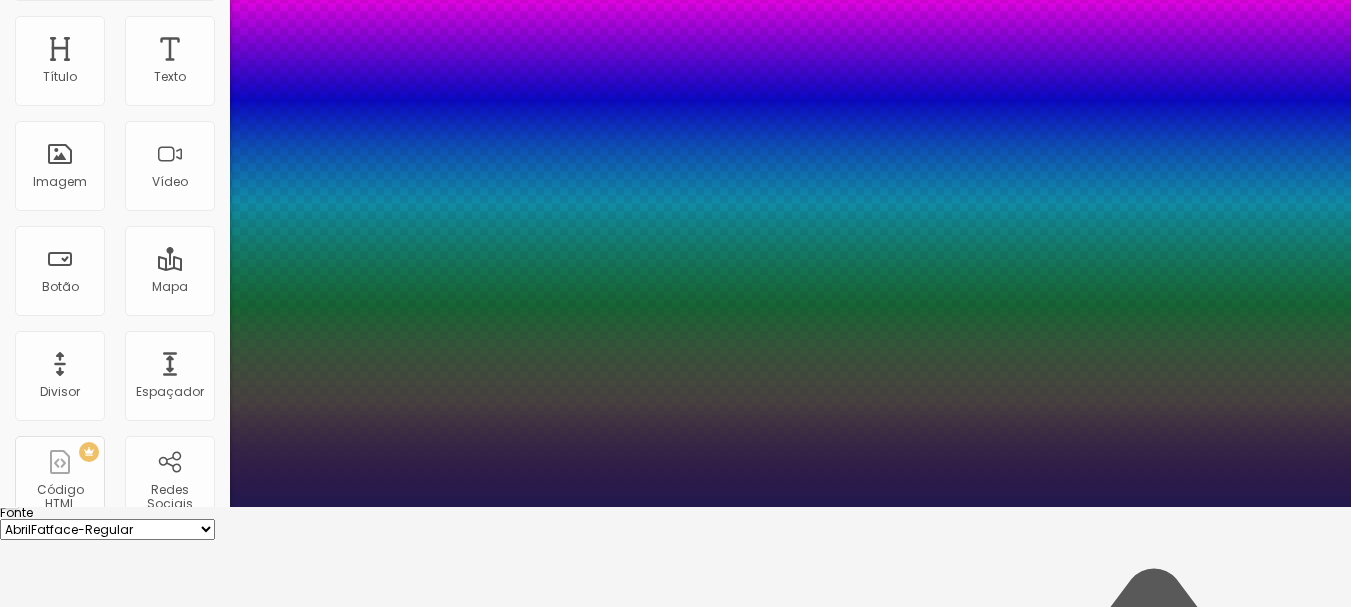 click on "16" at bounding box center (40, 1921) 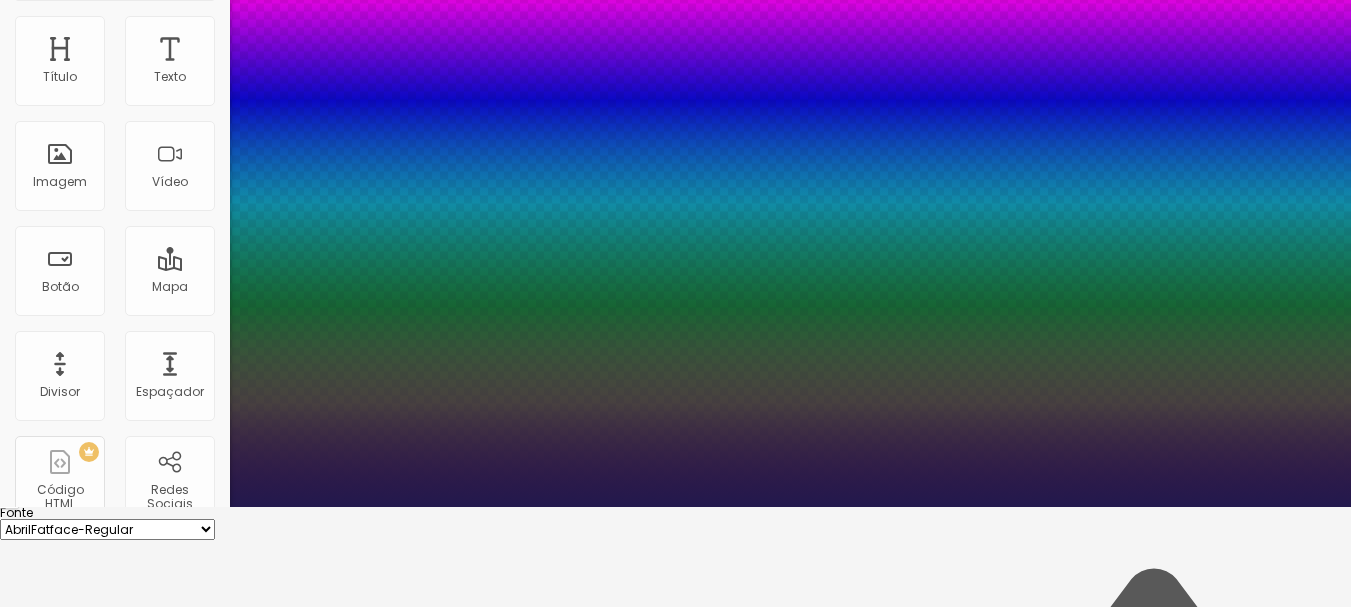 type on "40" 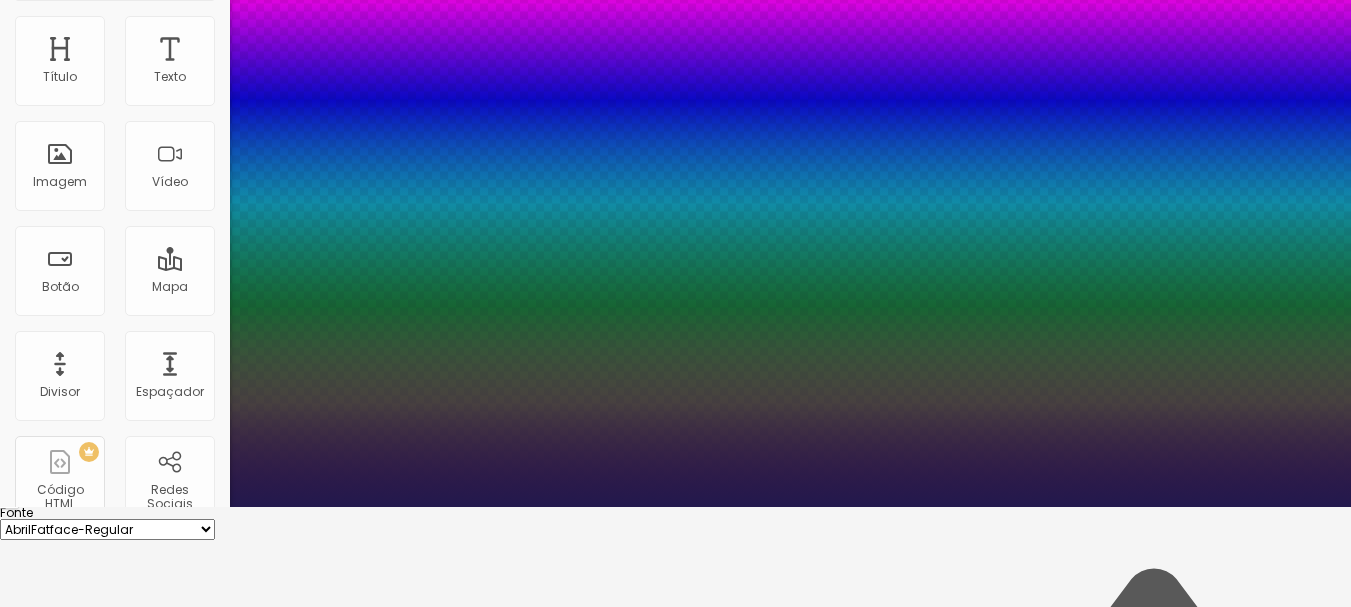 click at bounding box center [675, 507] 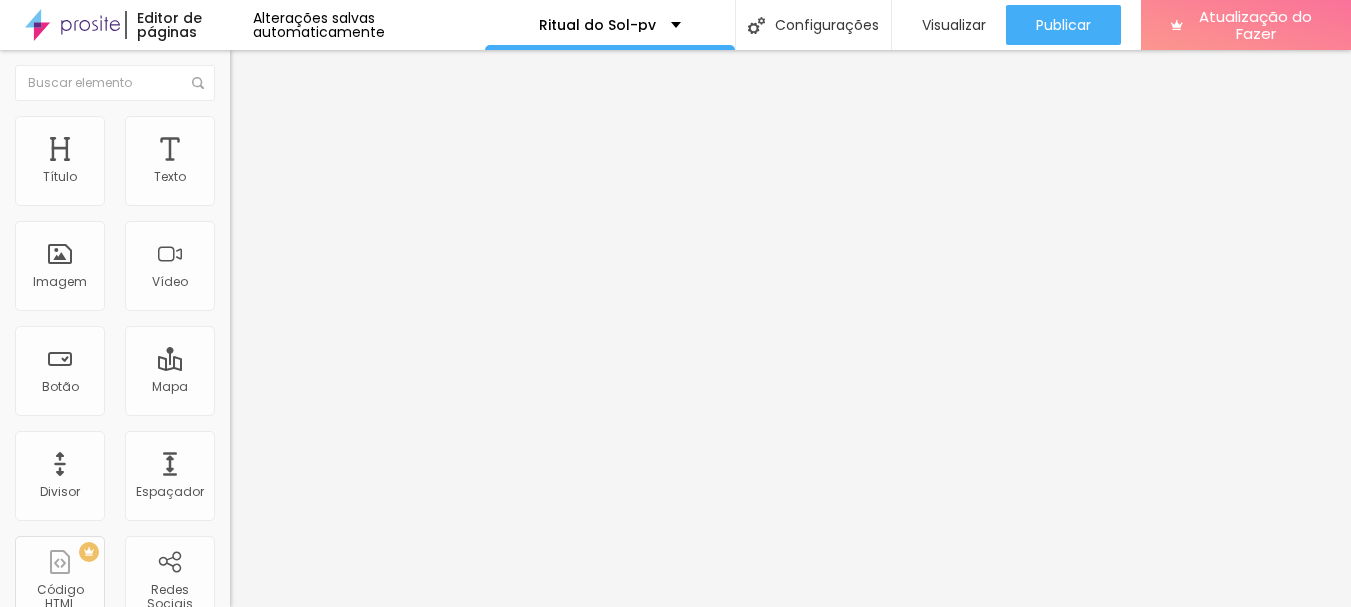scroll, scrollTop: 0, scrollLeft: 0, axis: both 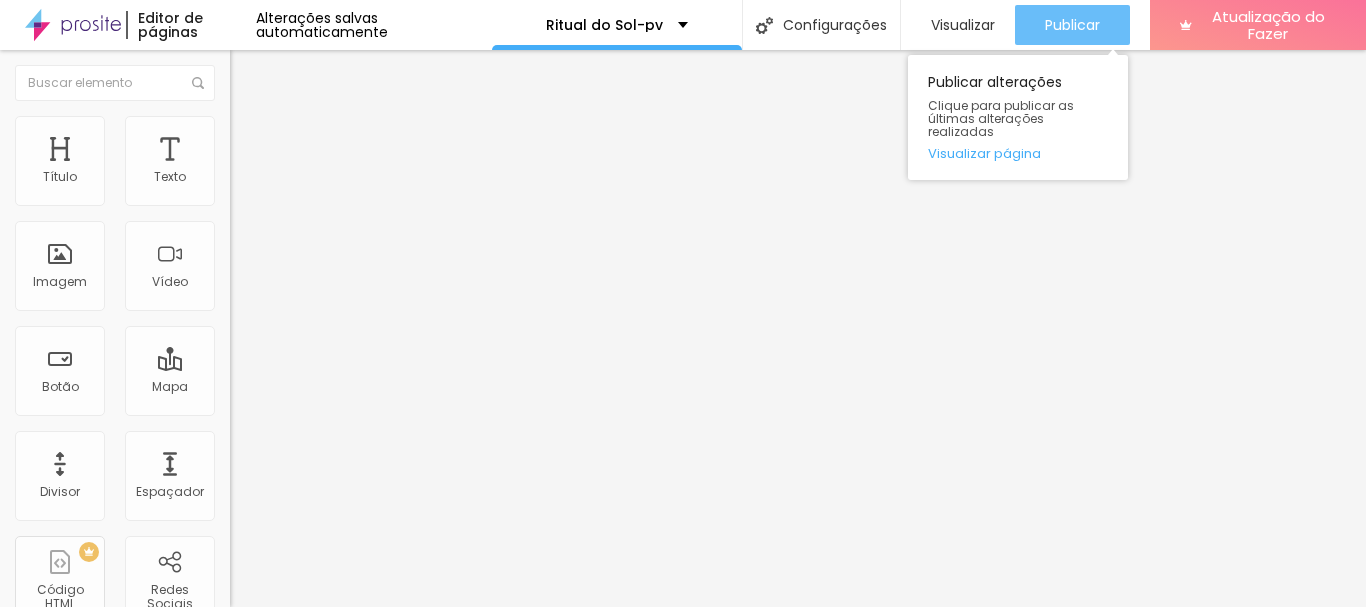 click on "Publicar" at bounding box center (1072, 25) 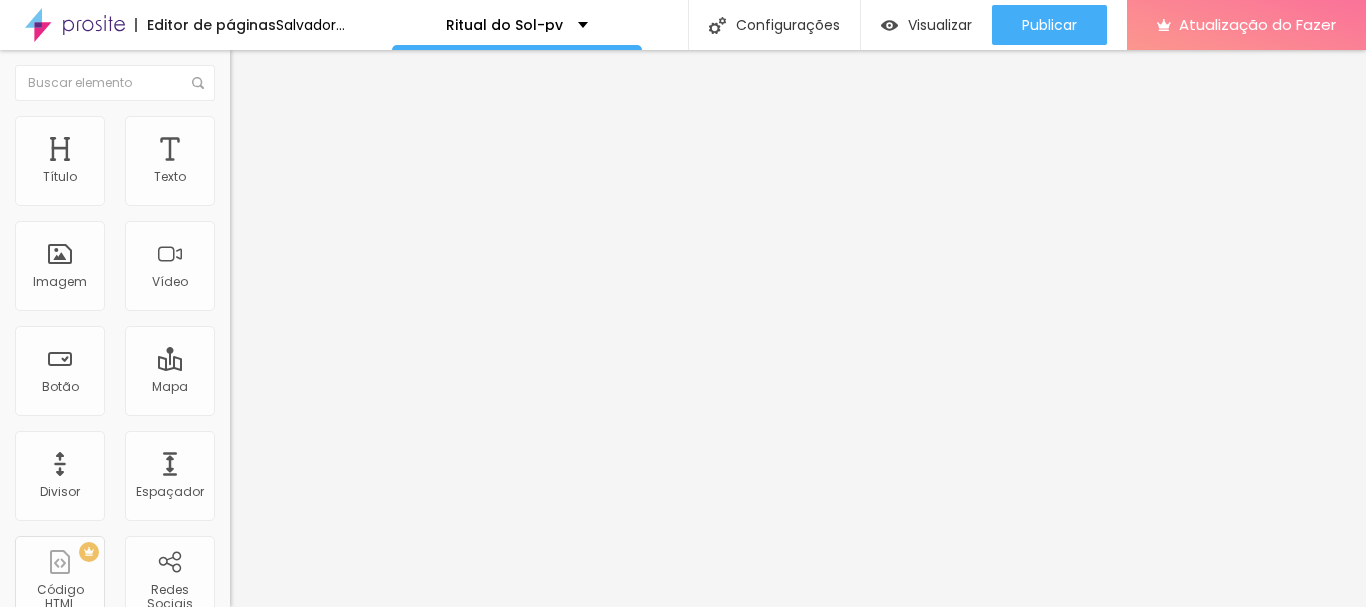 click on "Adicionar imagem" at bounding box center (300, 163) 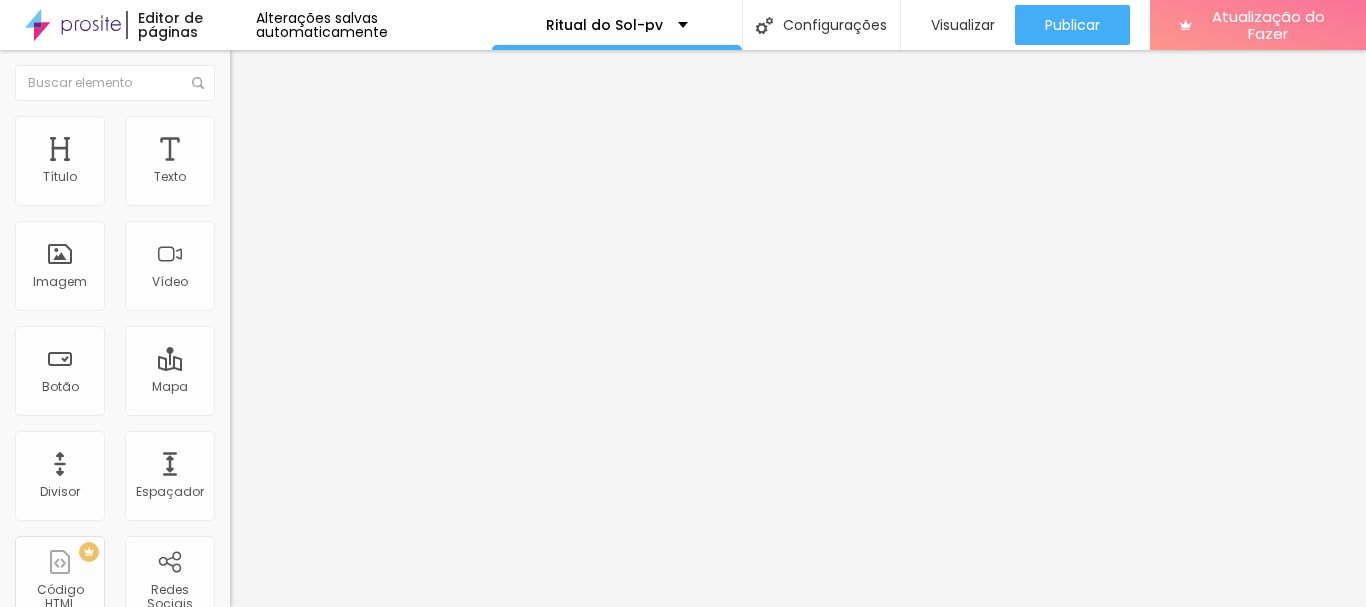 click on "Carregar" at bounding box center (85, 670) 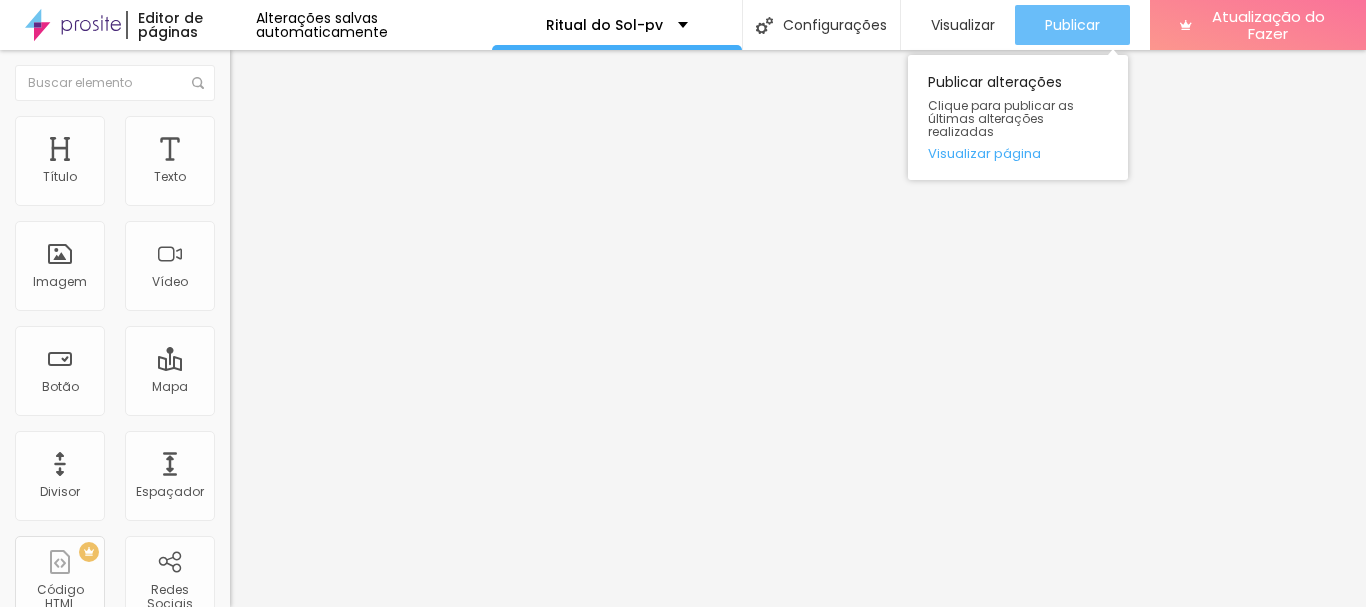 click on "Publicar" at bounding box center [1072, 25] 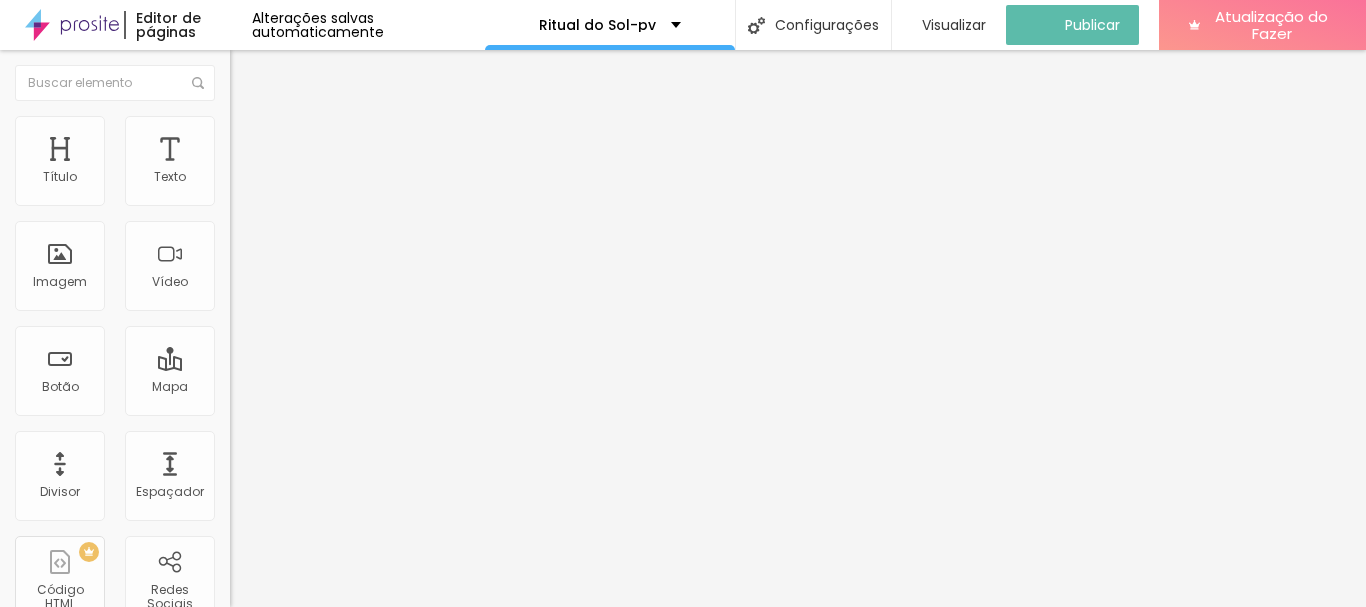 click on "Original" at bounding box center [254, 304] 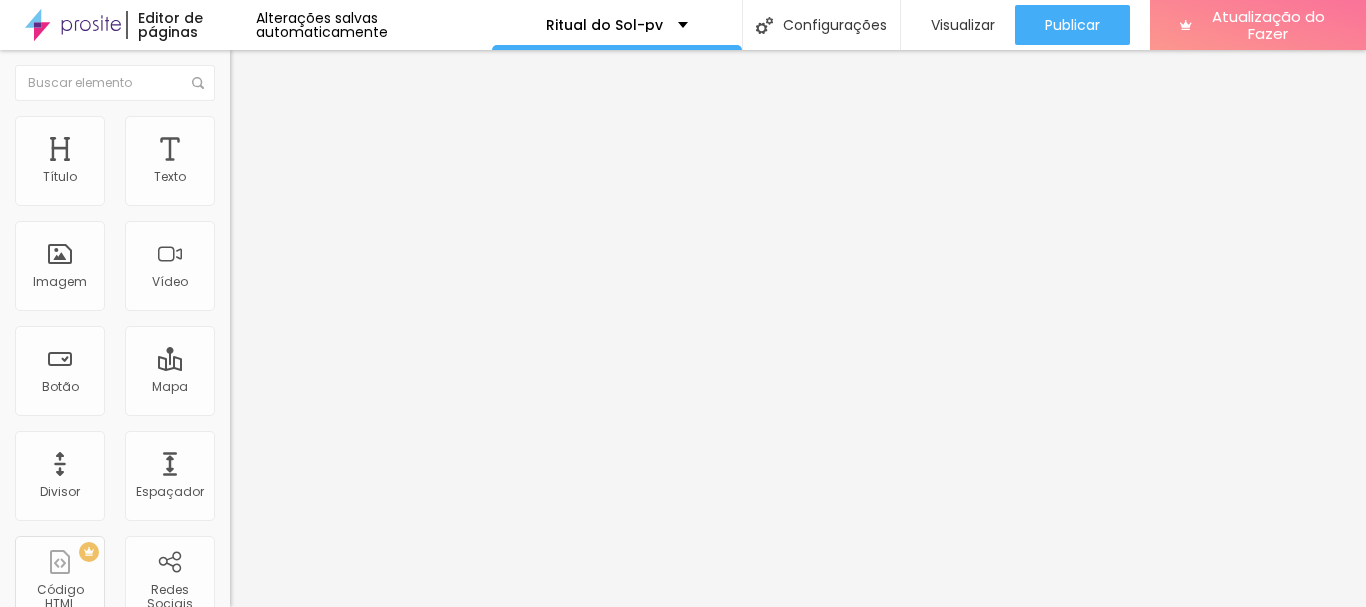 click 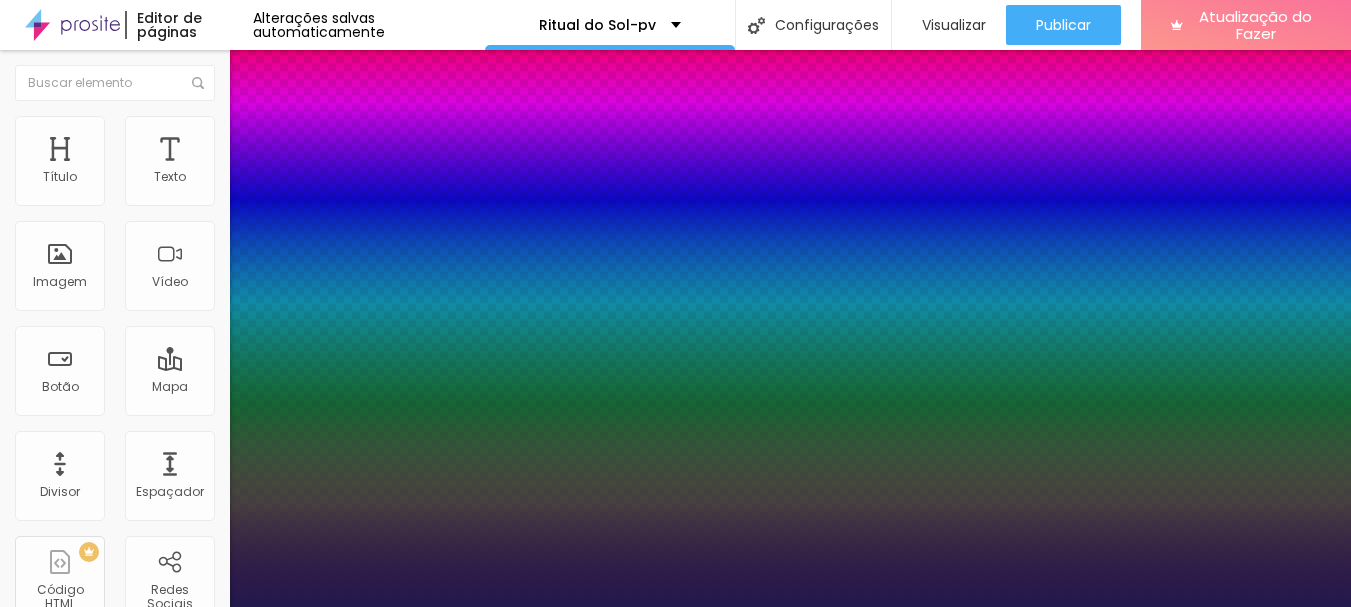 type on "1" 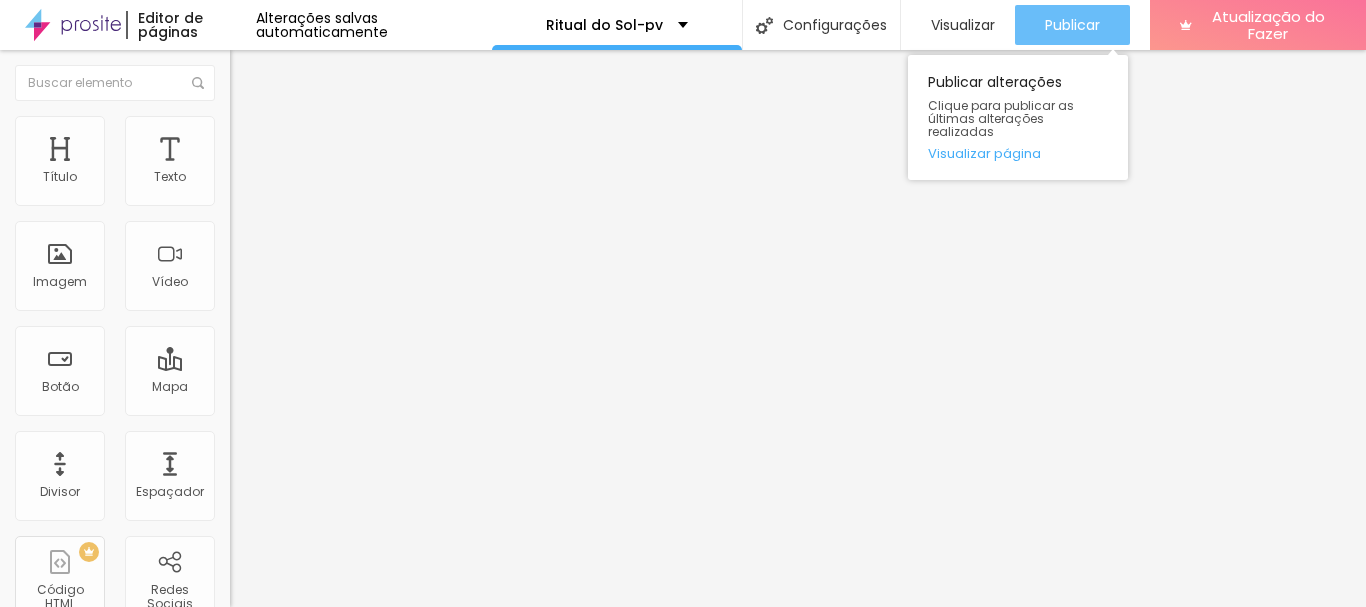 click on "Publicar" at bounding box center [1072, 25] 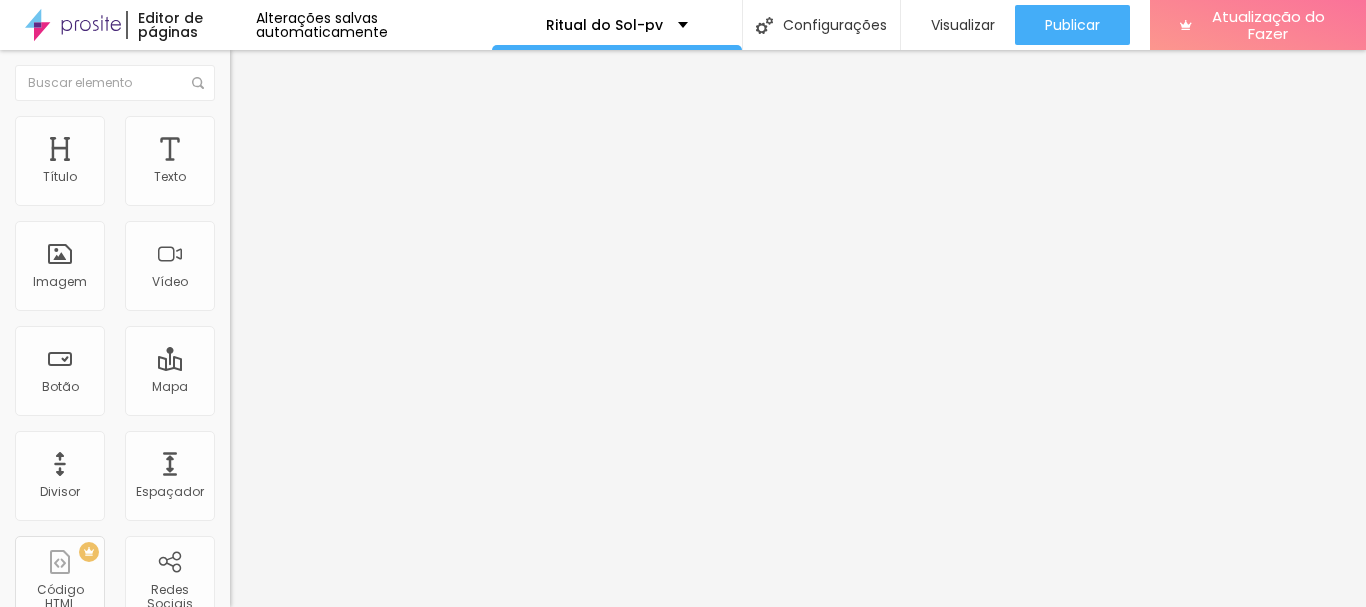 click 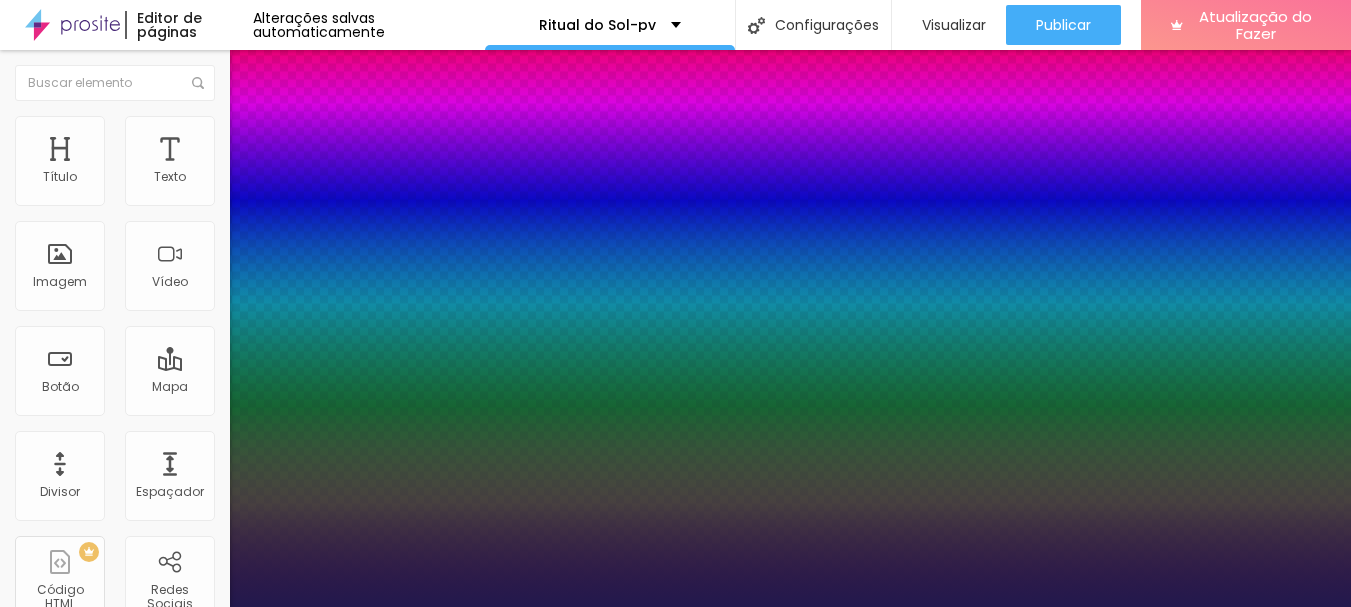 type on "1" 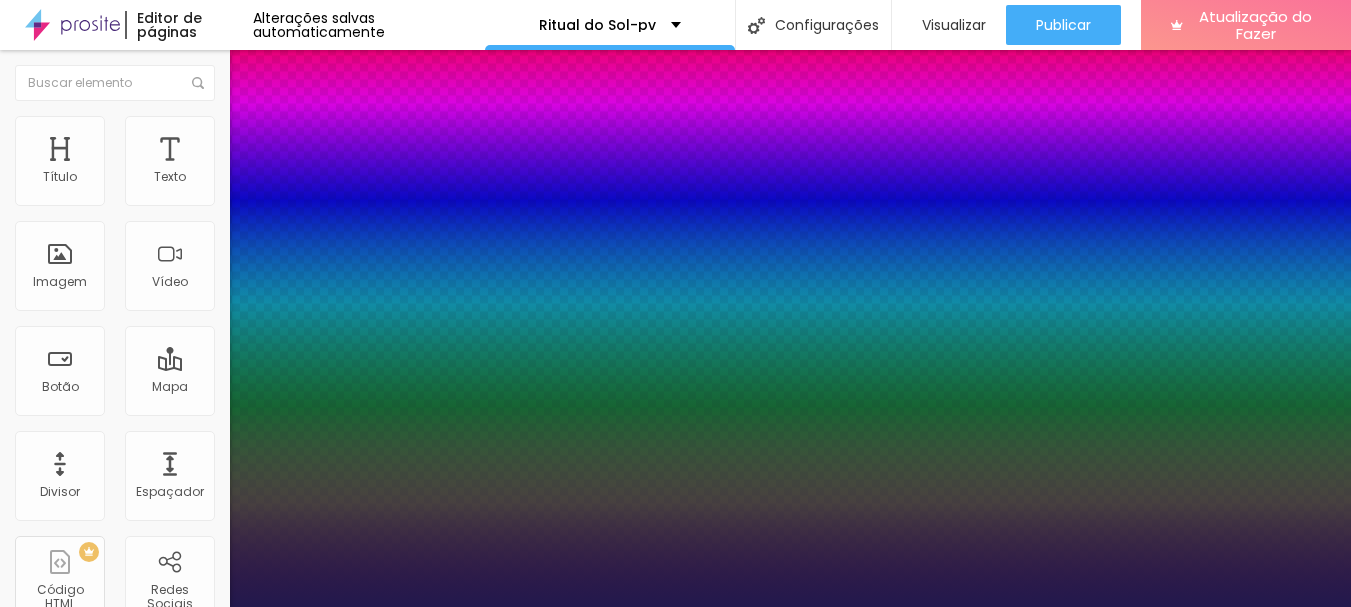 type on "20" 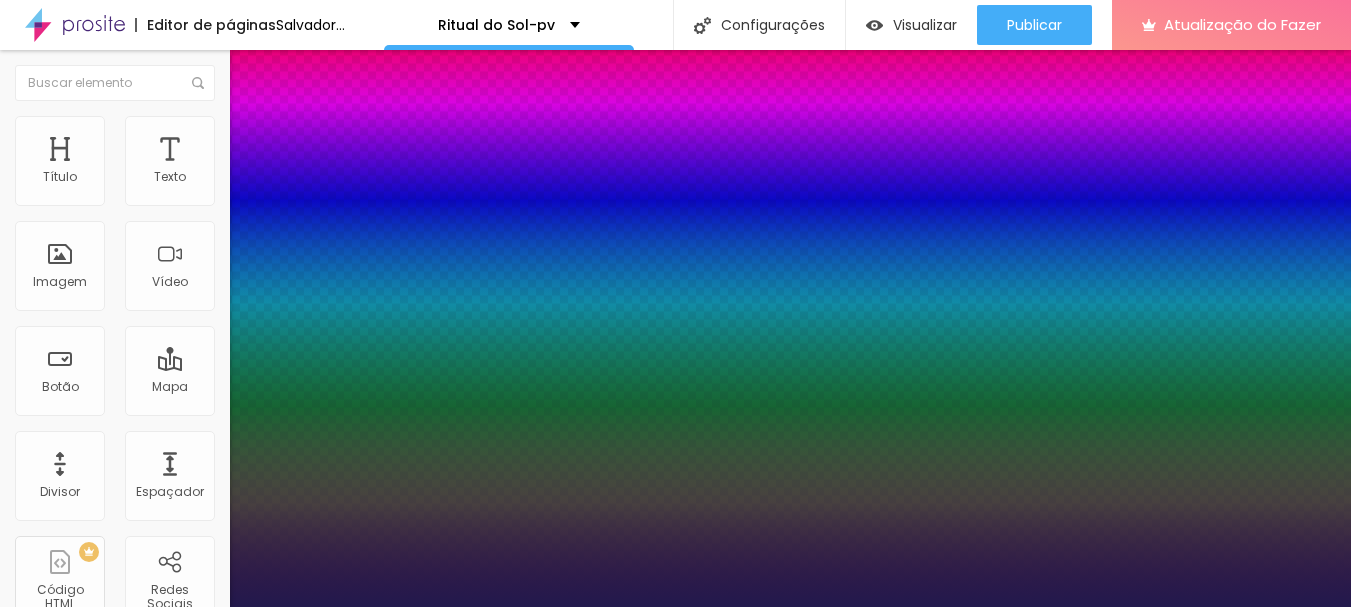 type on "1" 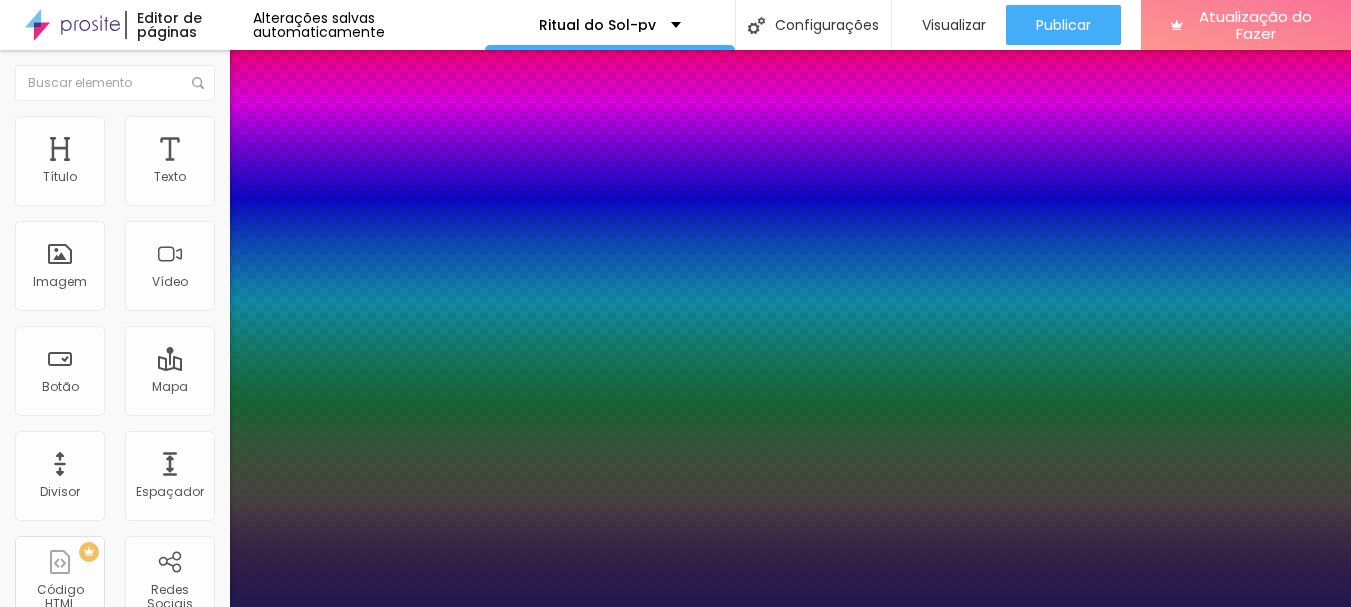 type on "20" 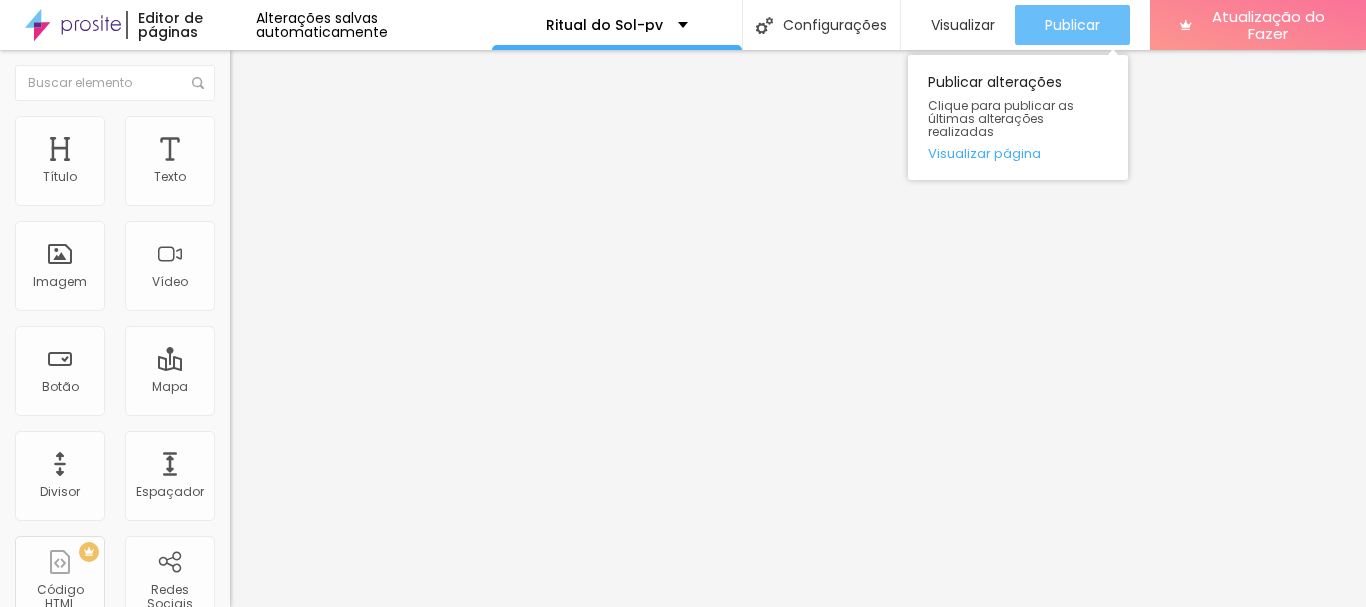 click on "Publicar" at bounding box center (1072, 25) 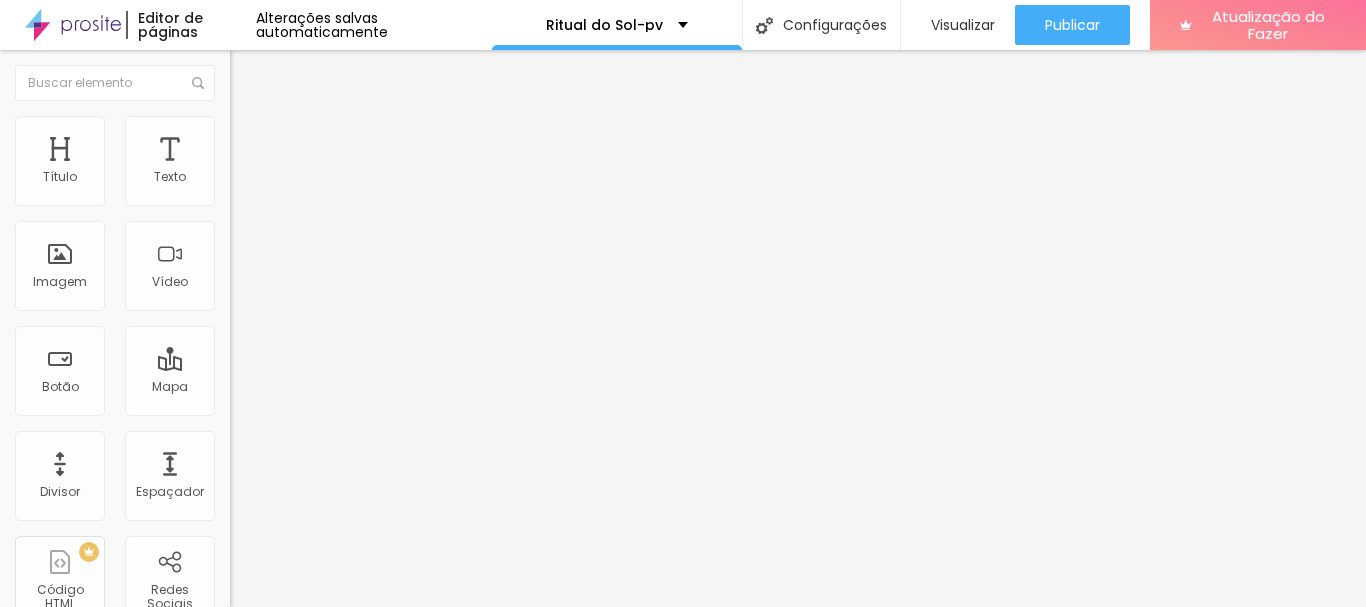 click 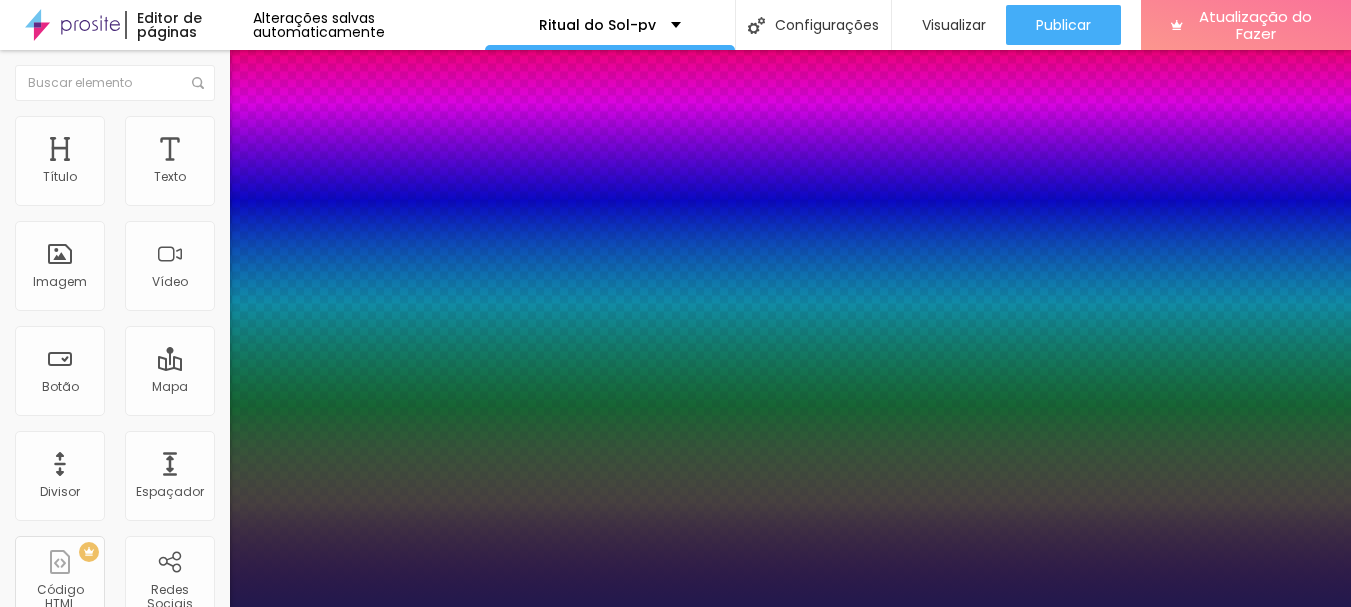 type on "1" 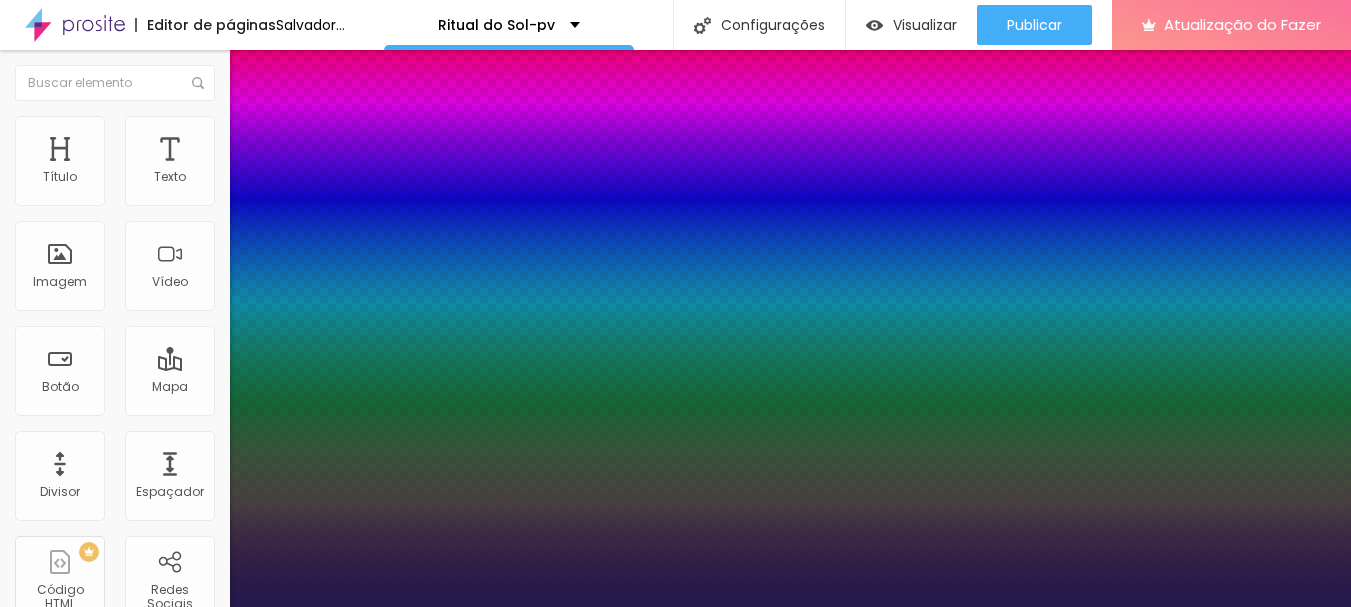 type on "1" 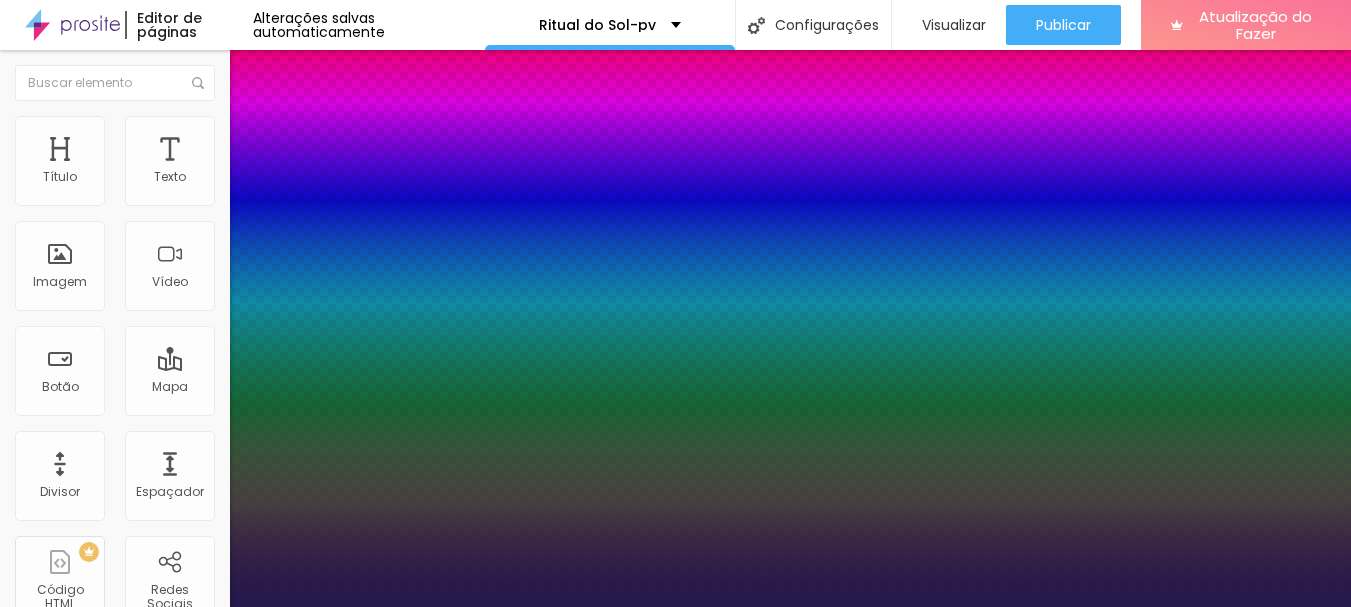 type on "30" 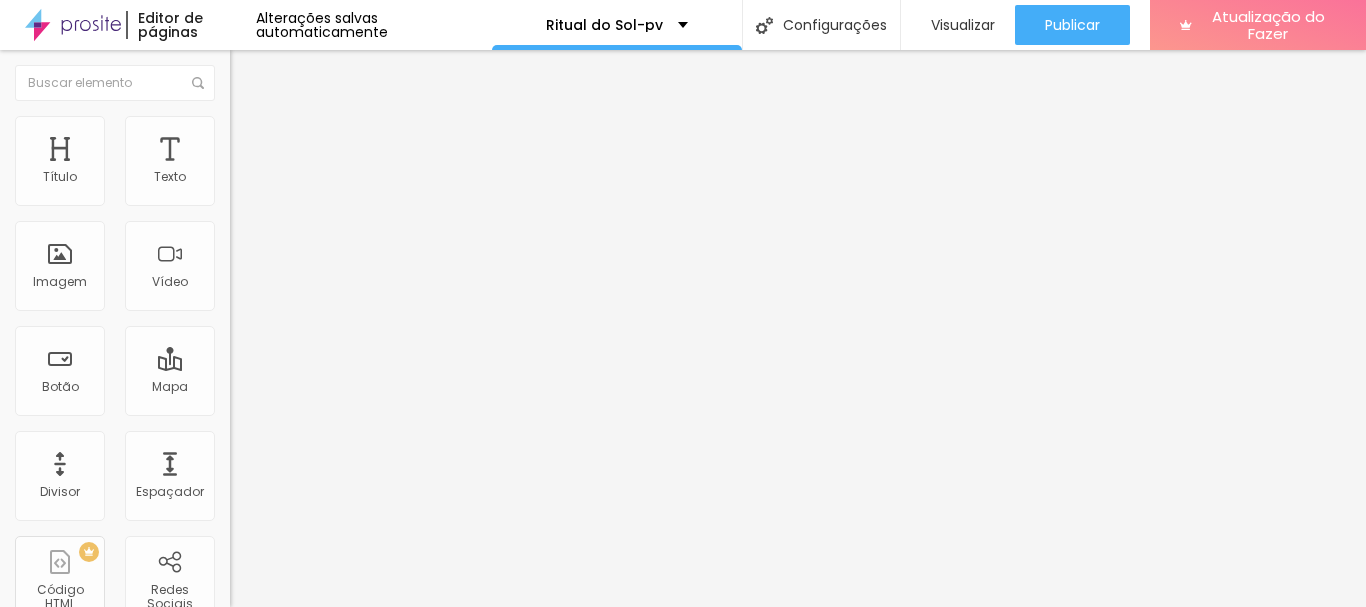 click 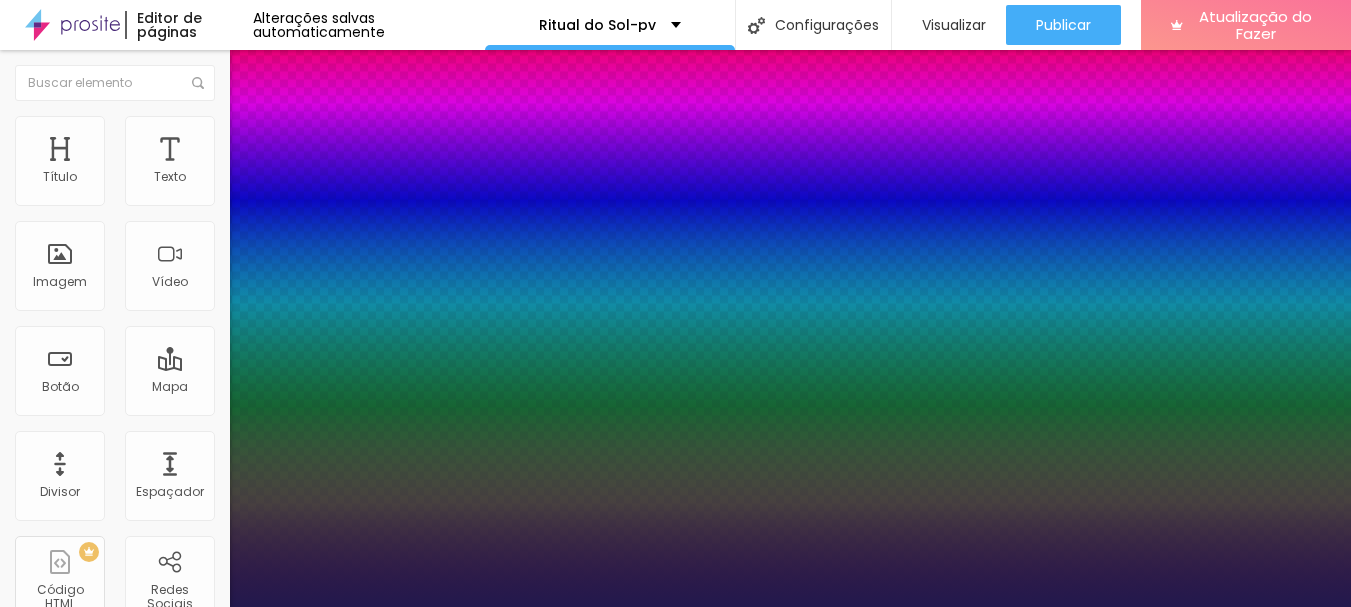 type on "1" 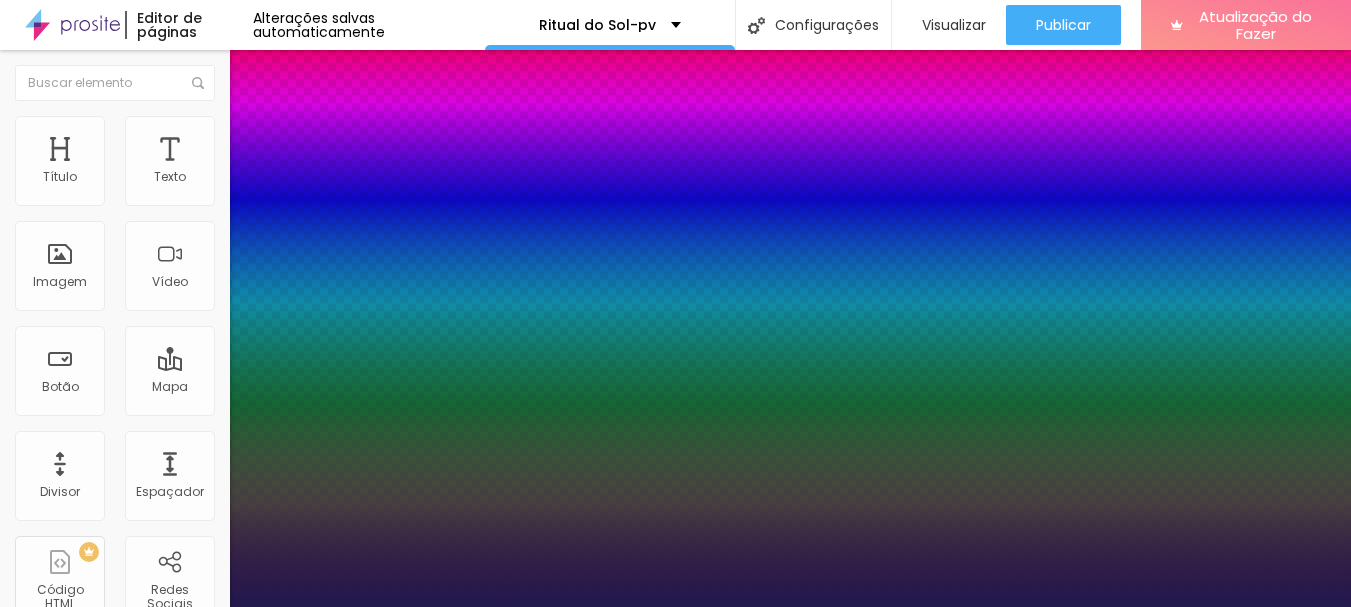 type on "40" 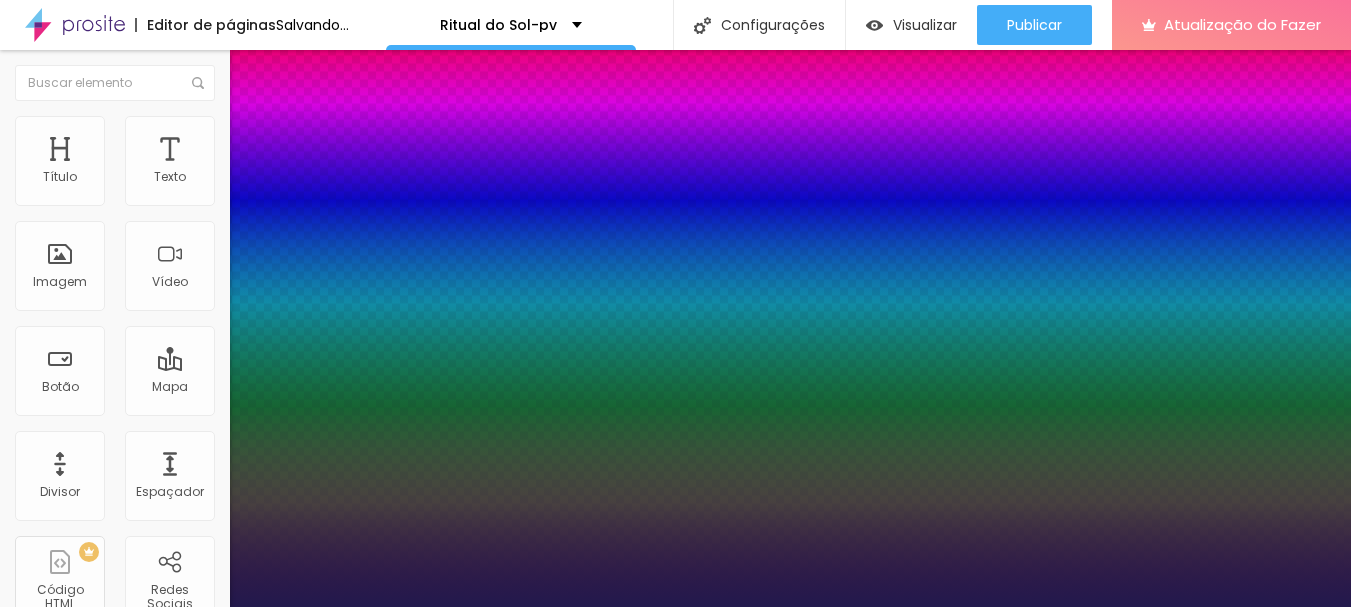 type on "1" 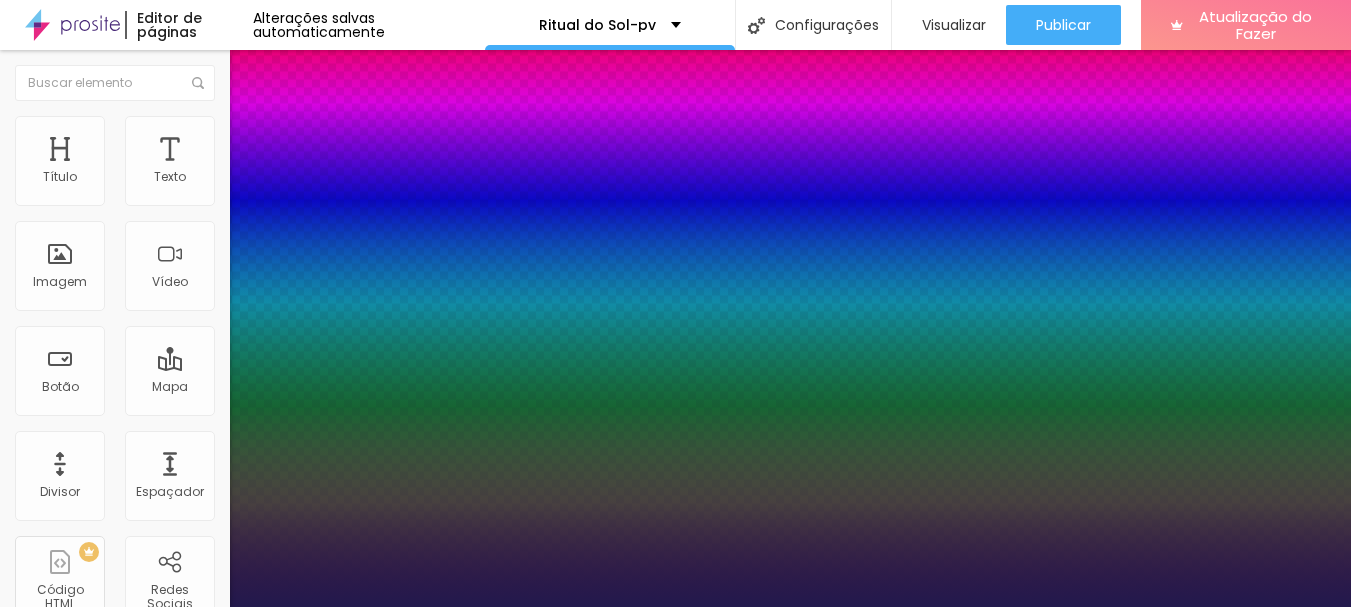 type on "40" 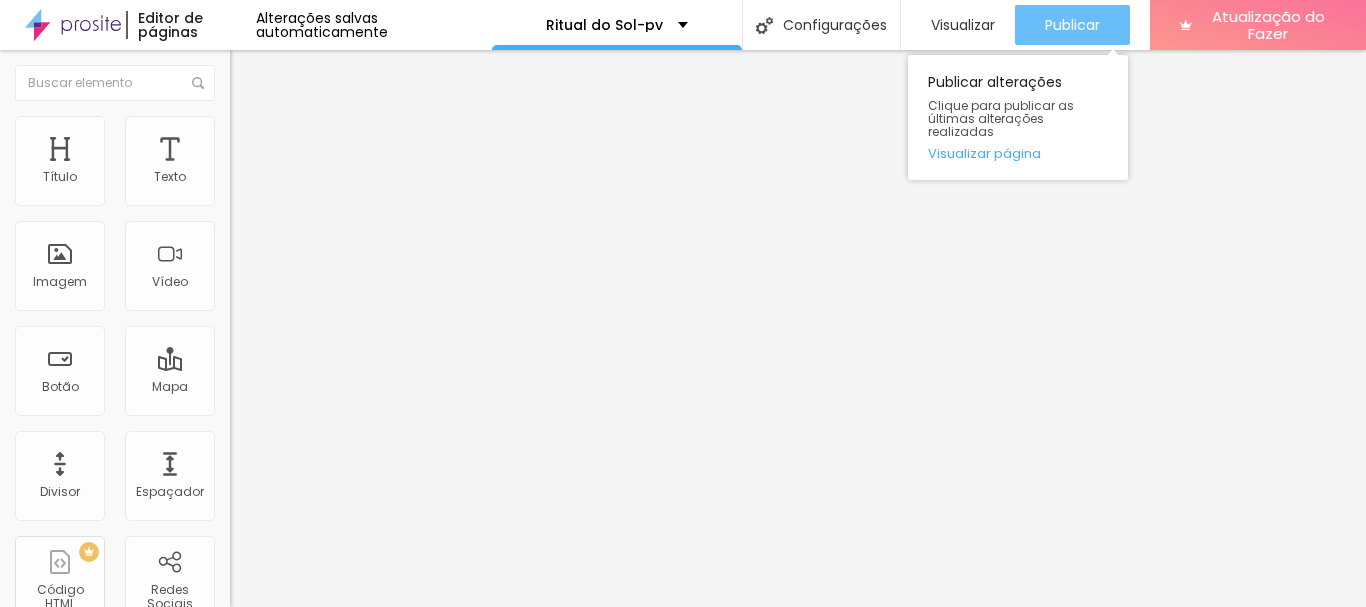 click on "Publicar" at bounding box center (1072, 25) 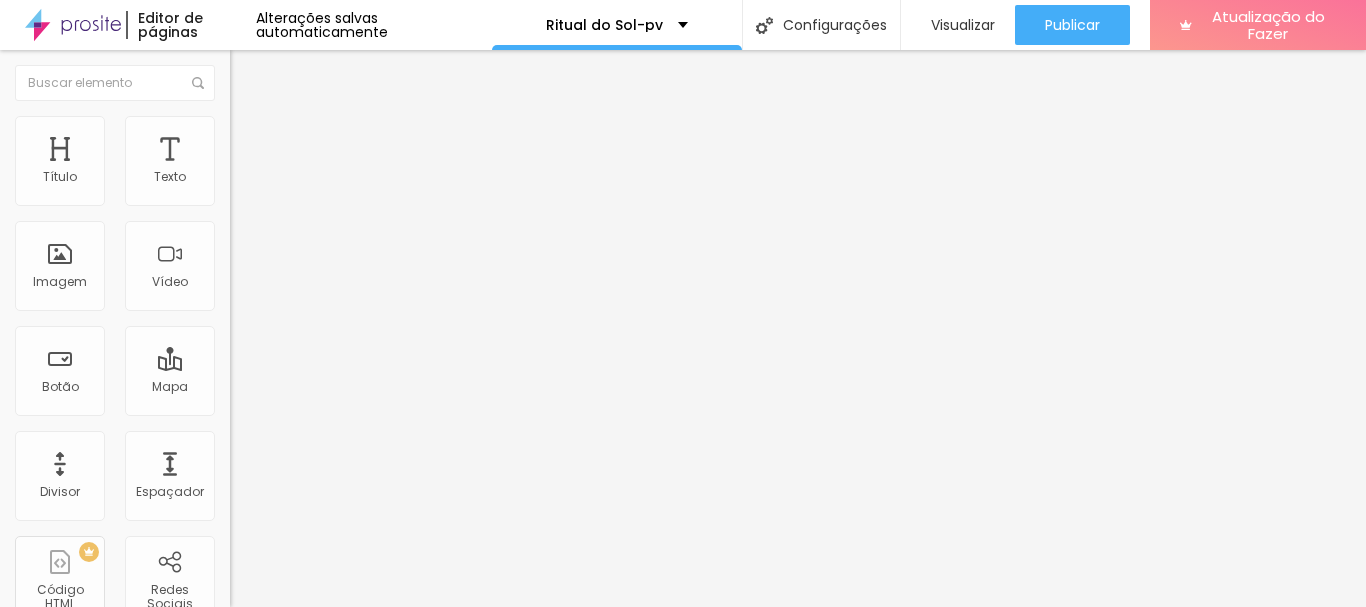 click on "Adicionar imagem" at bounding box center [300, 163] 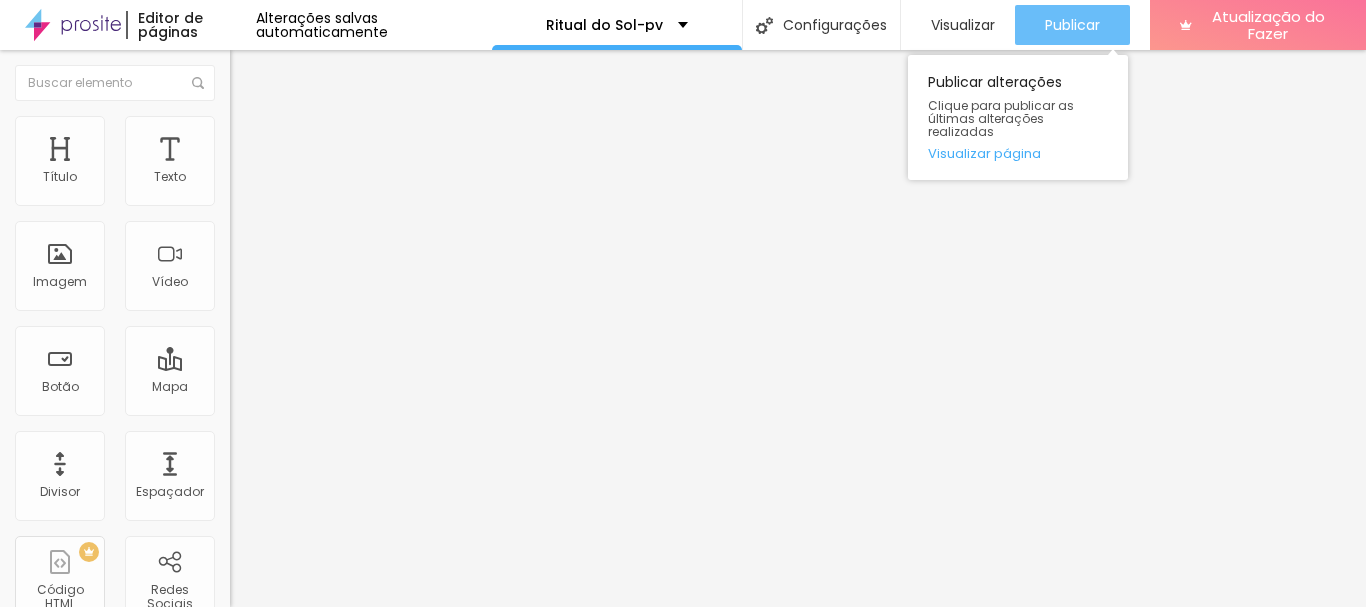 click on "Publicar" at bounding box center (1072, 25) 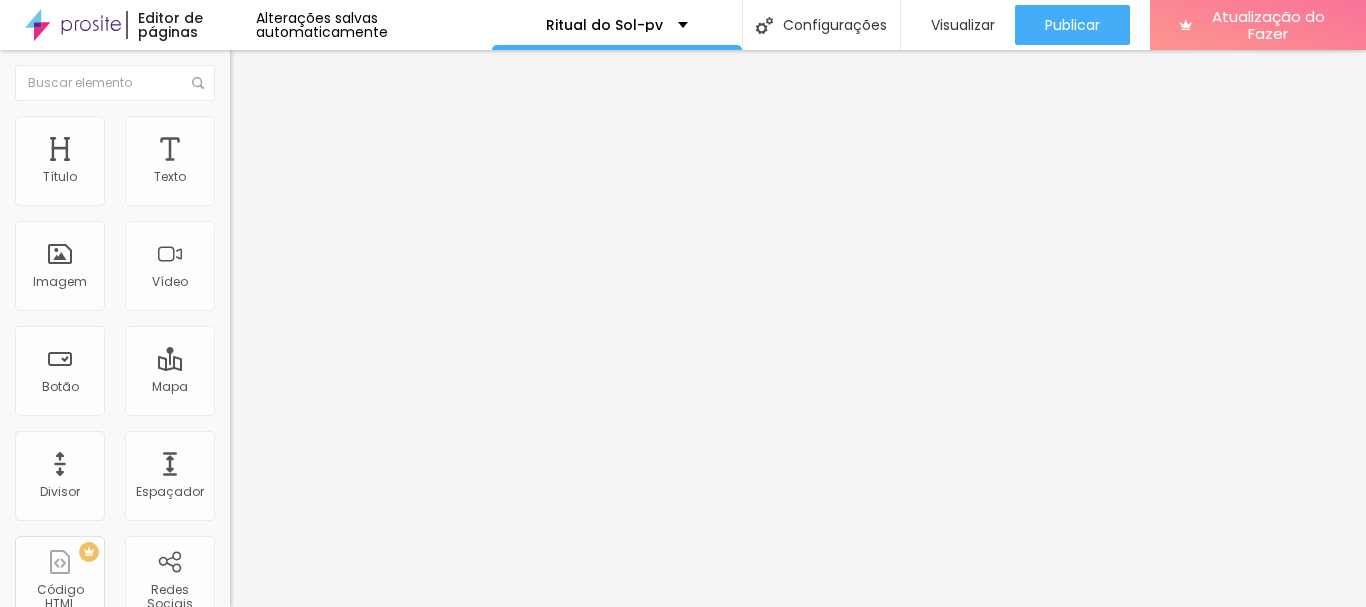 click 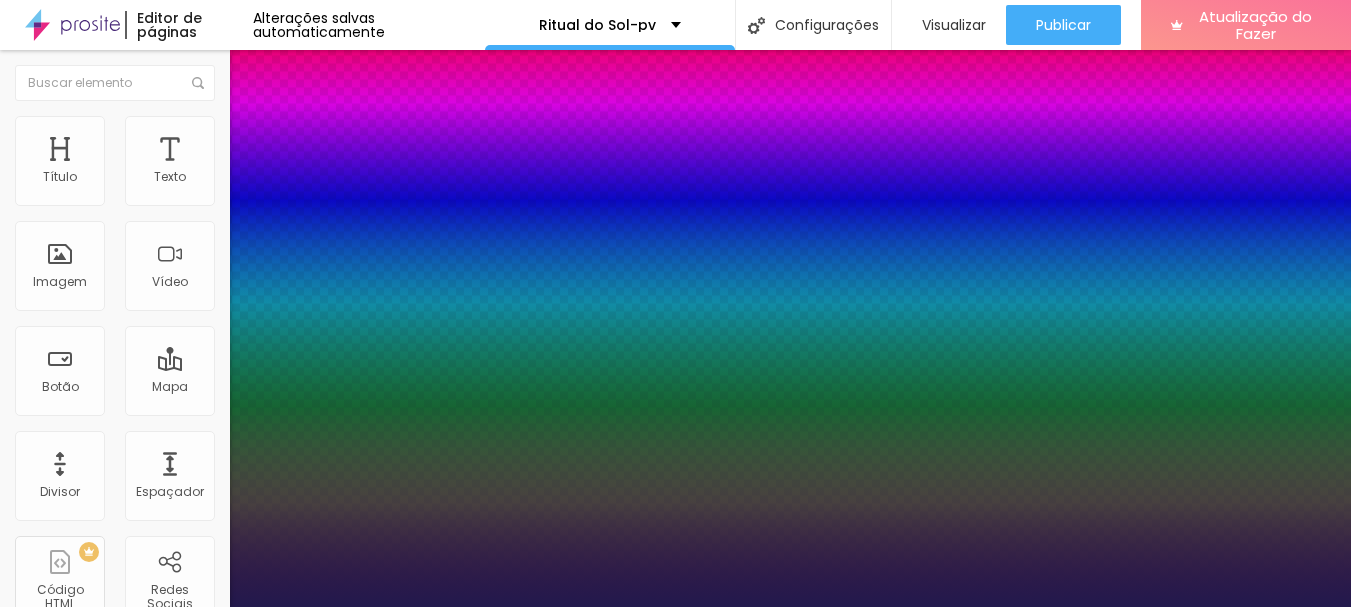 type on "1" 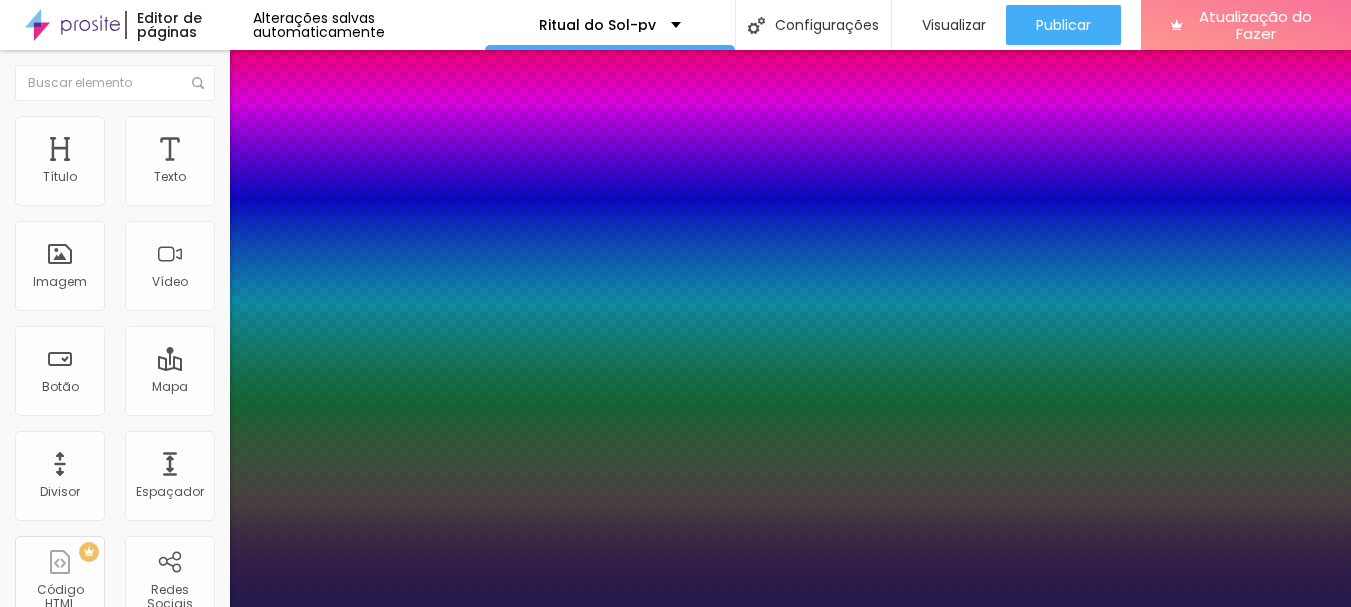 type on "8" 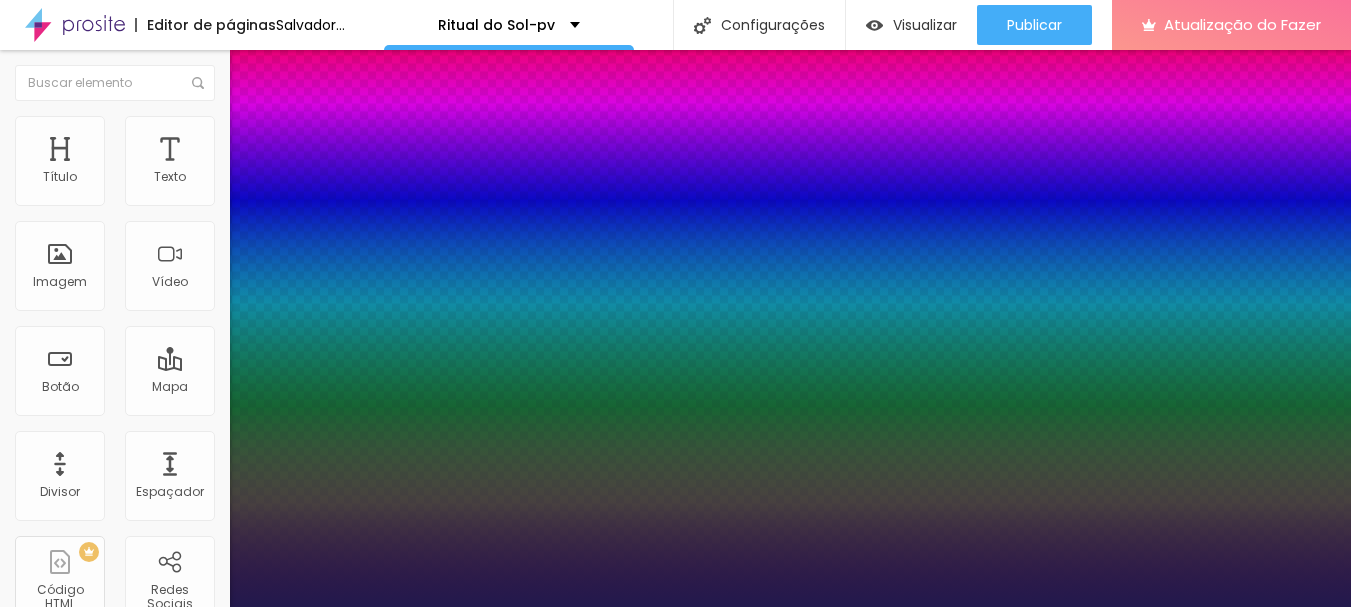 type on "1" 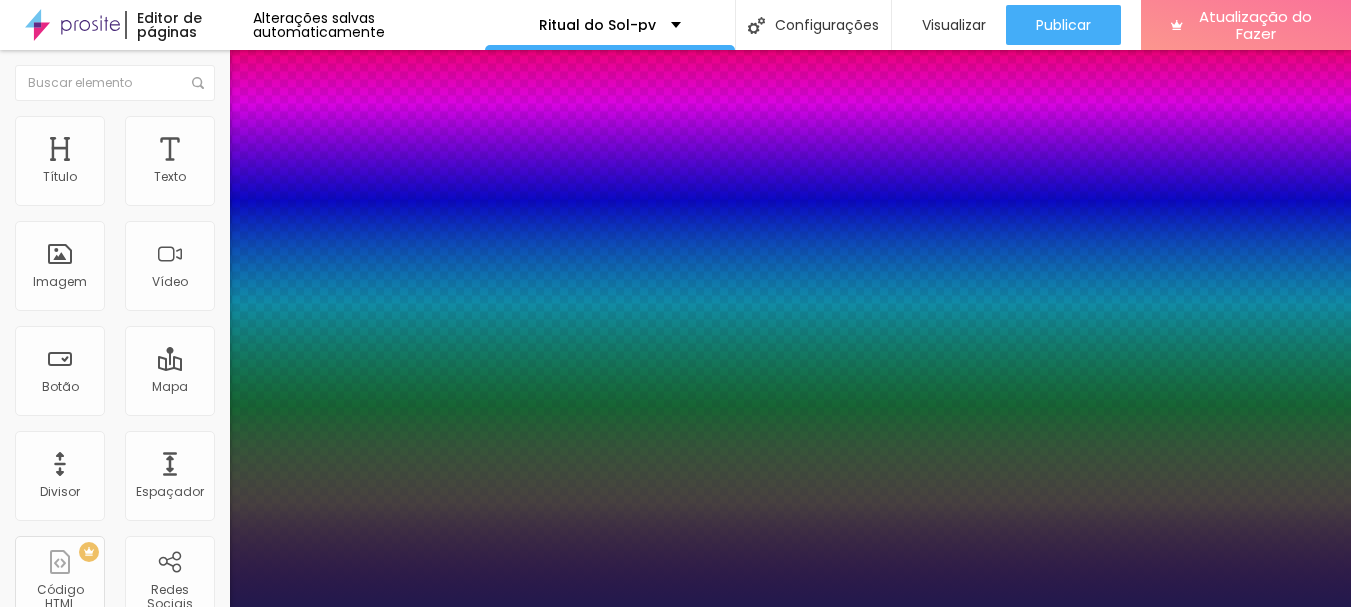 click at bounding box center [675, 607] 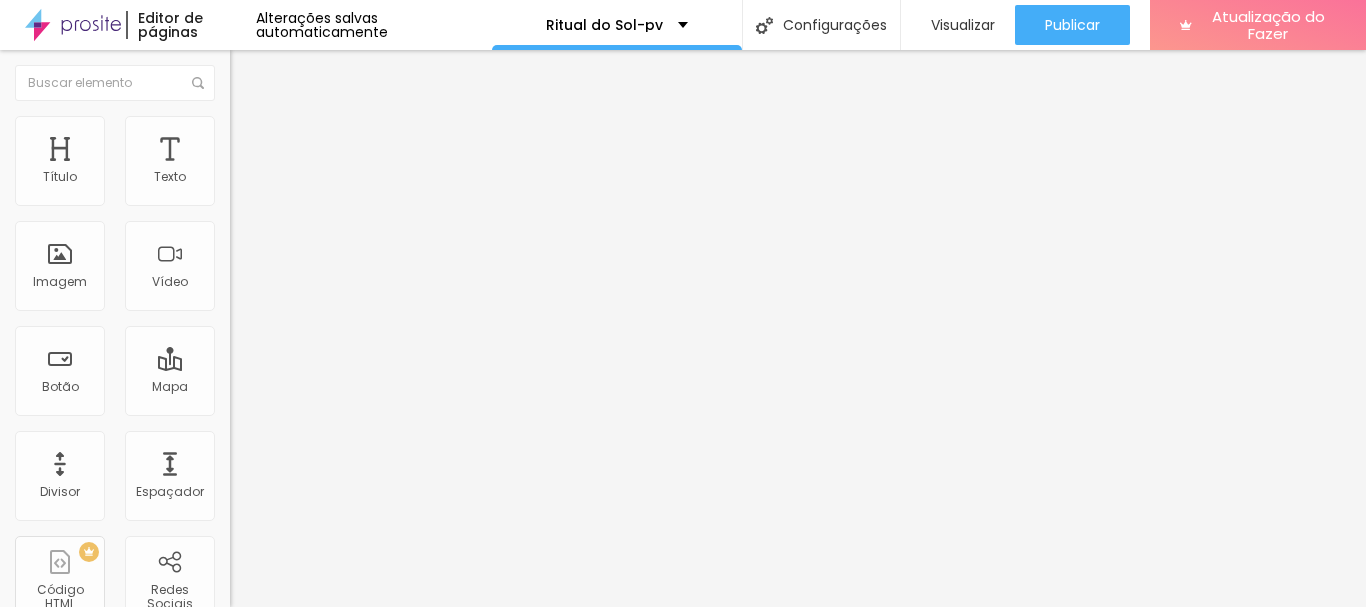 click 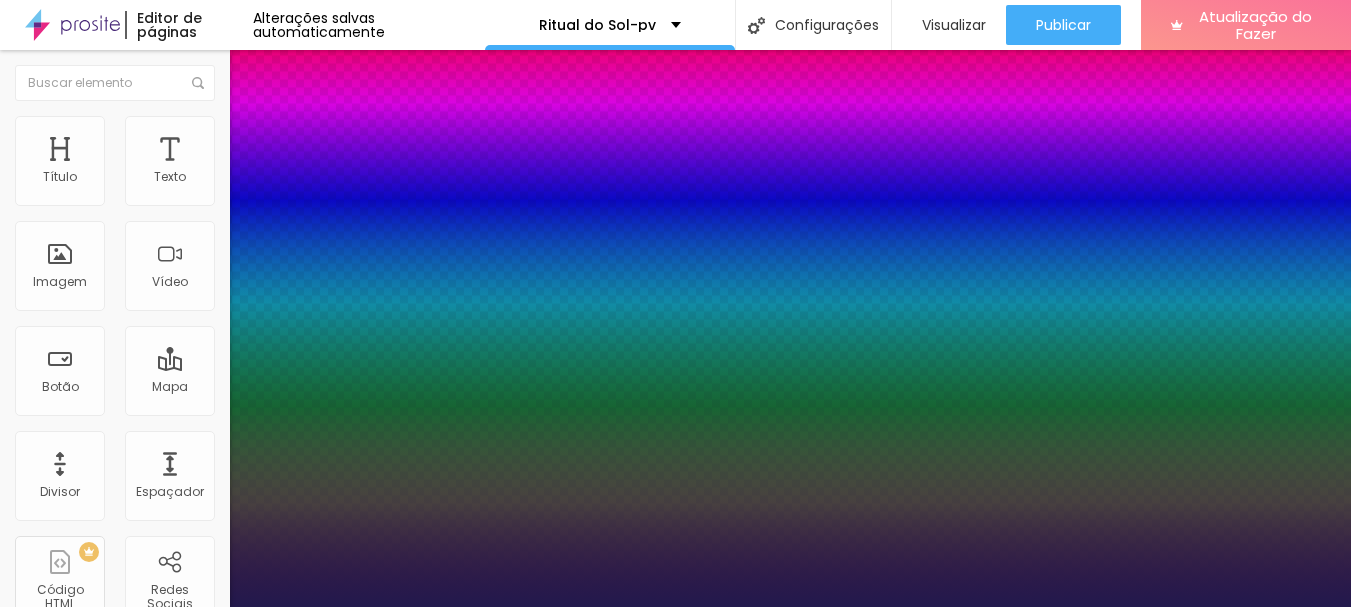 type on "1" 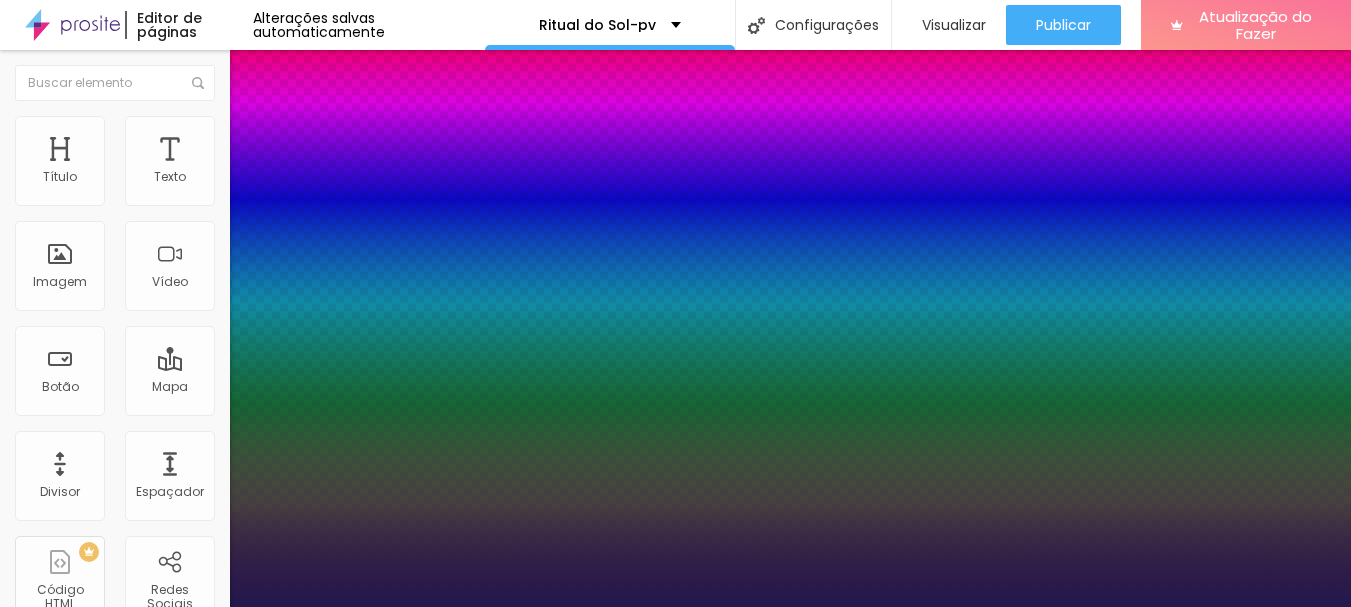 type on "20" 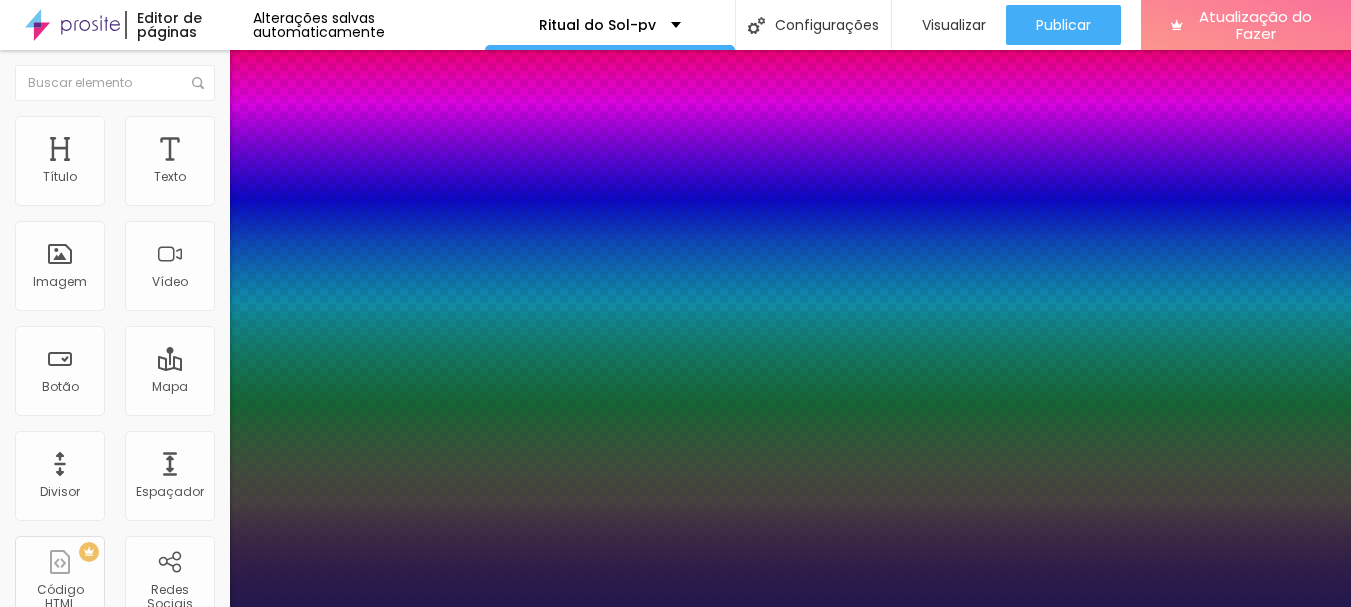 type on "1" 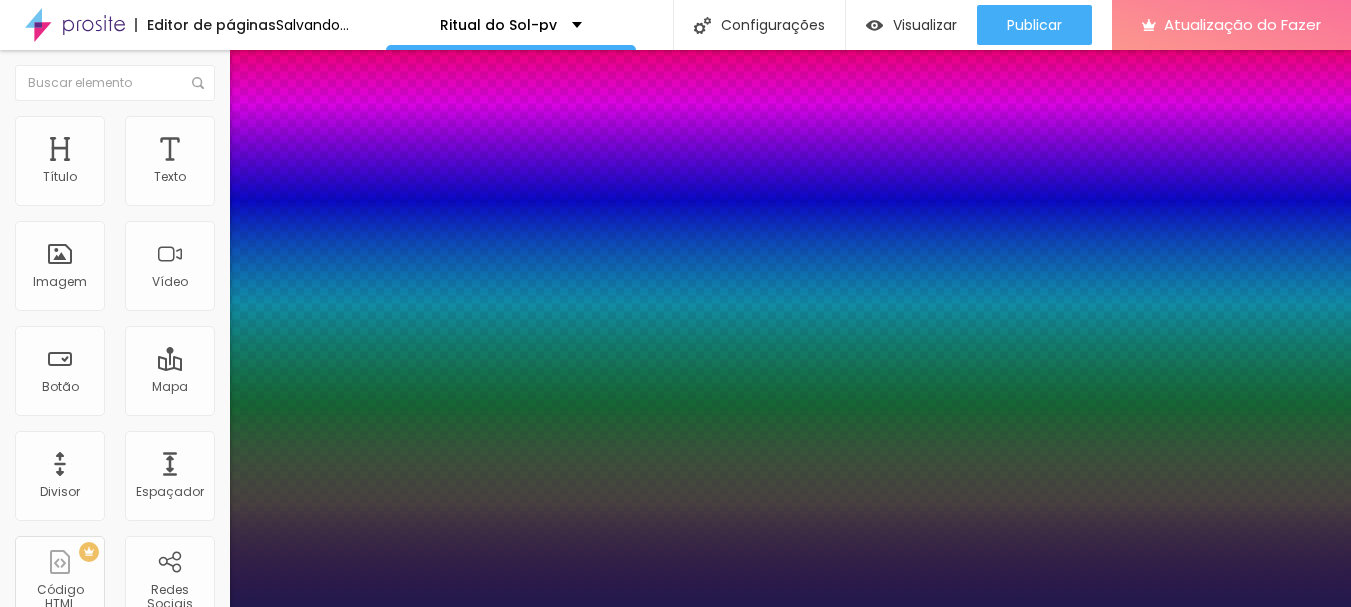 click at bounding box center [675, 607] 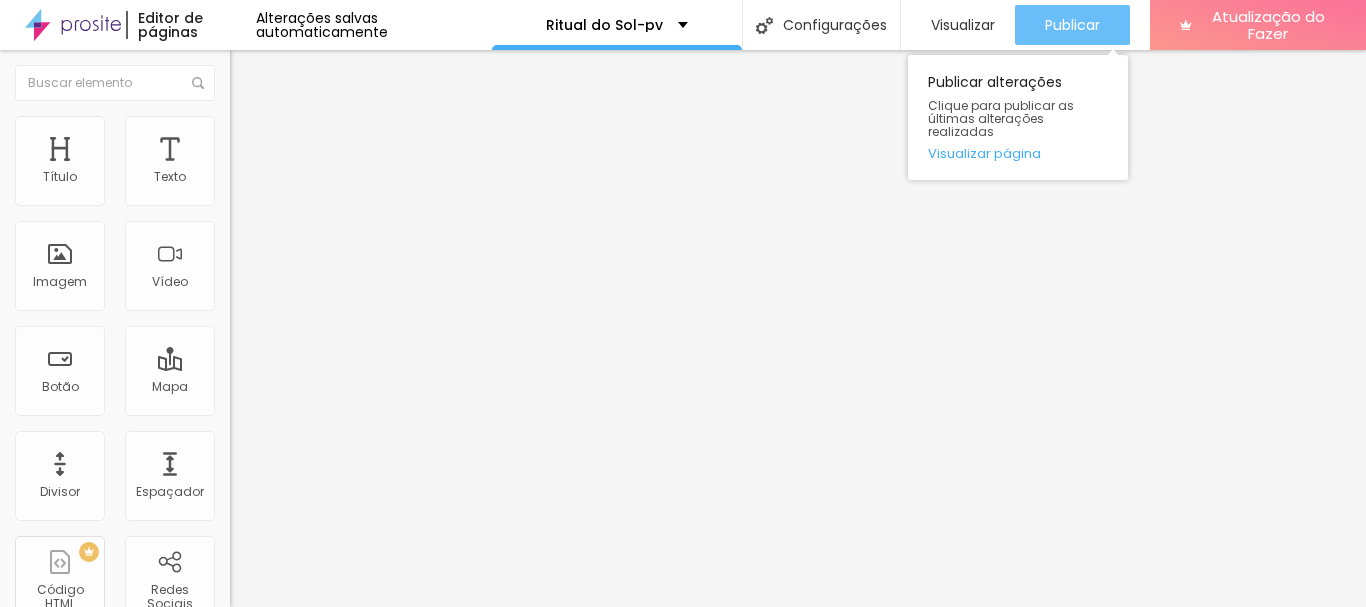 click on "Publicar" at bounding box center [1072, 25] 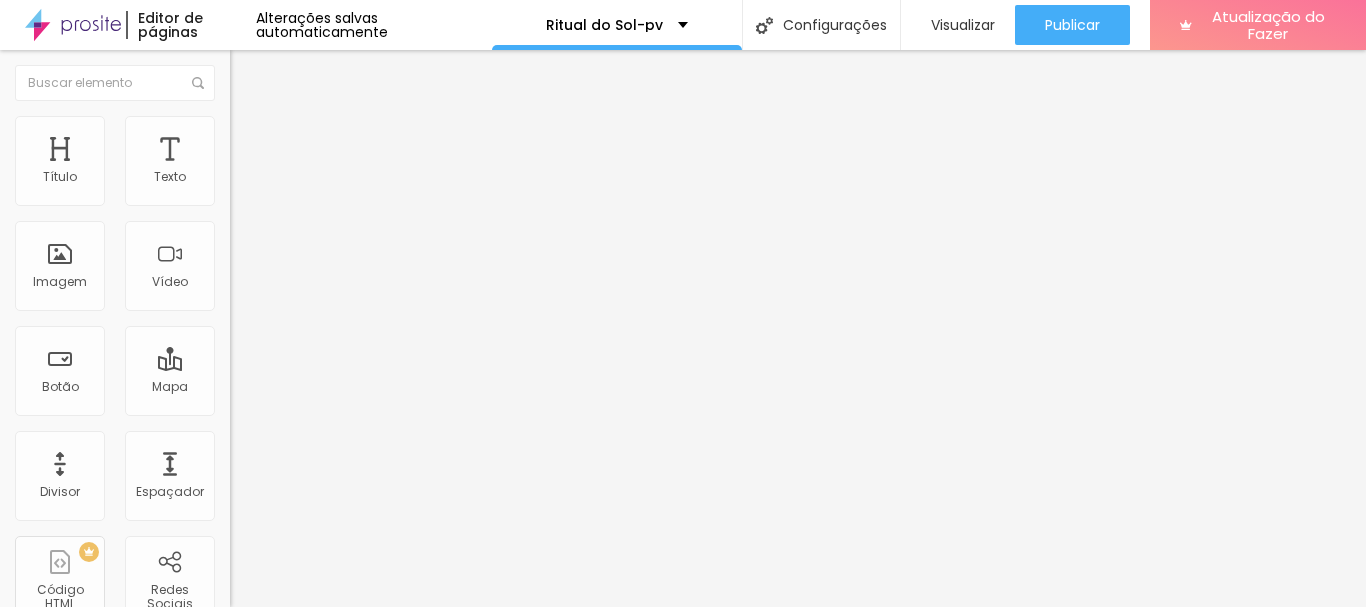 click 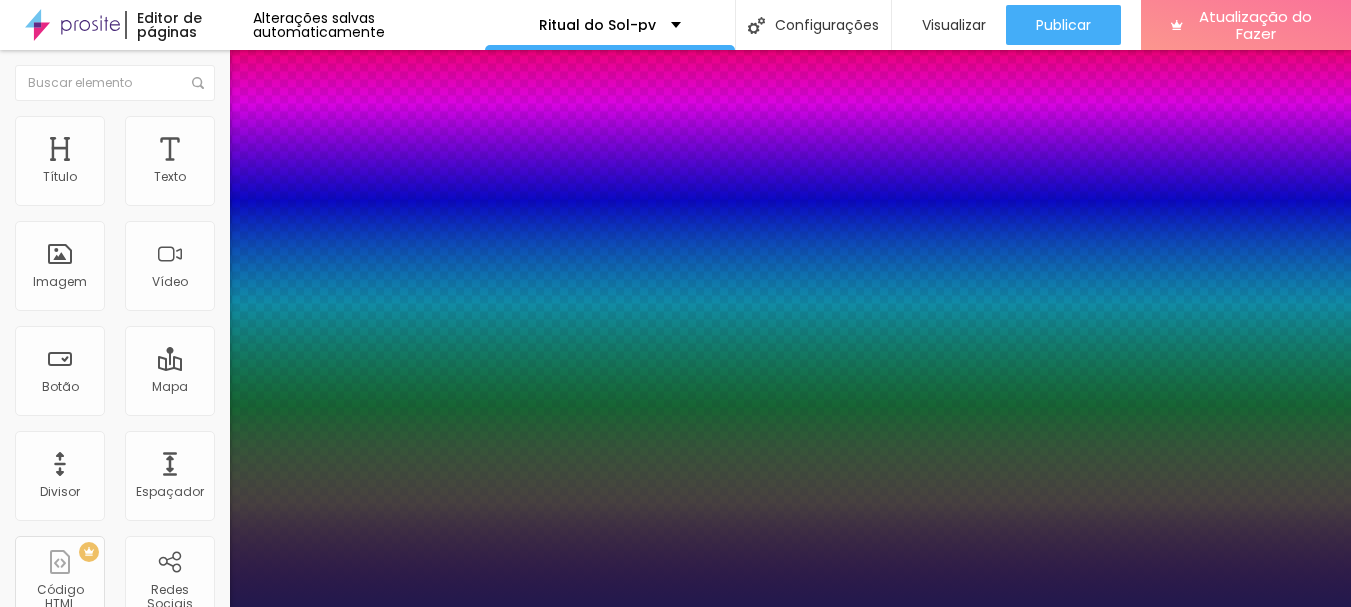 type on "1" 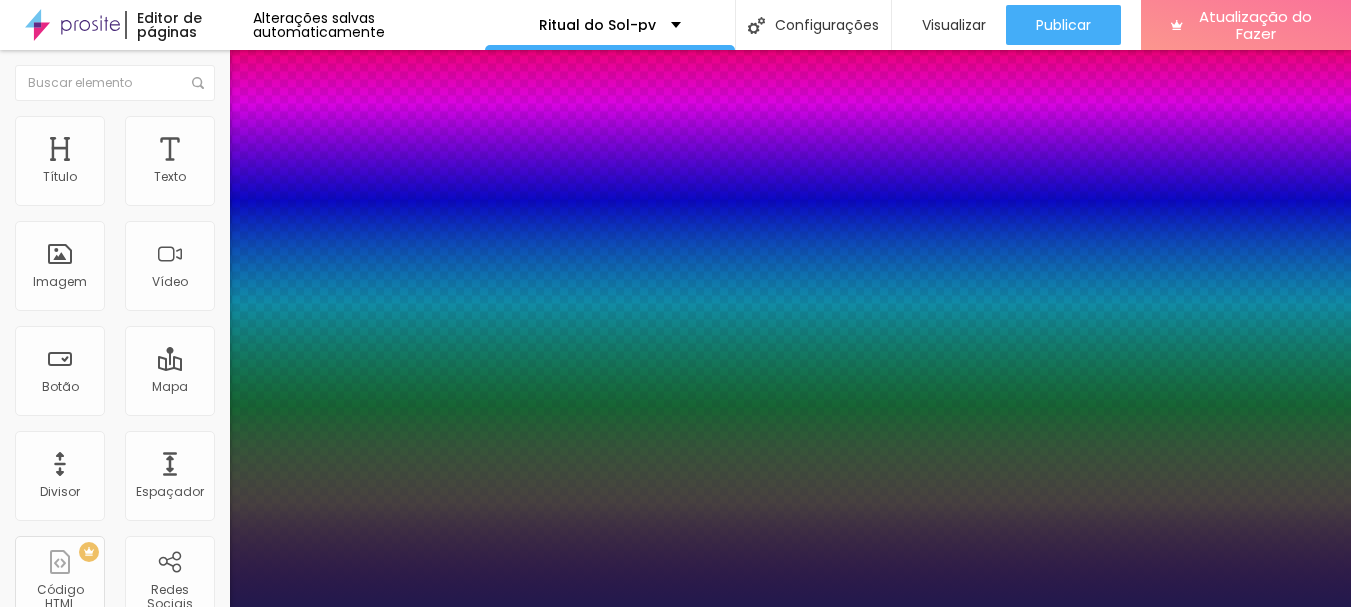 type on "20" 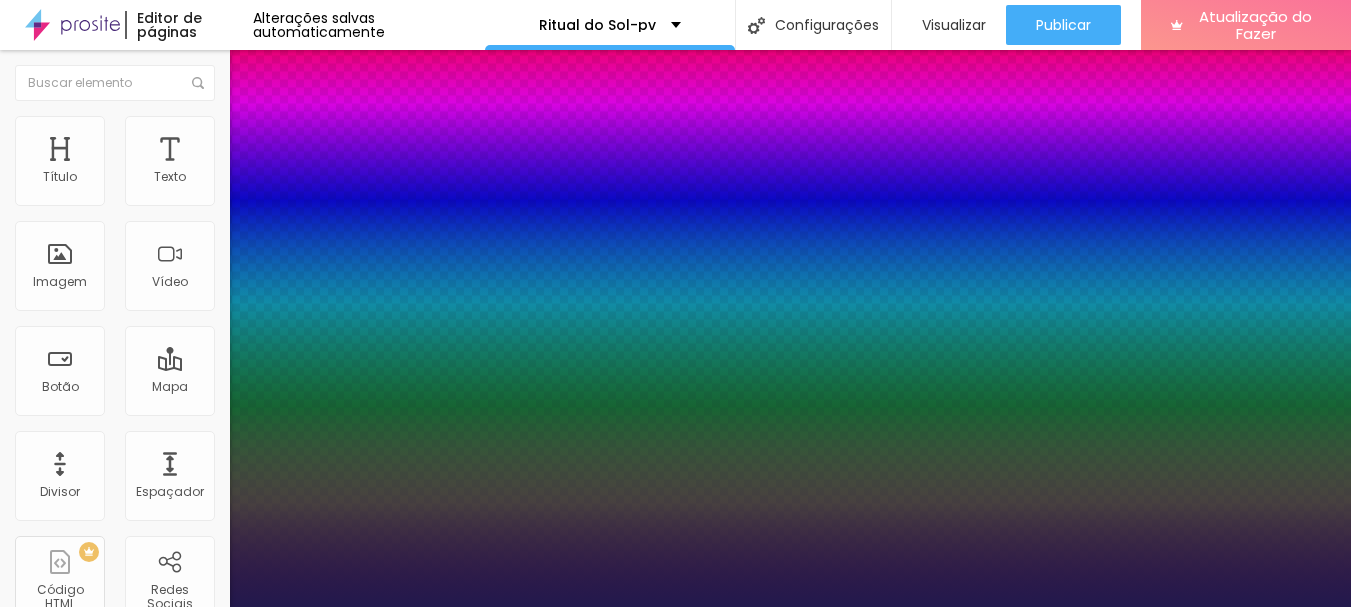 type on "20" 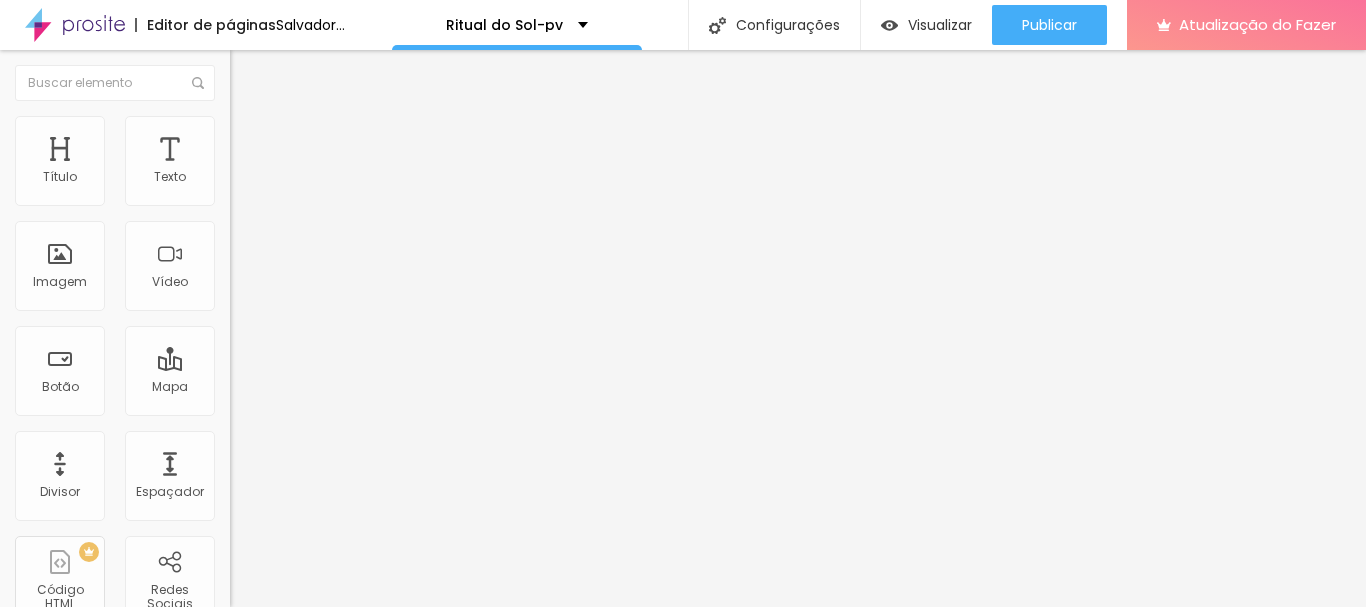 click 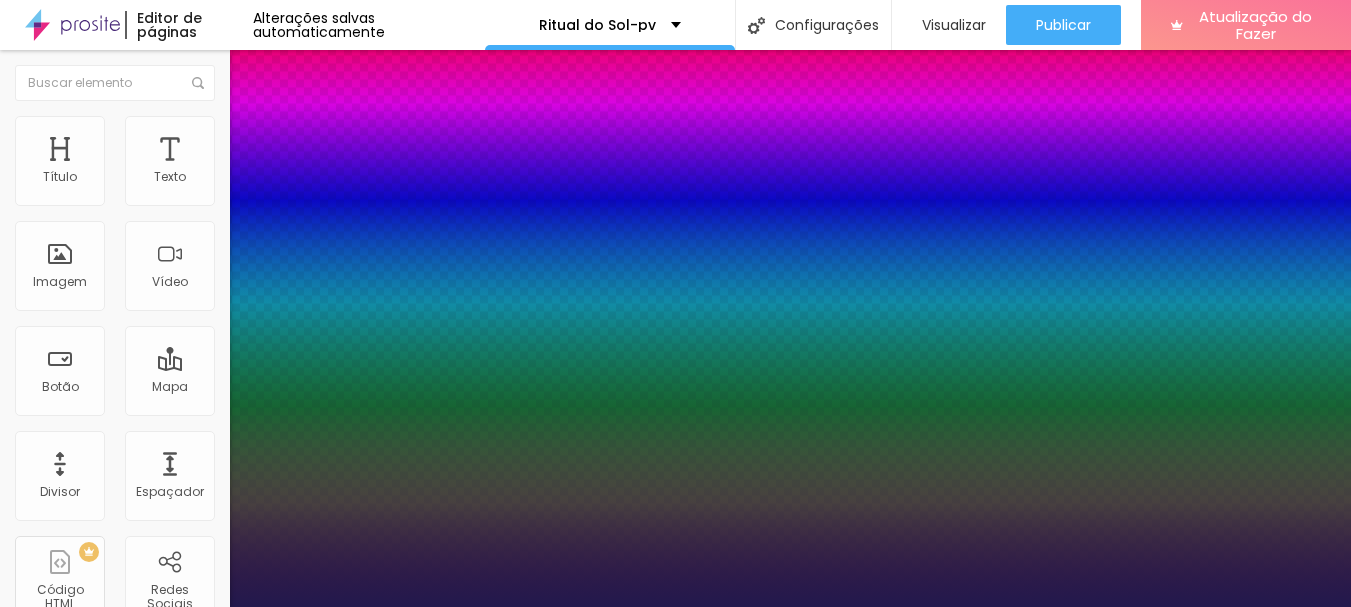 scroll, scrollTop: 300, scrollLeft: 0, axis: vertical 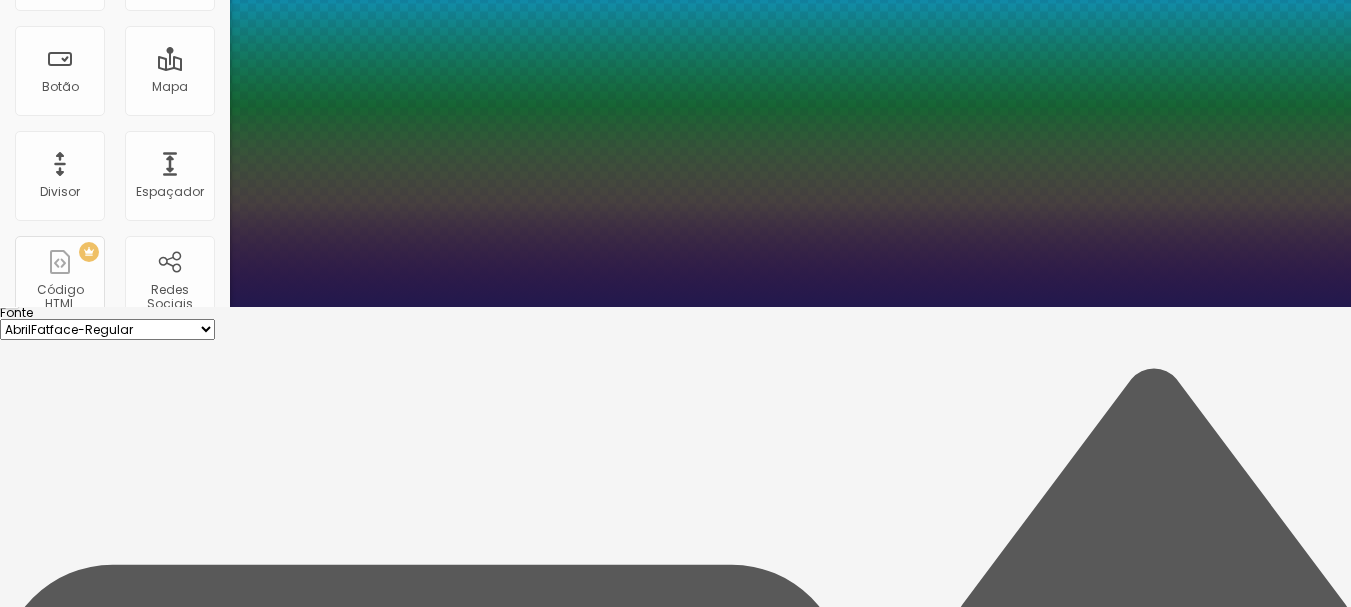 click on "1.3 Altura da linha" at bounding box center (675, 5249) 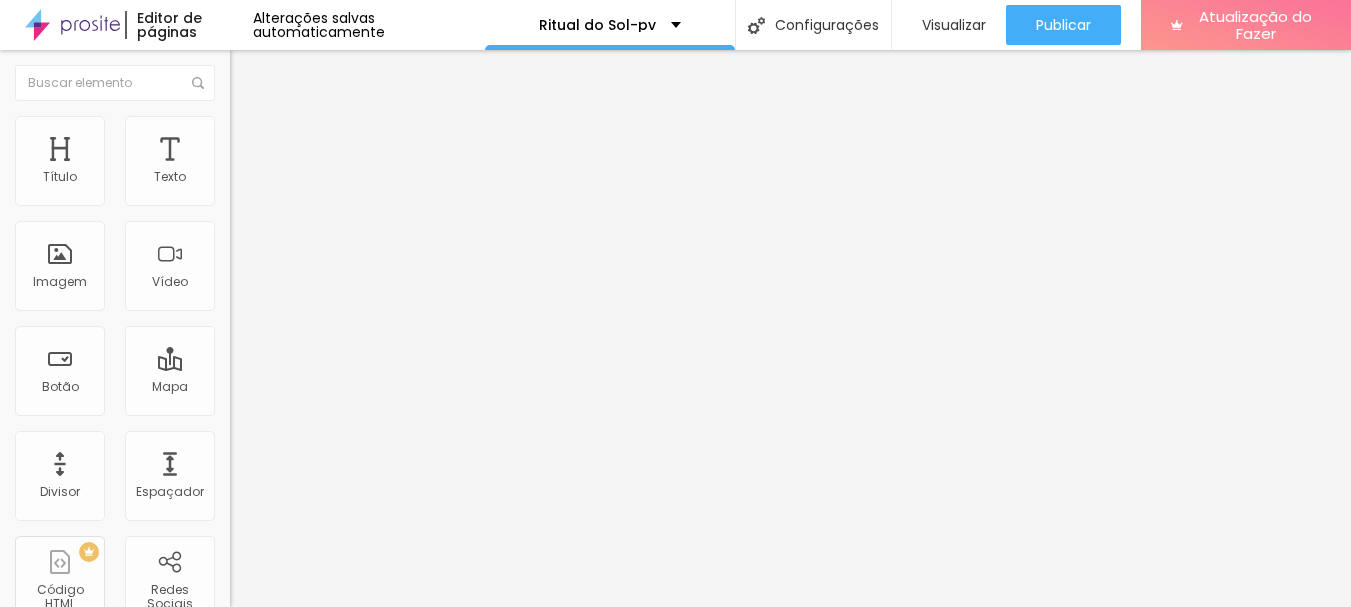 scroll, scrollTop: 0, scrollLeft: 0, axis: both 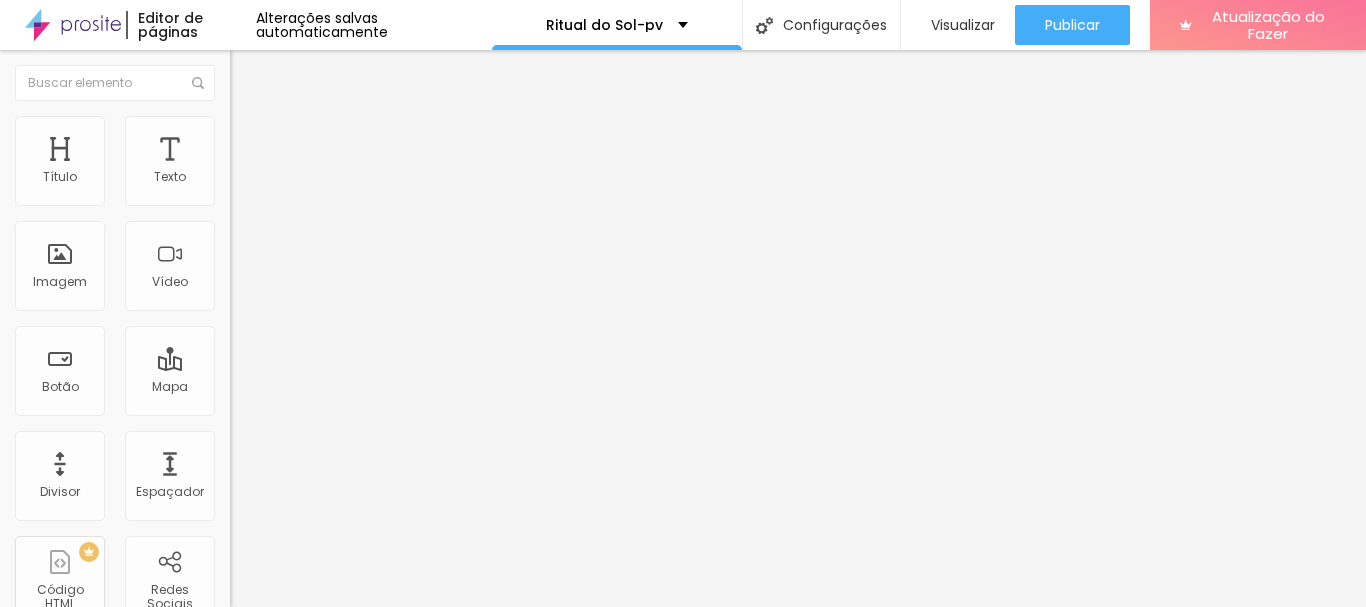 click 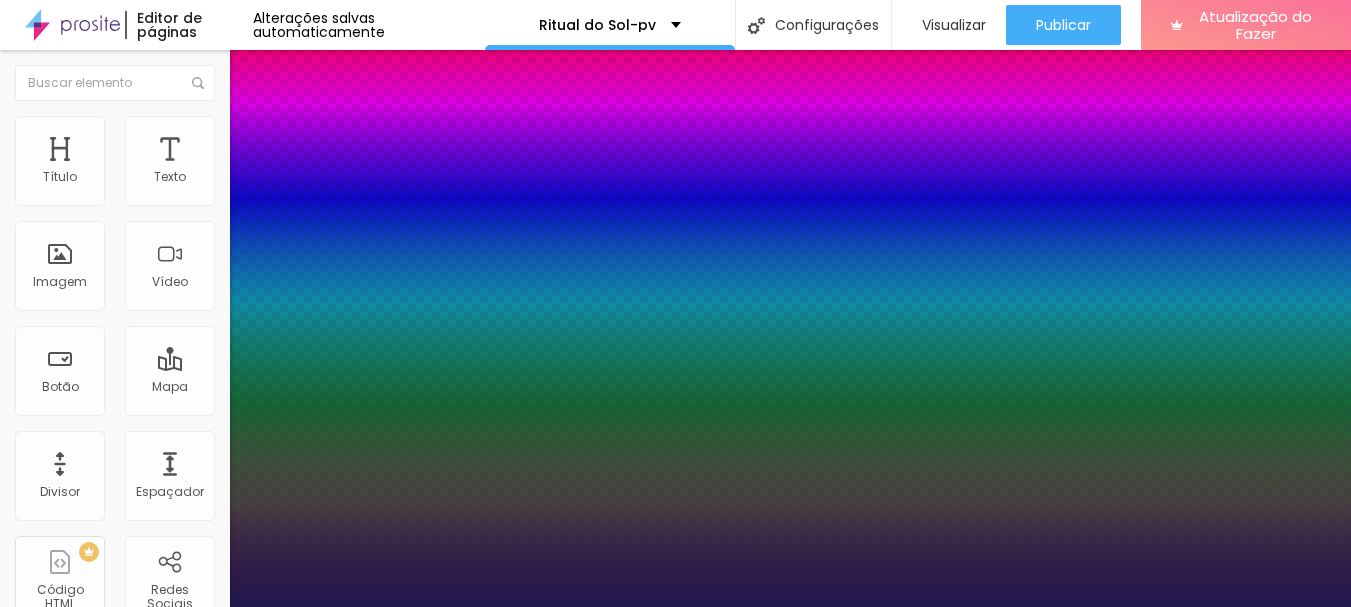scroll, scrollTop: 300, scrollLeft: 0, axis: vertical 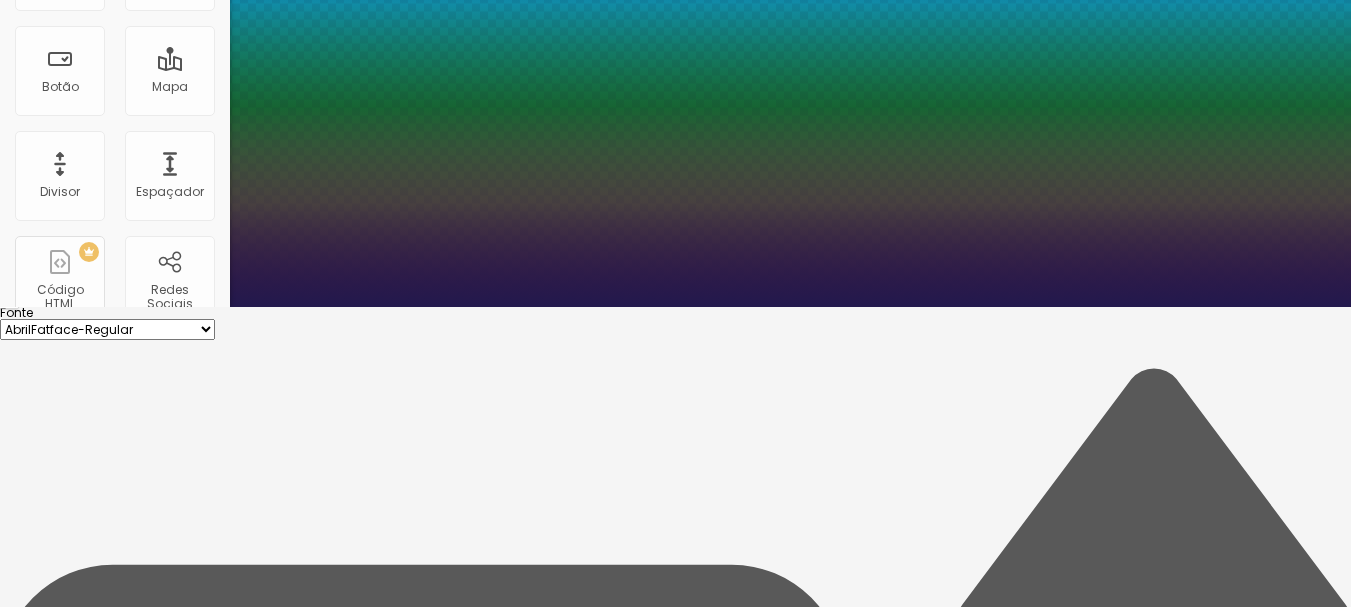 click on "1.3 Altura da linha" at bounding box center [675, 5249] 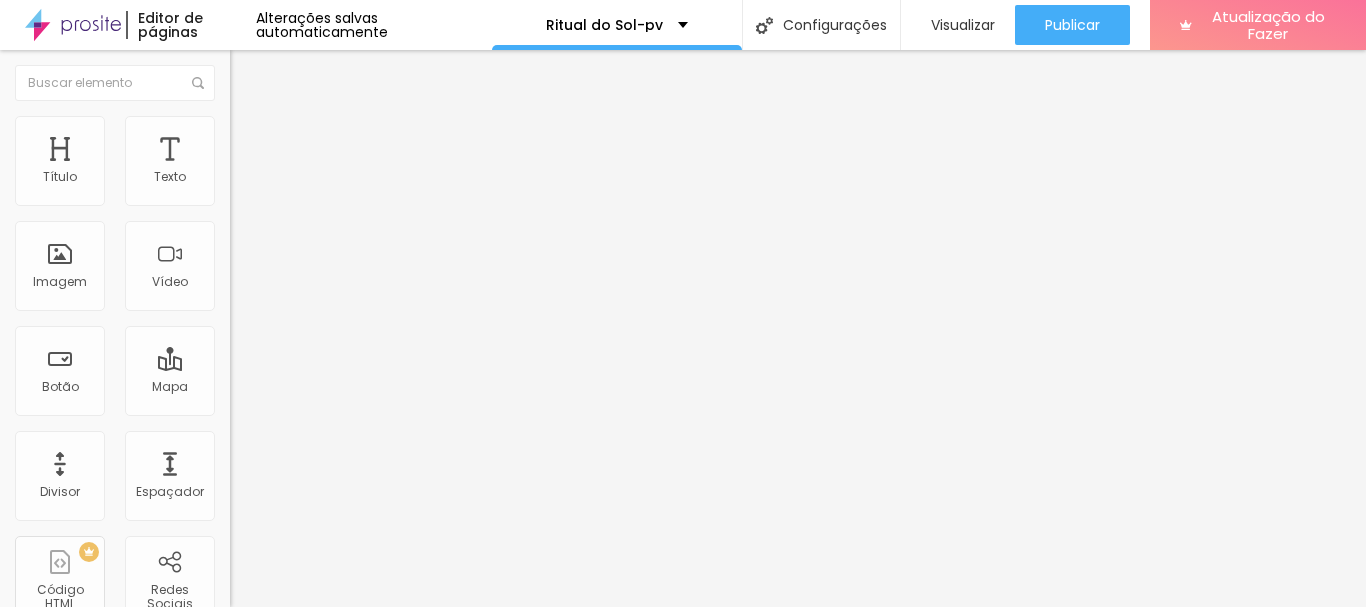 click at bounding box center [244, 285] 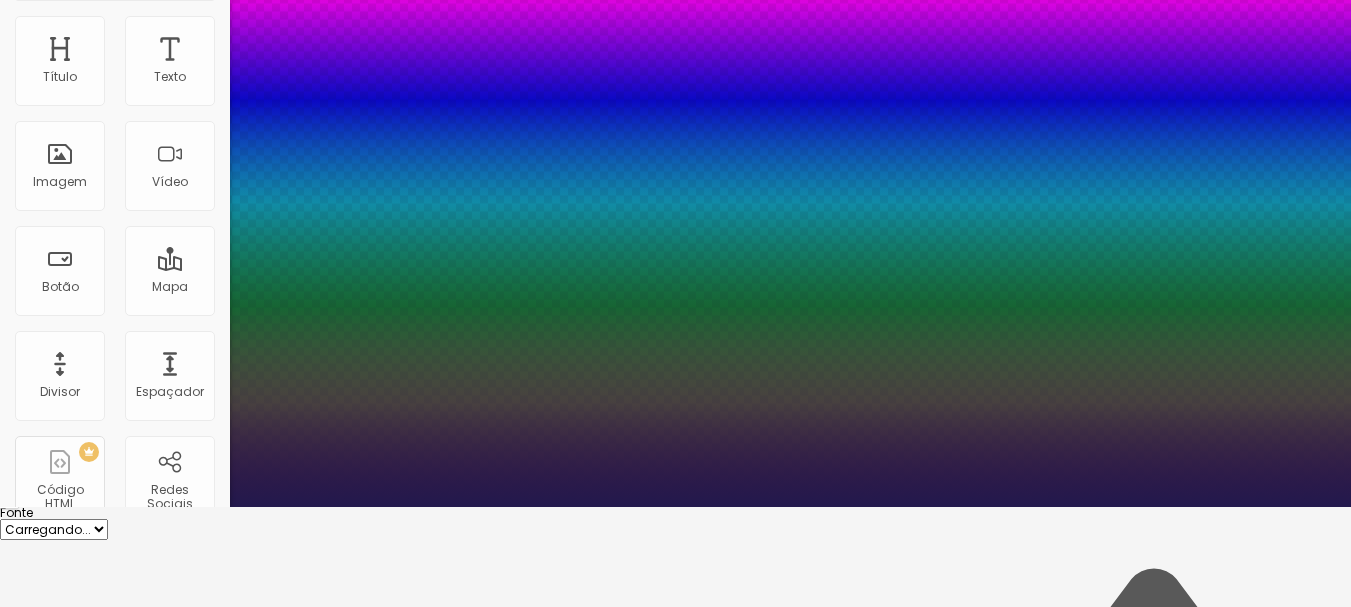 scroll, scrollTop: 321, scrollLeft: 0, axis: vertical 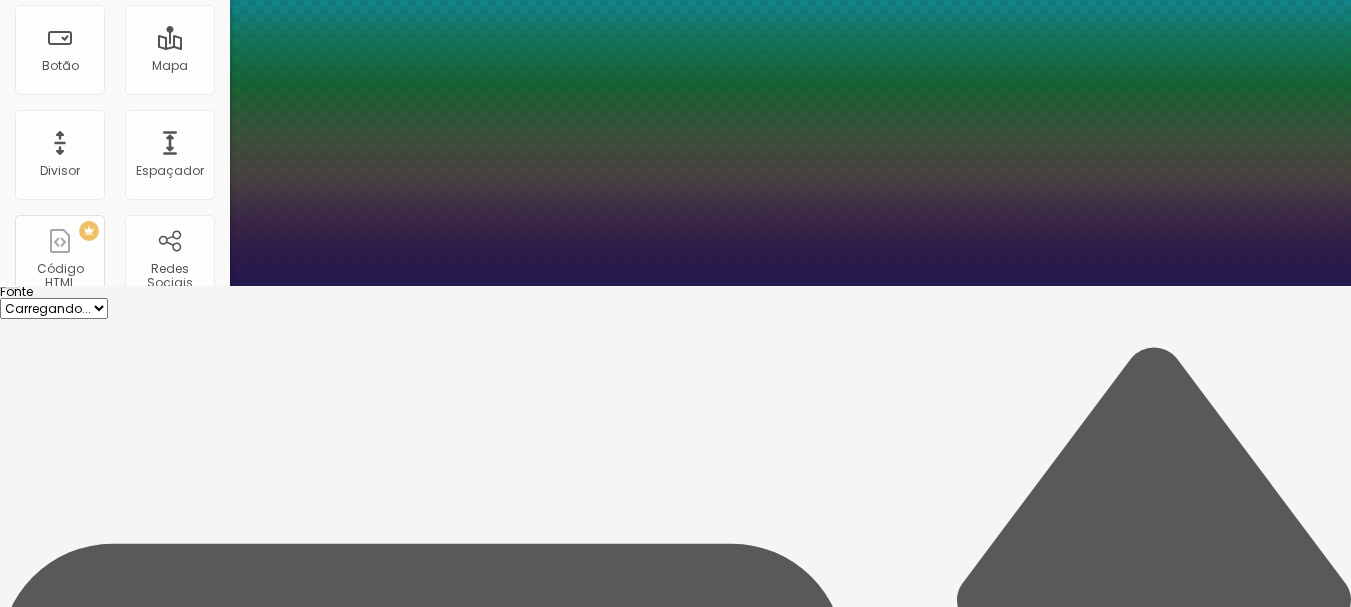 click on "1.3" at bounding box center [40, 5908] 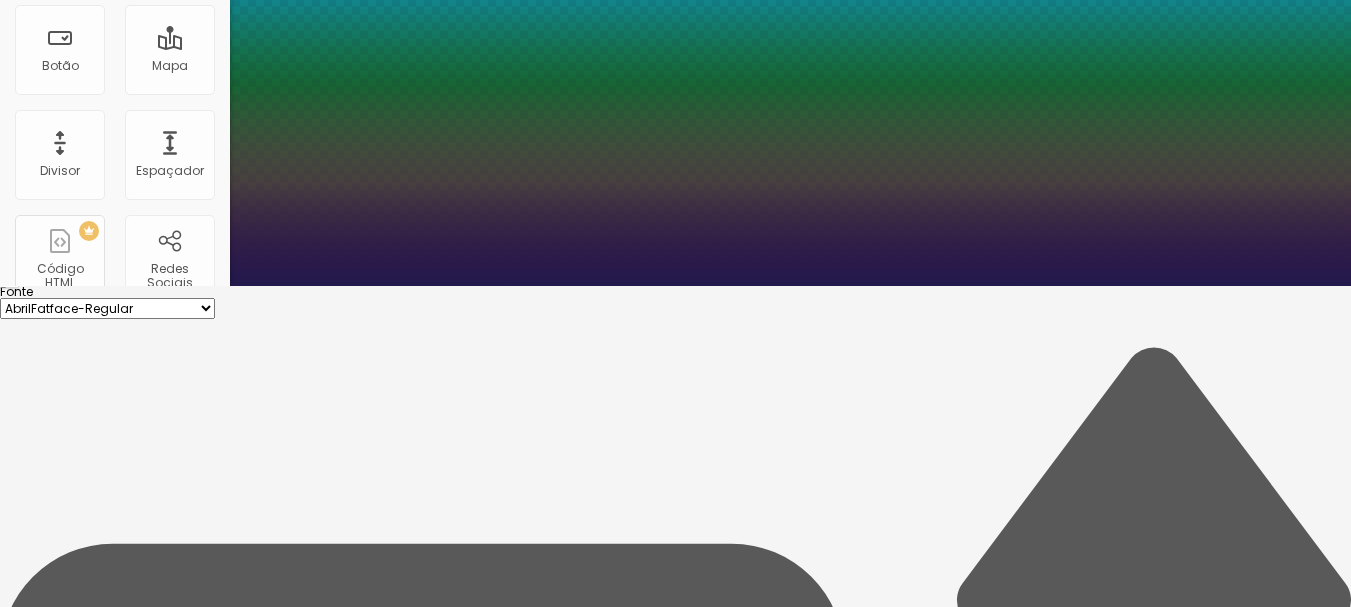 type on "1" 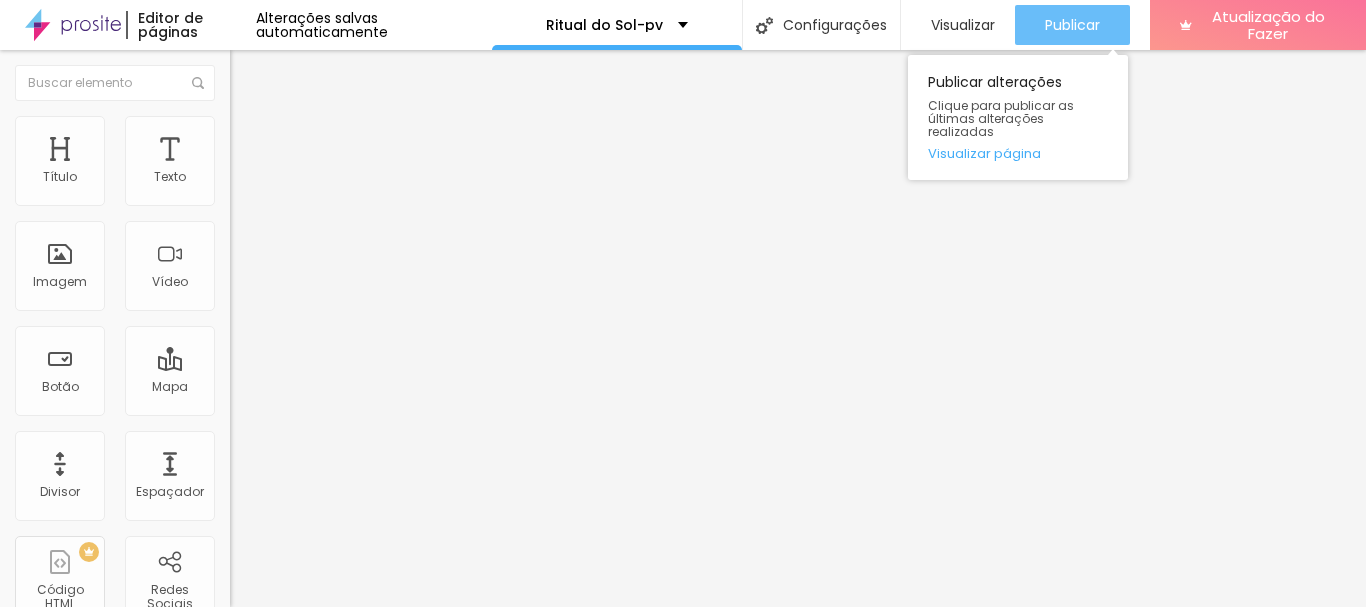 click on "Publicar" at bounding box center [1072, 25] 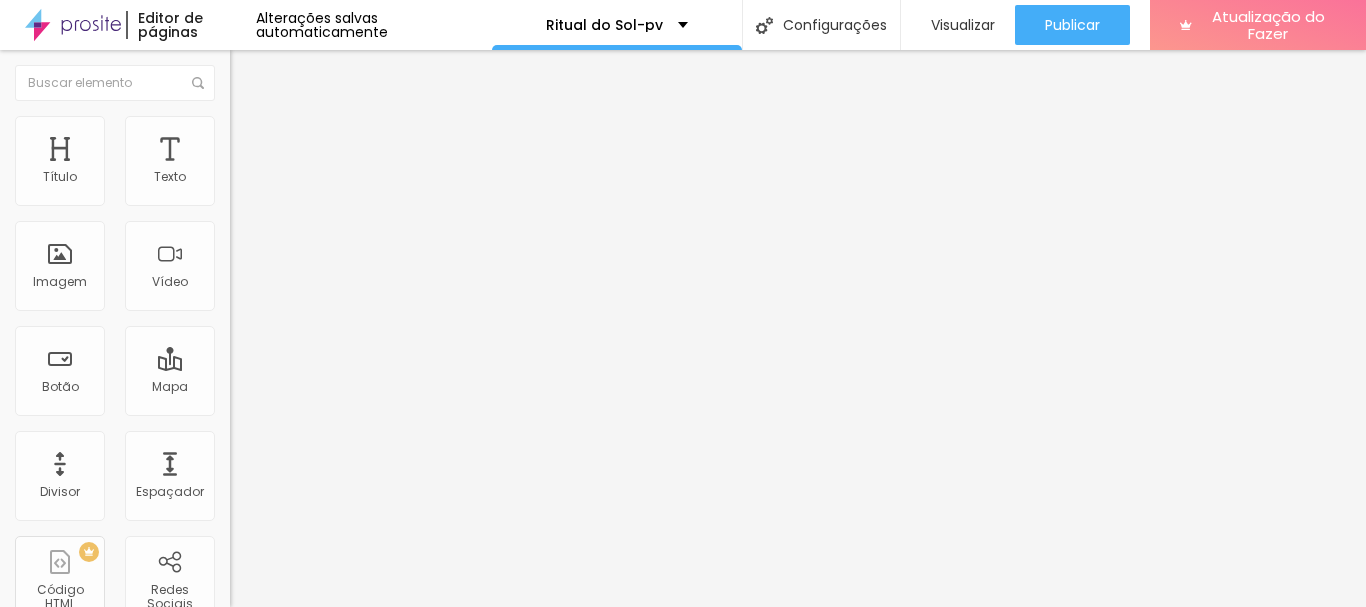 click at bounding box center [244, 285] 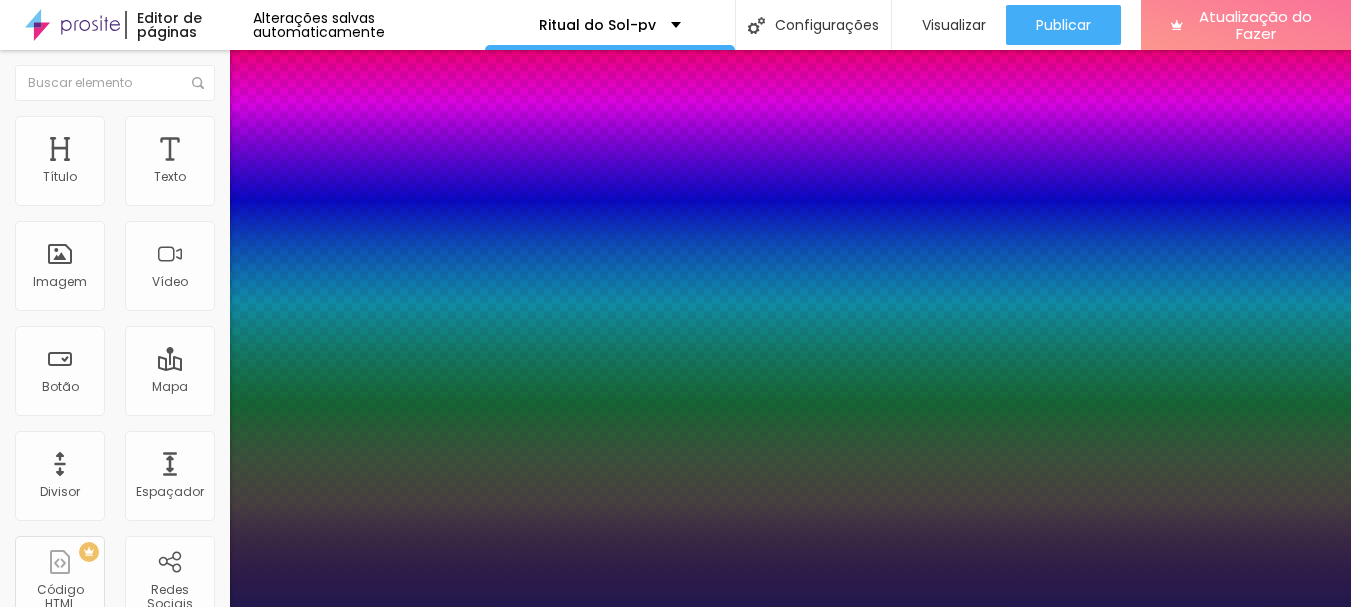 type on "1" 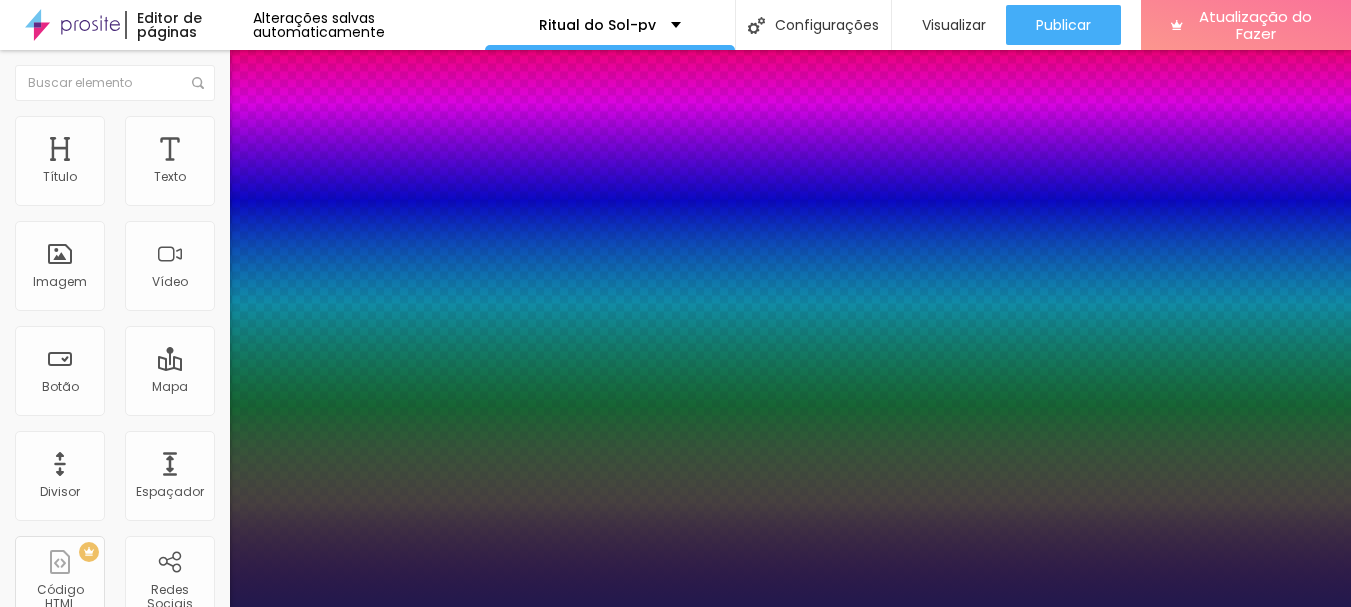 type on "40" 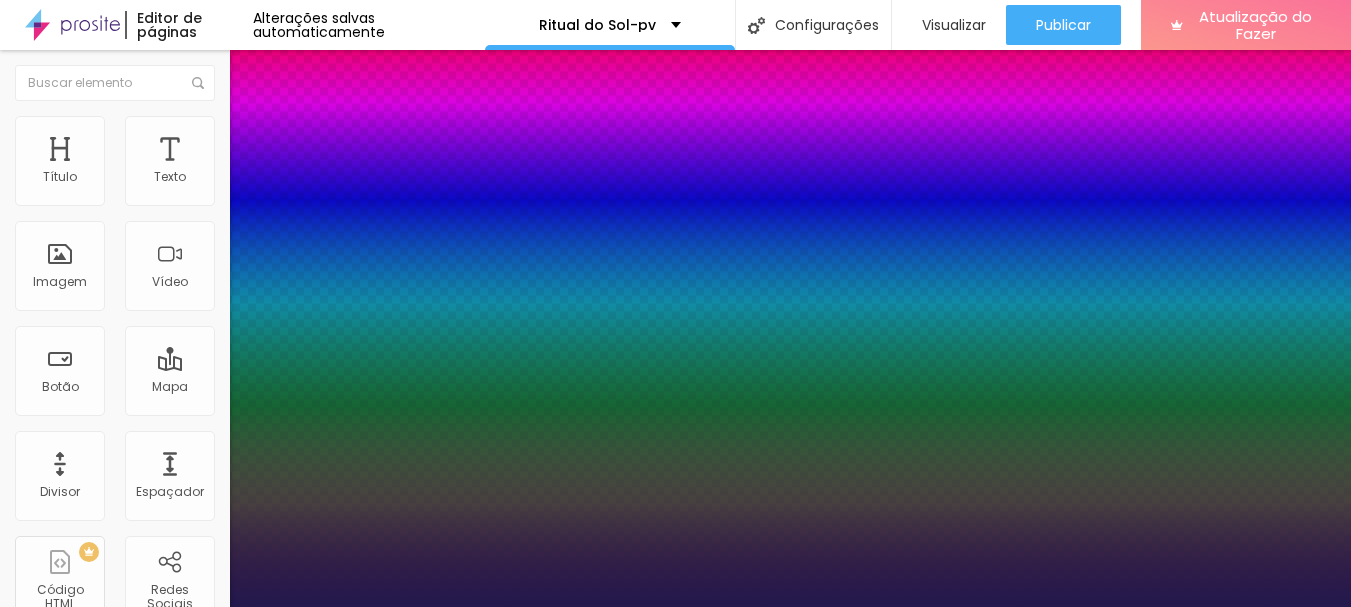 type on "40" 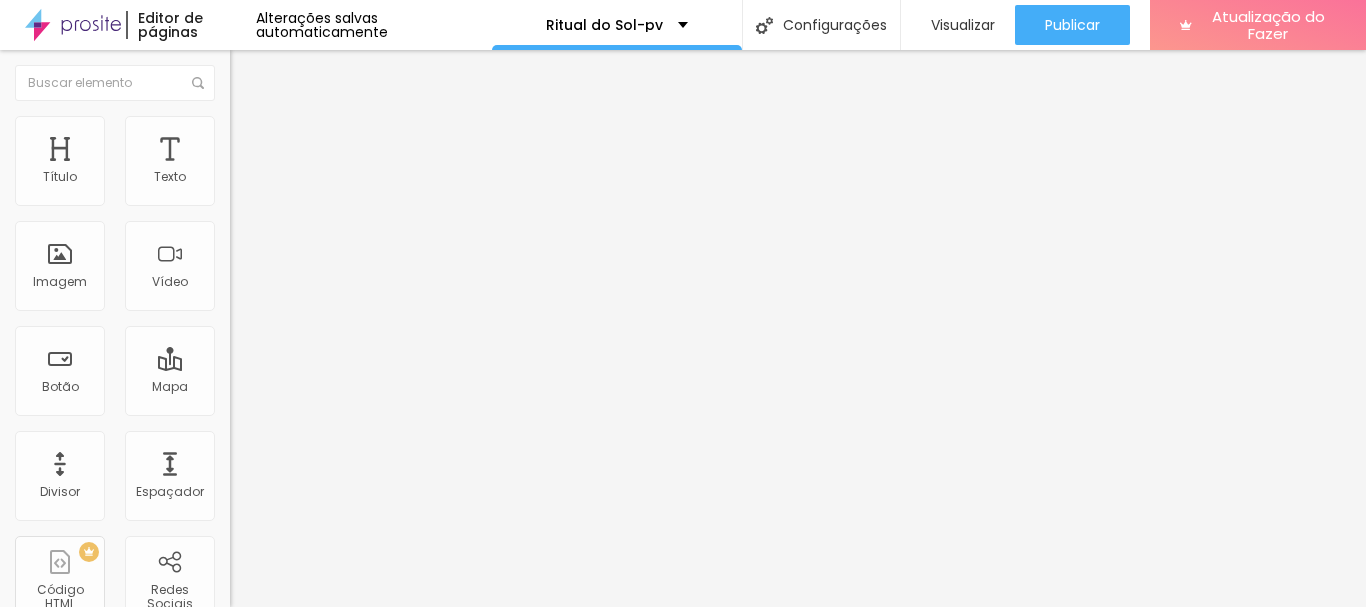 click 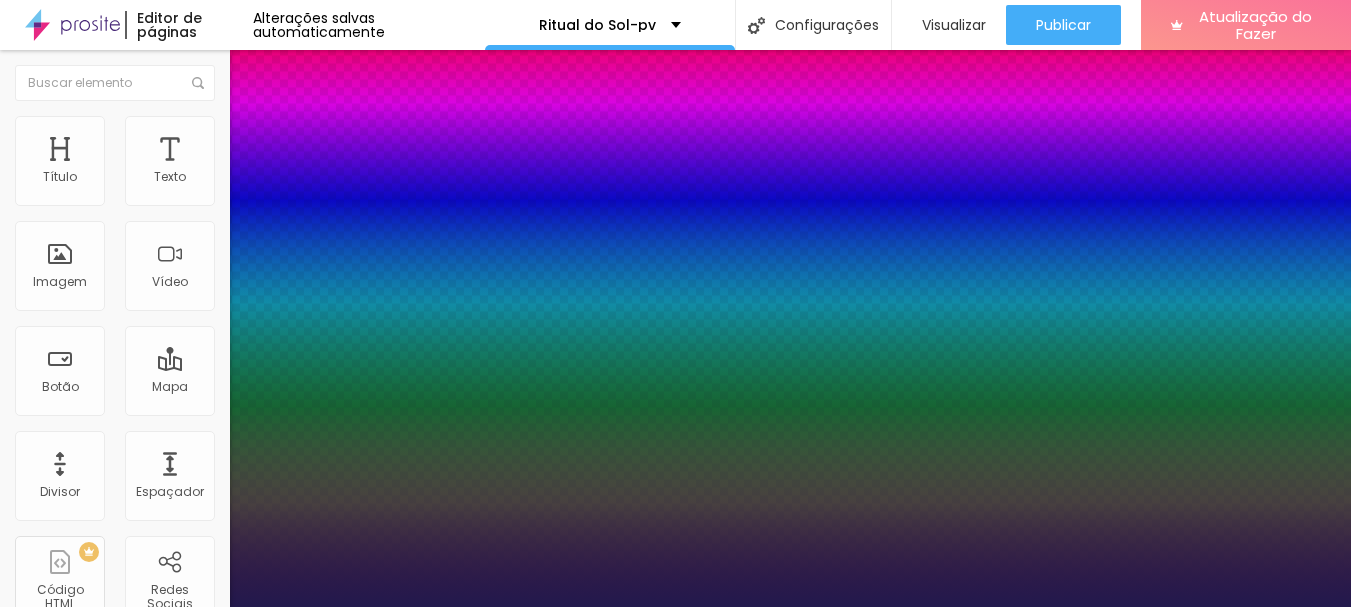 type on "1" 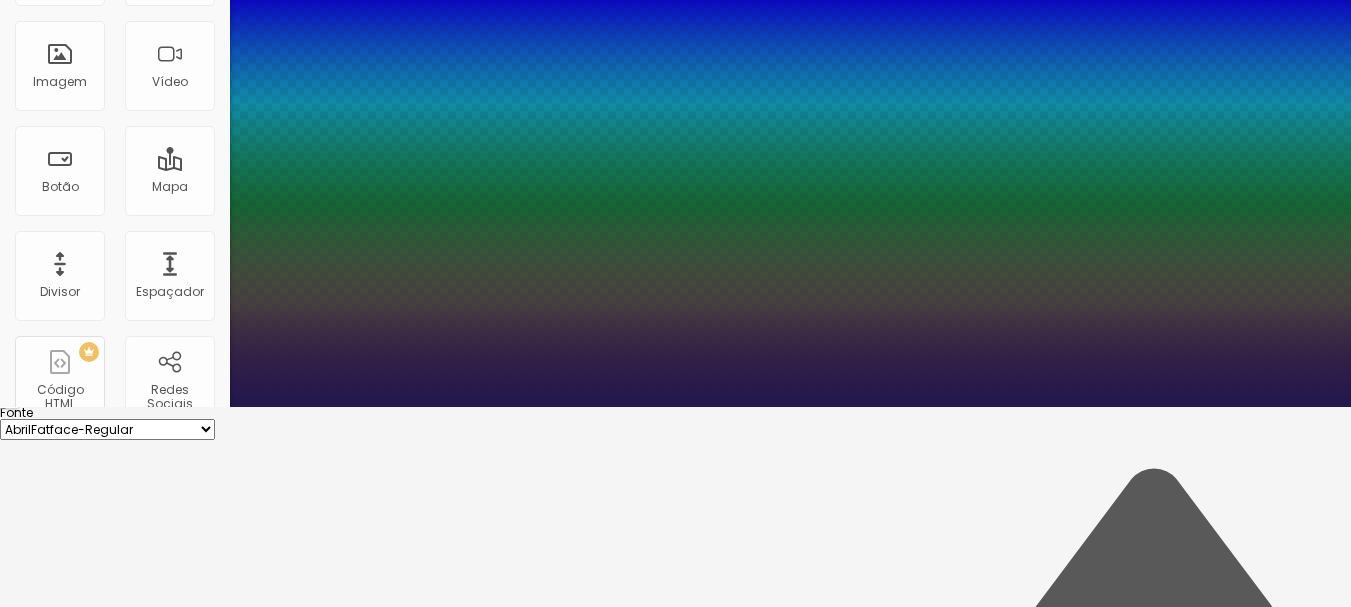 click on "16" at bounding box center [40, 1821] 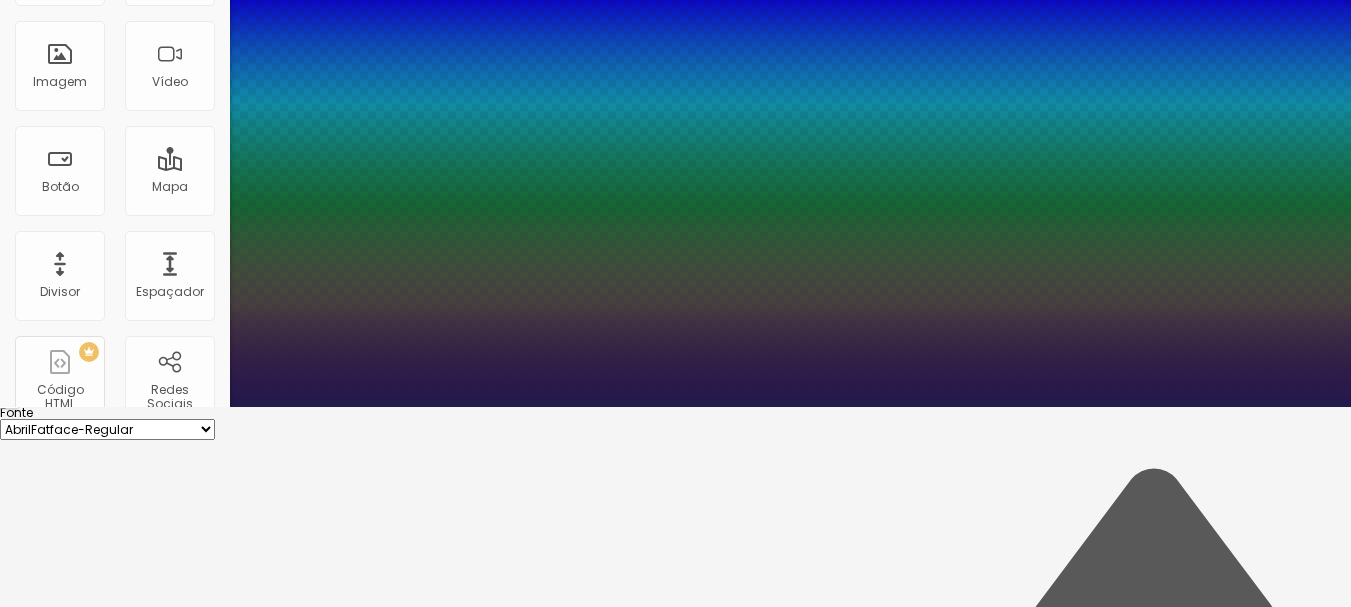 type on "20" 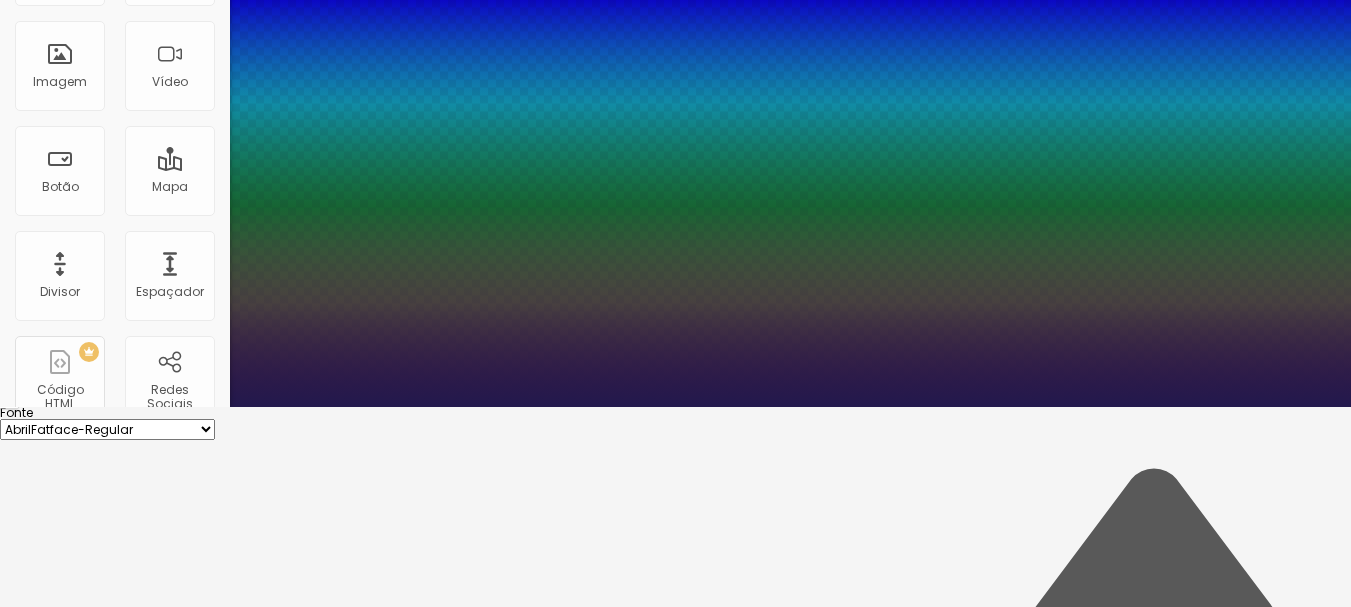 type on "1" 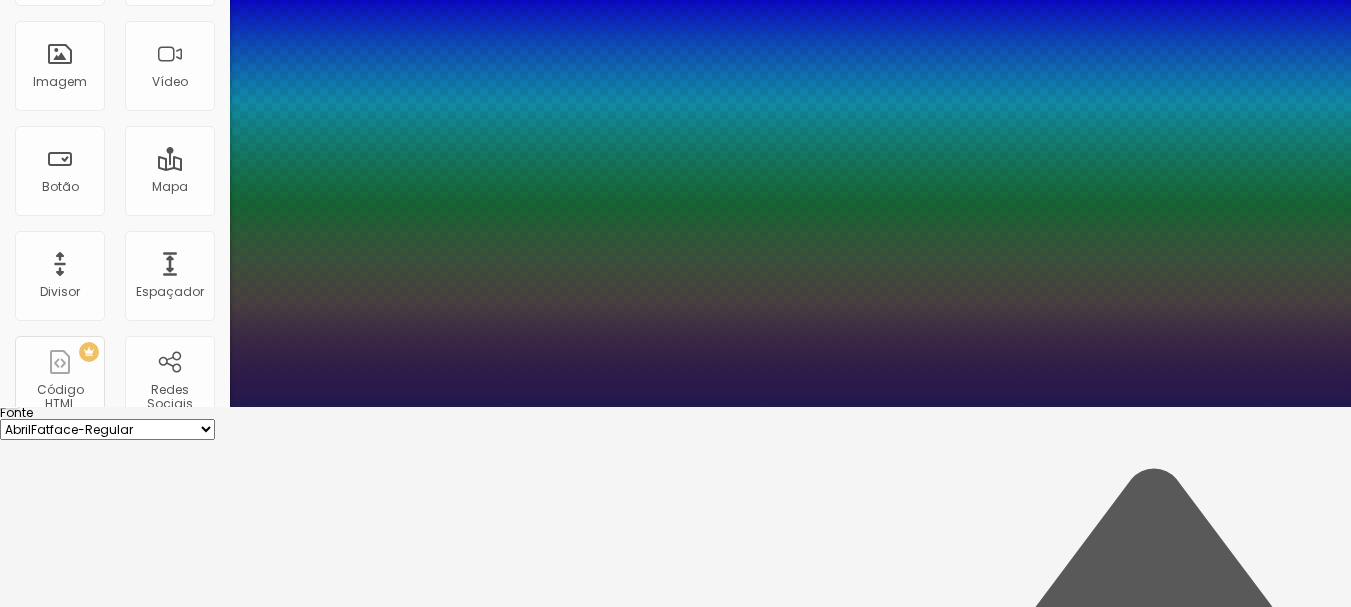 type on "20" 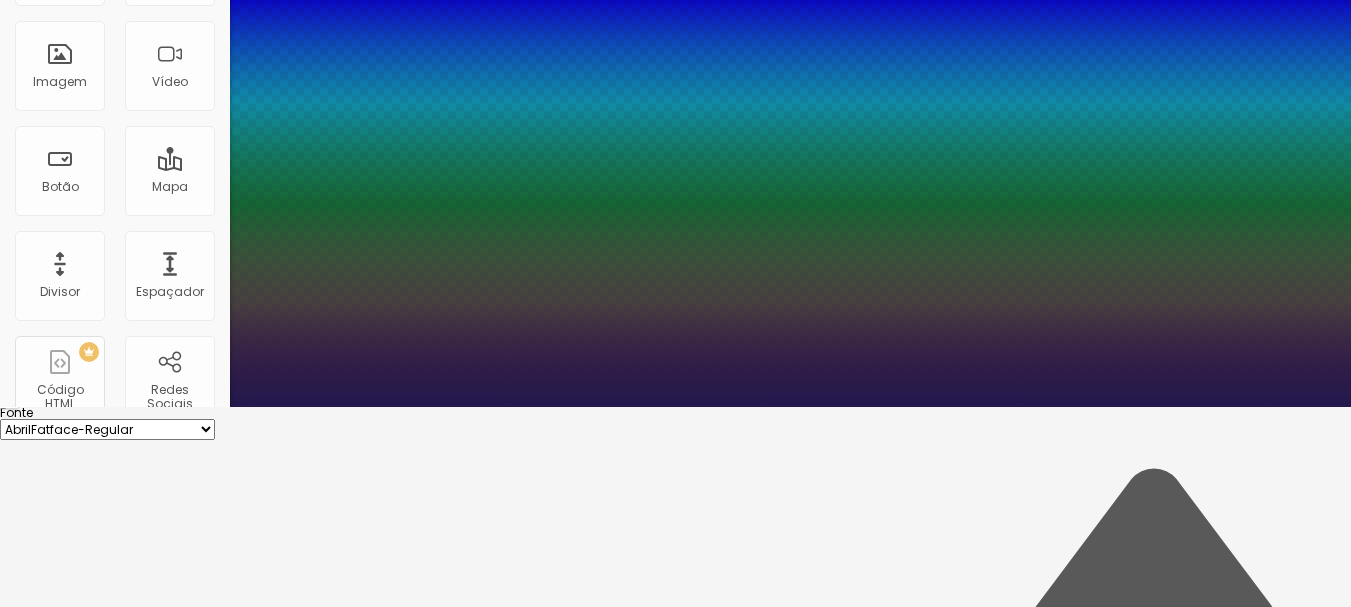 type on "1" 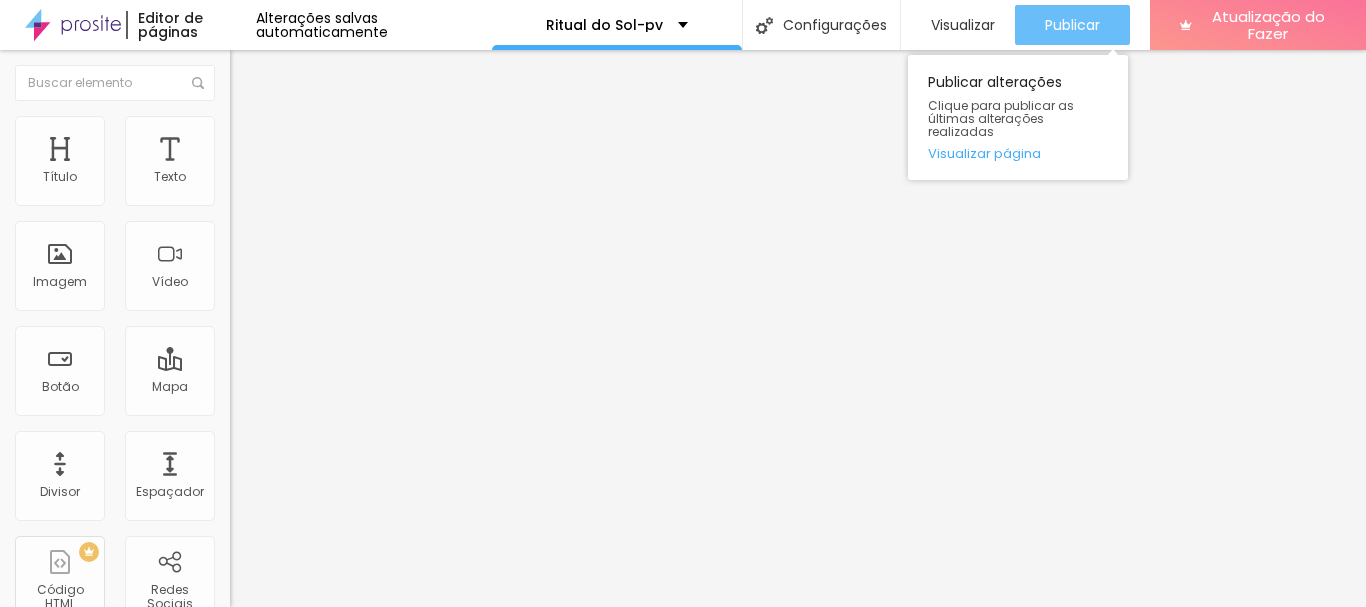 click on "Publicar" at bounding box center [1072, 25] 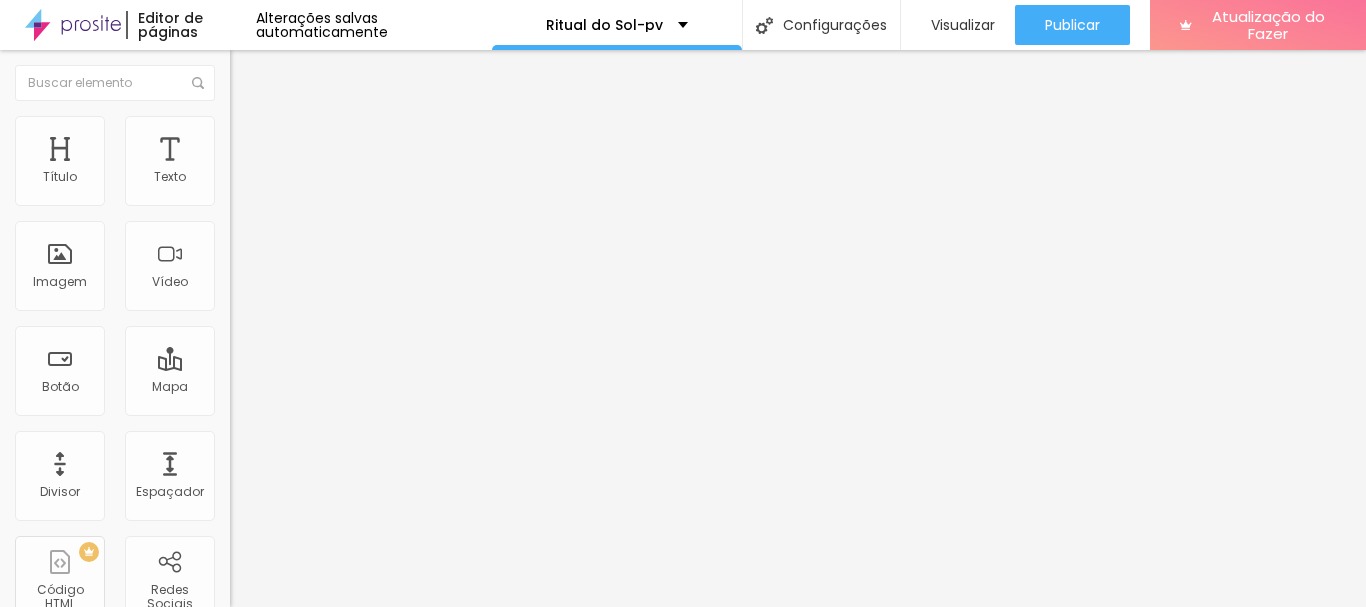 click 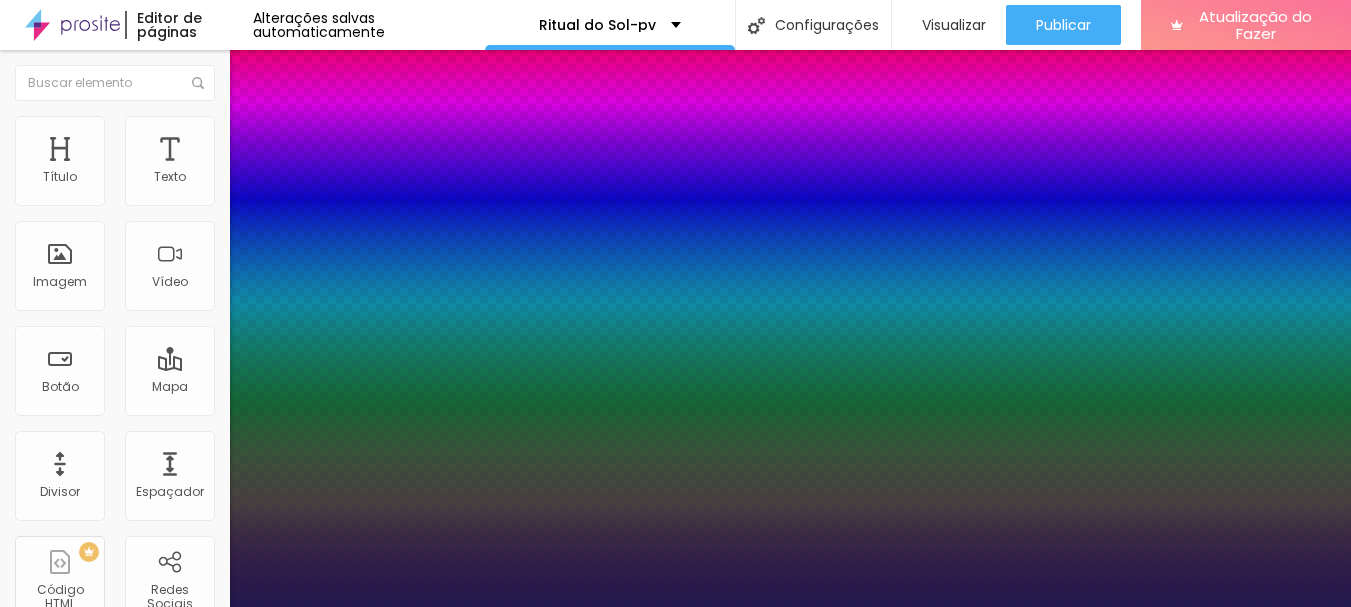 type on "1" 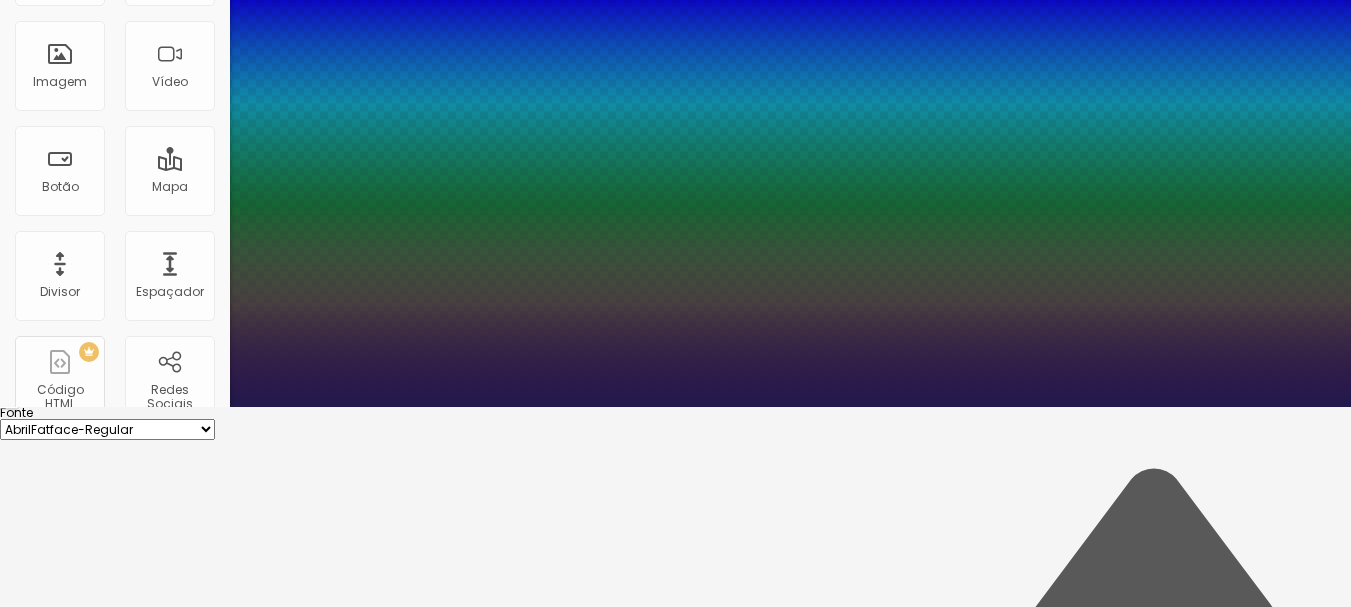 type on "1" 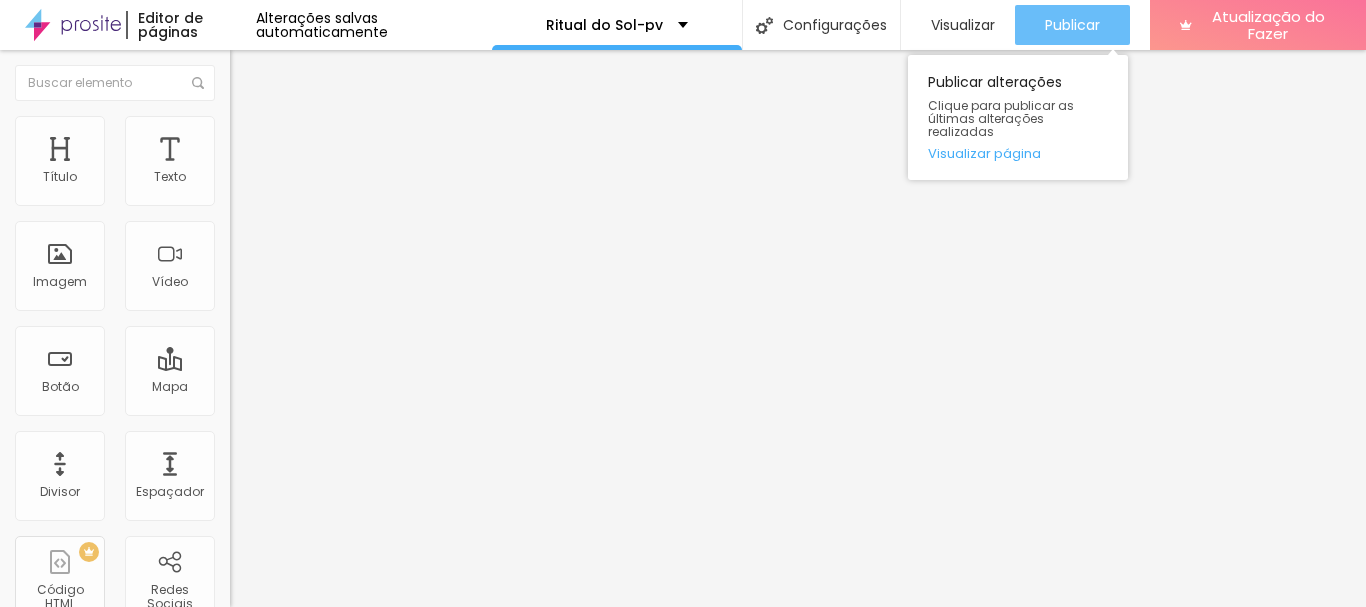 click on "Publicar" at bounding box center (1072, 25) 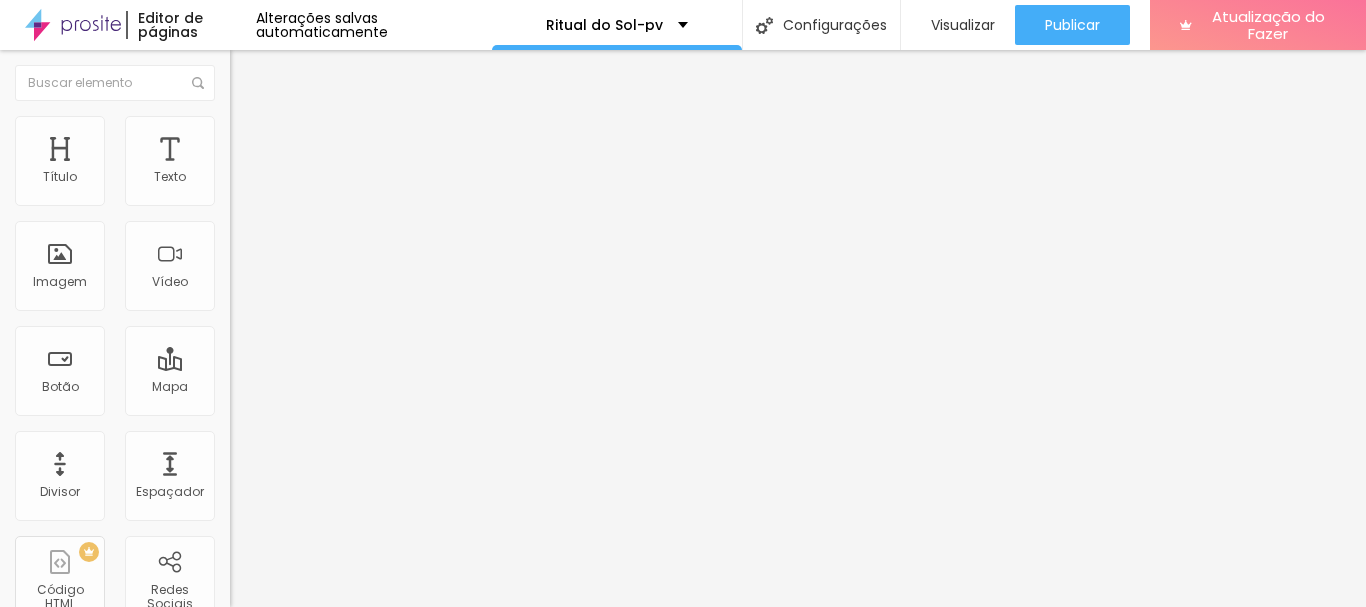 click on "Adicionar imagem" at bounding box center (300, 163) 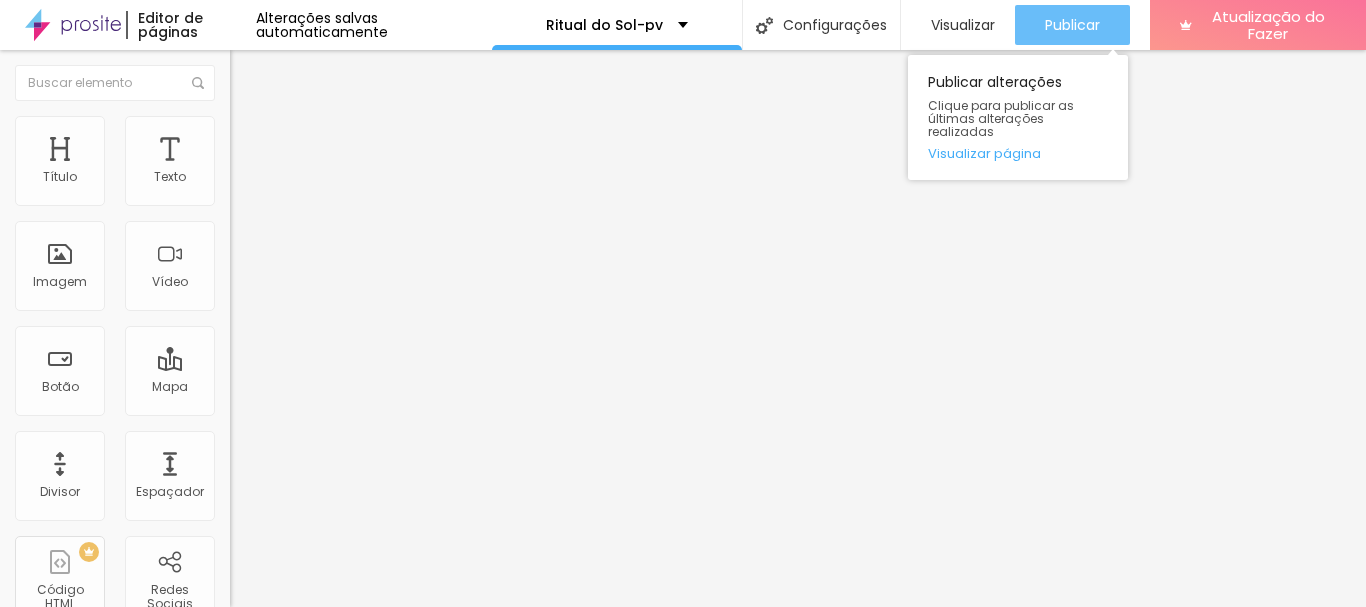 click on "Publicar" at bounding box center (1072, 25) 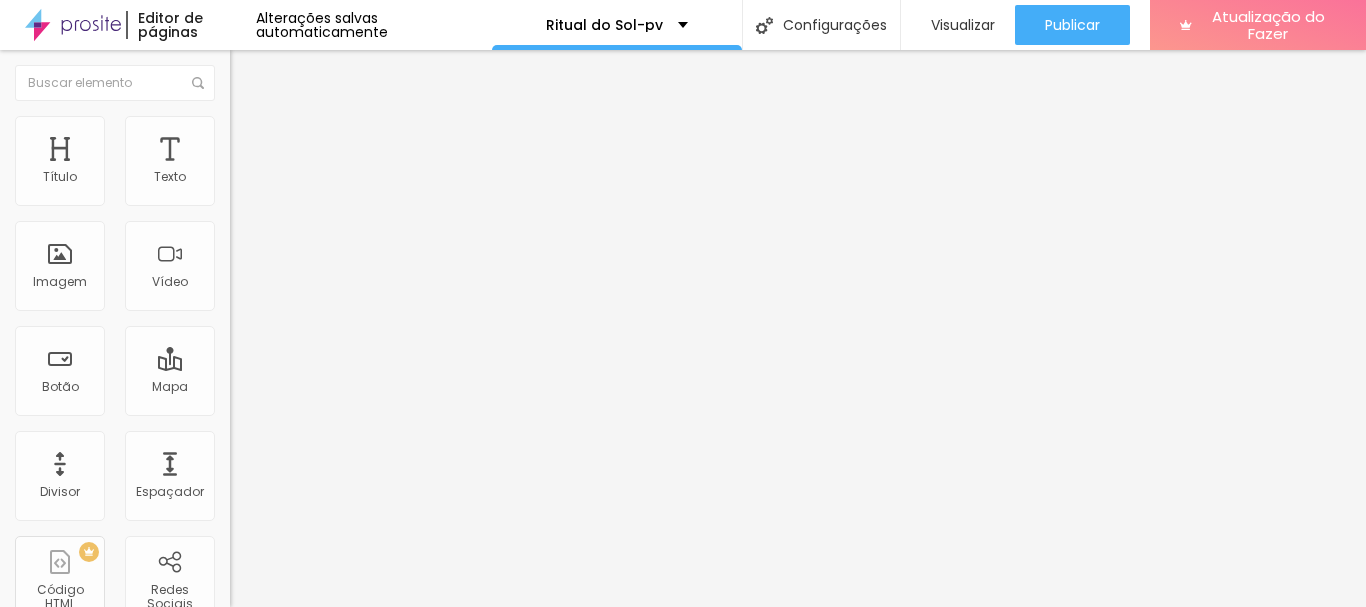 click 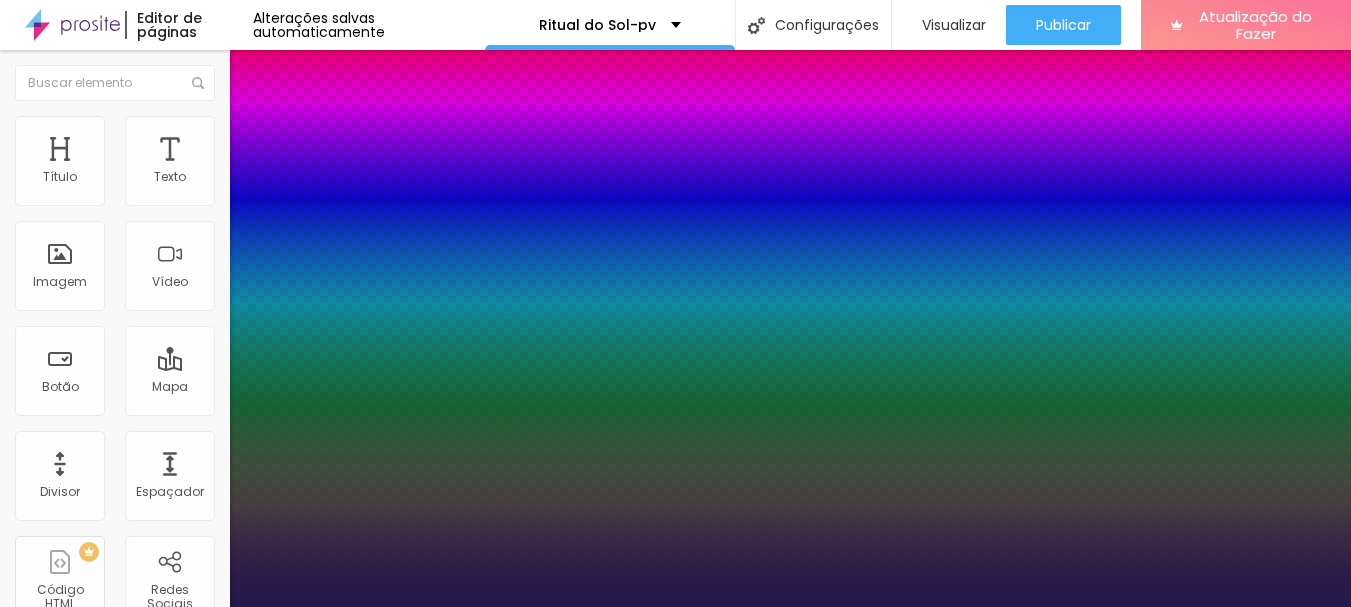 click on "16" at bounding box center [40, 2021] 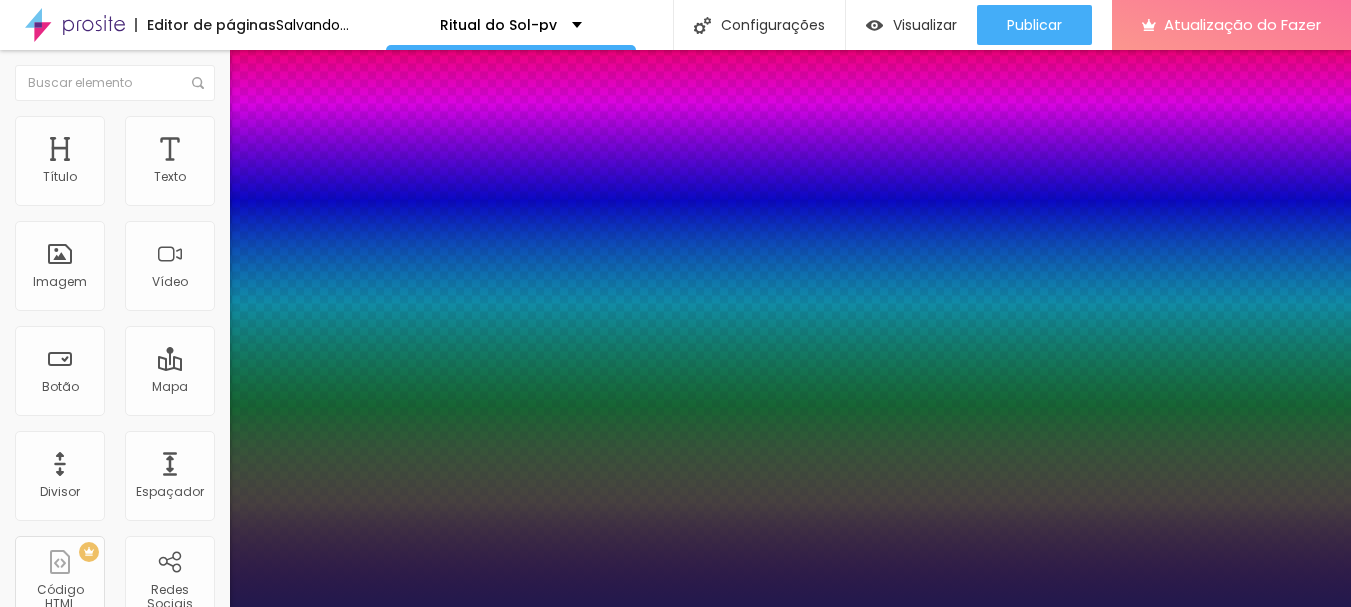 click on "16" at bounding box center (40, 2021) 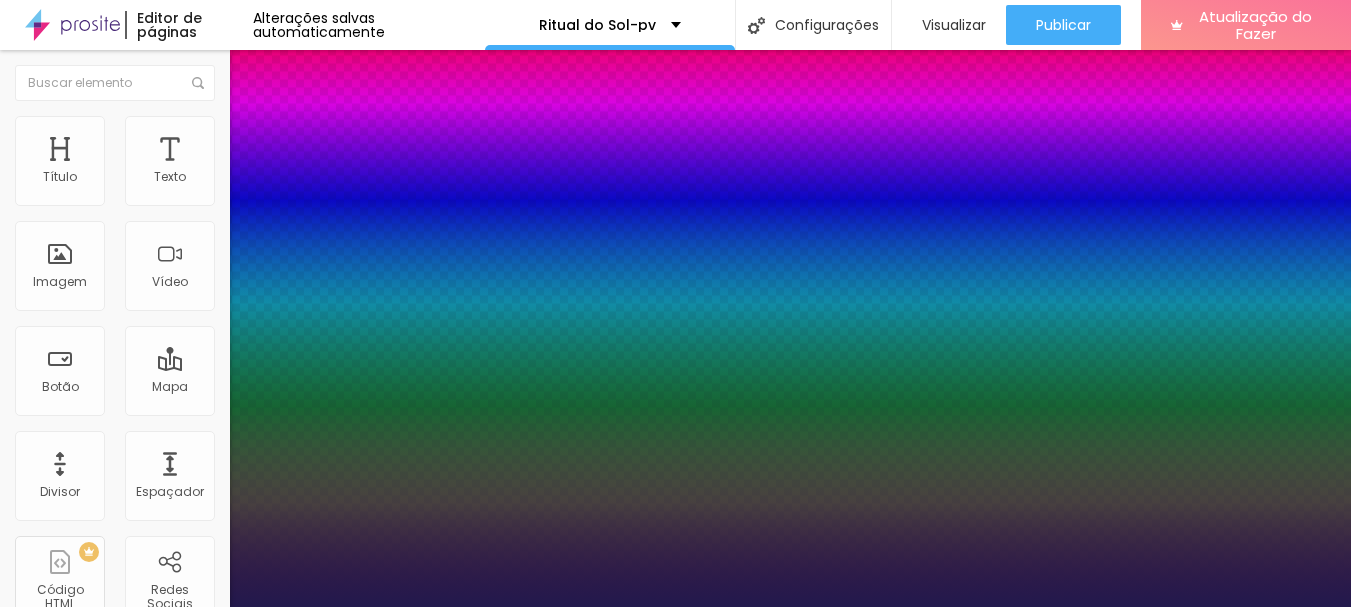 type on "8" 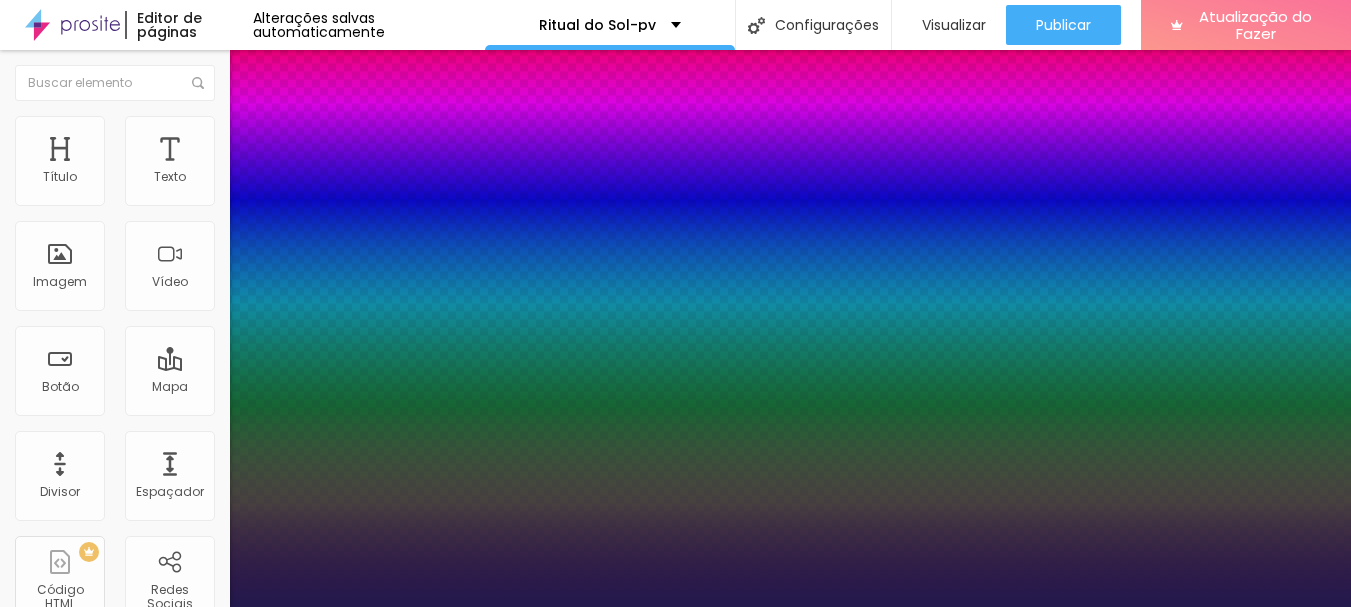 type on "1" 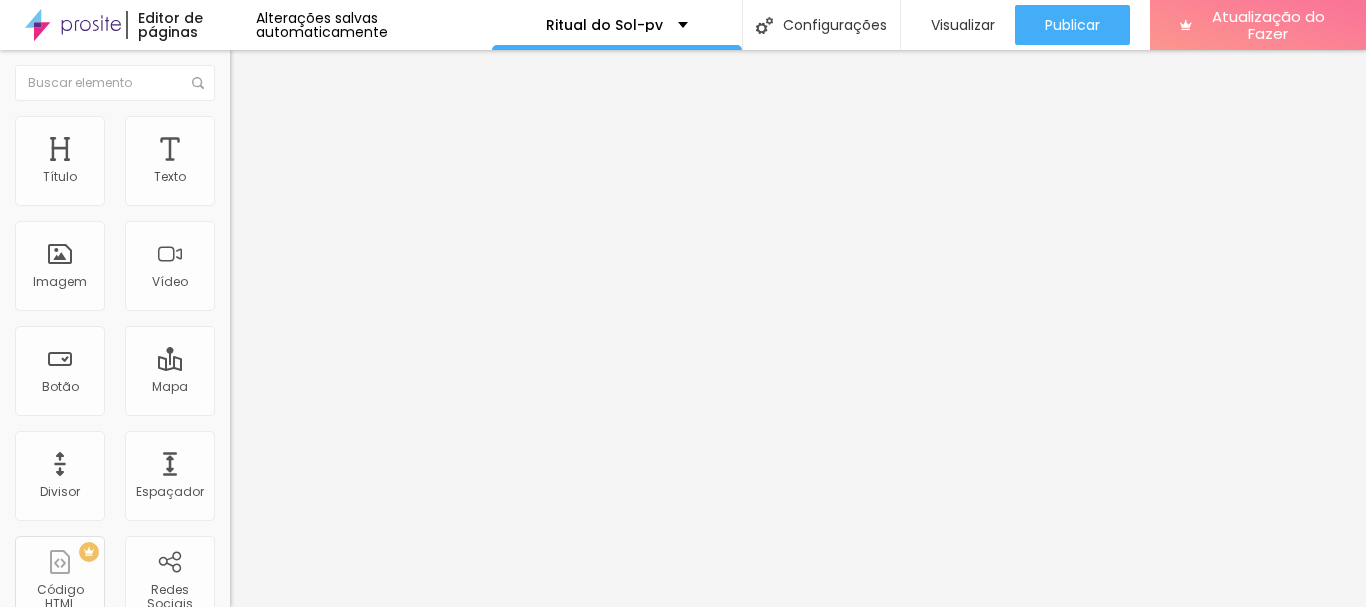 click at bounding box center (253, 73) 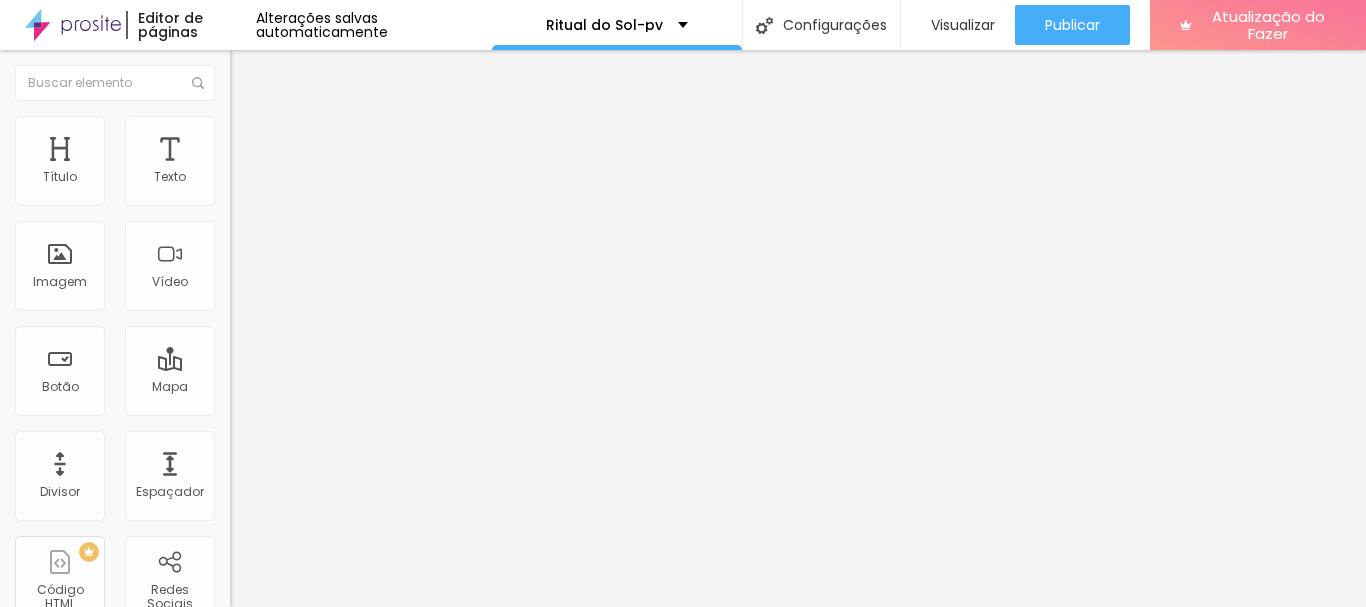 click on "Adicionar imagem" at bounding box center (300, 163) 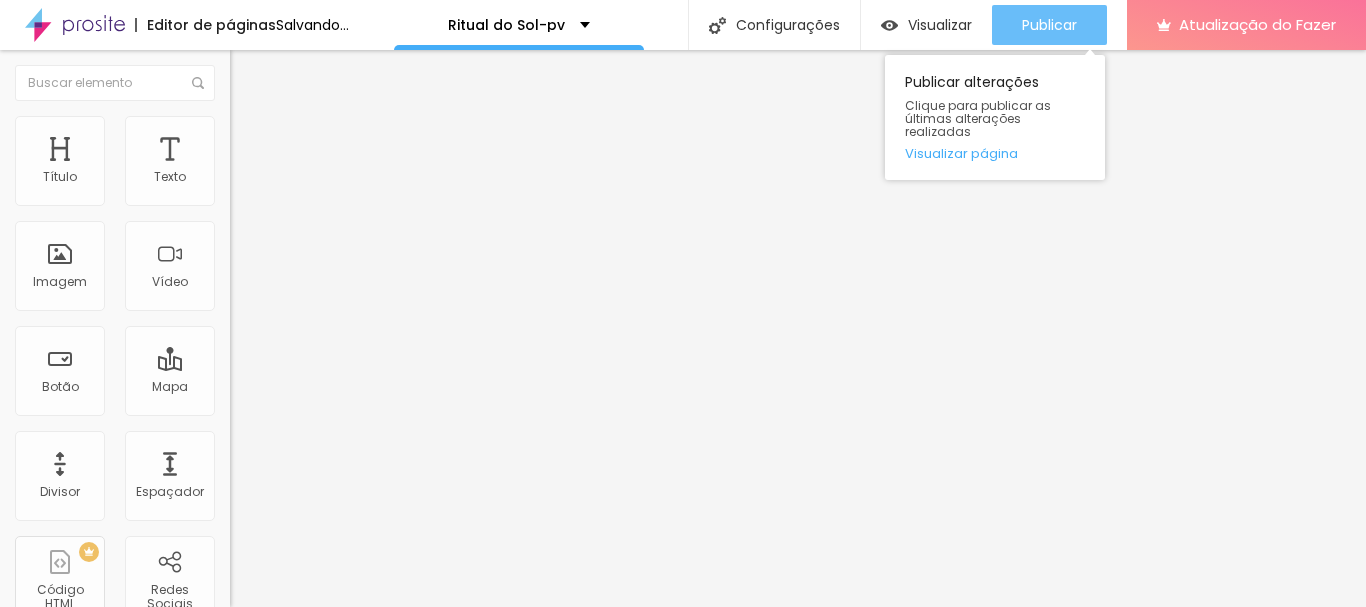 click on "Publicar" at bounding box center (1049, 25) 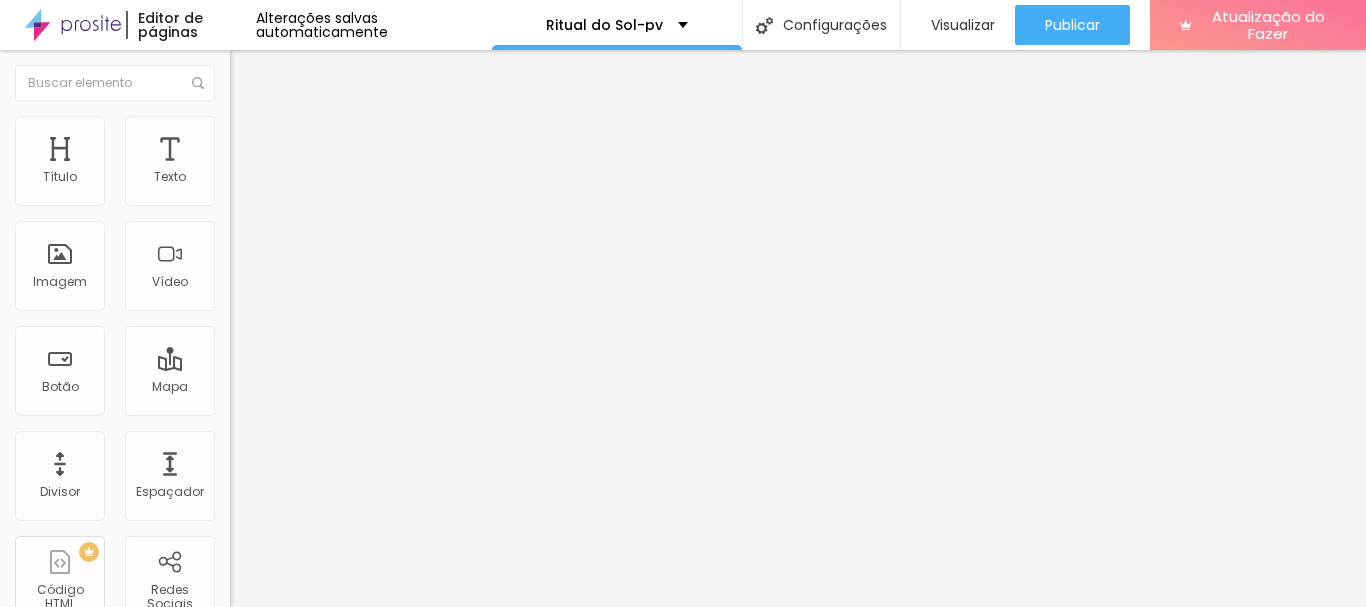 click at bounding box center [244, 181] 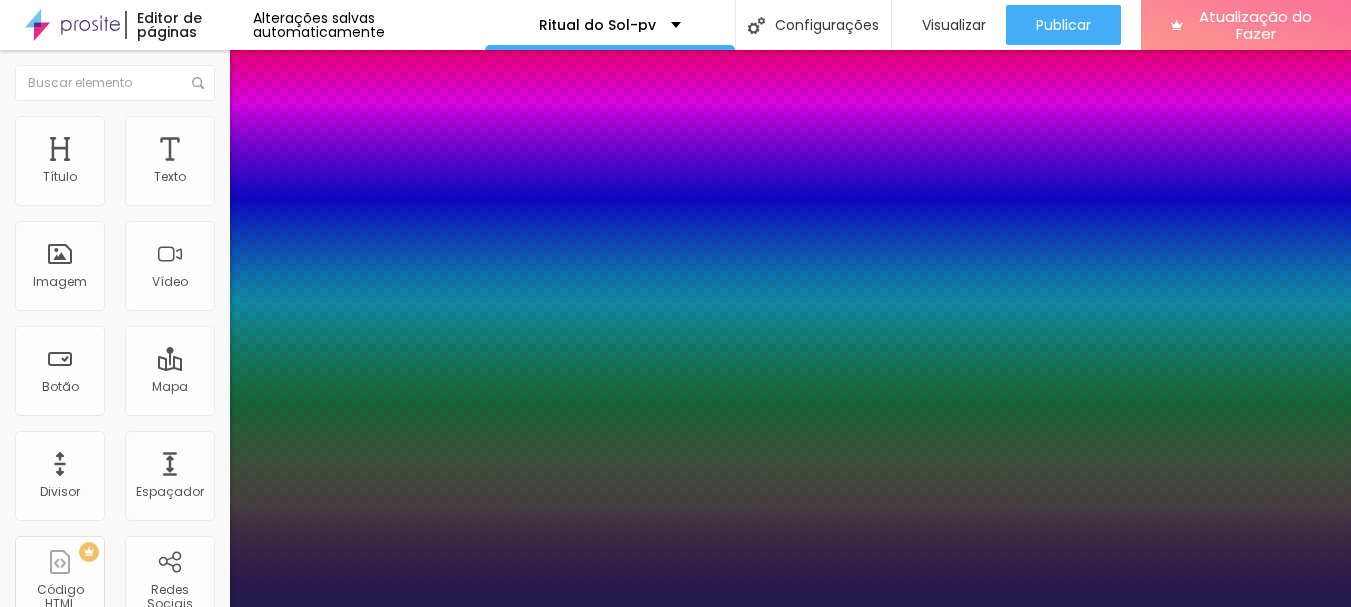 type on "1" 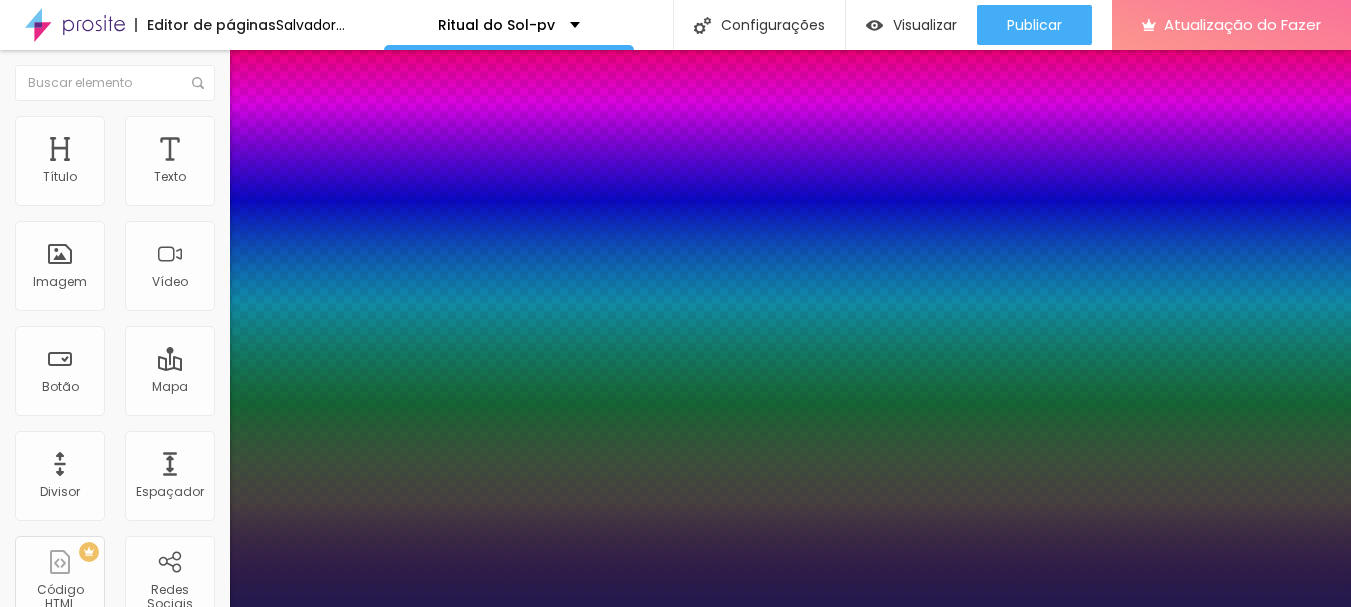 type on "1" 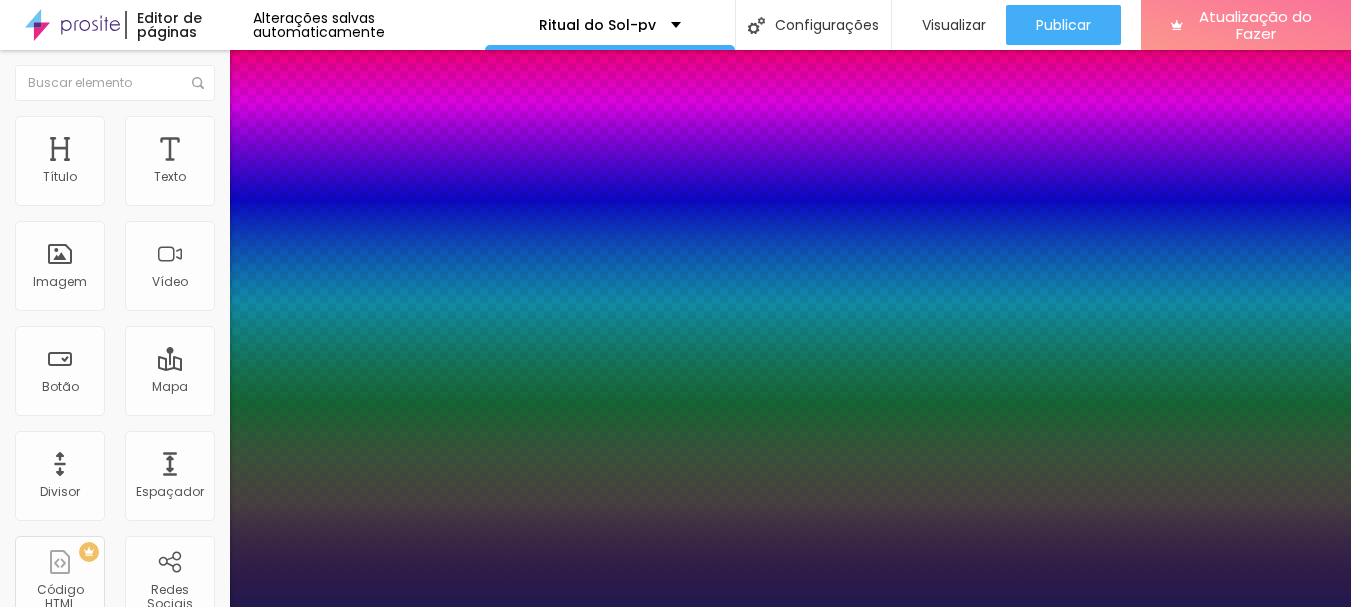 type on "20" 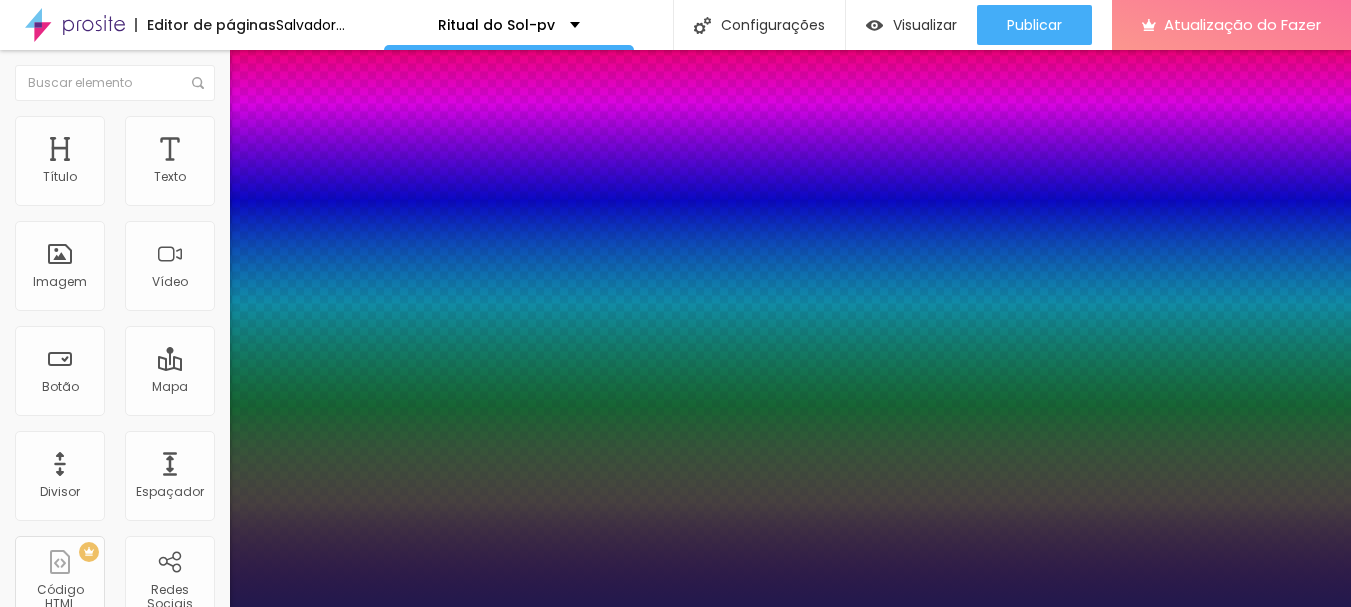type on "1" 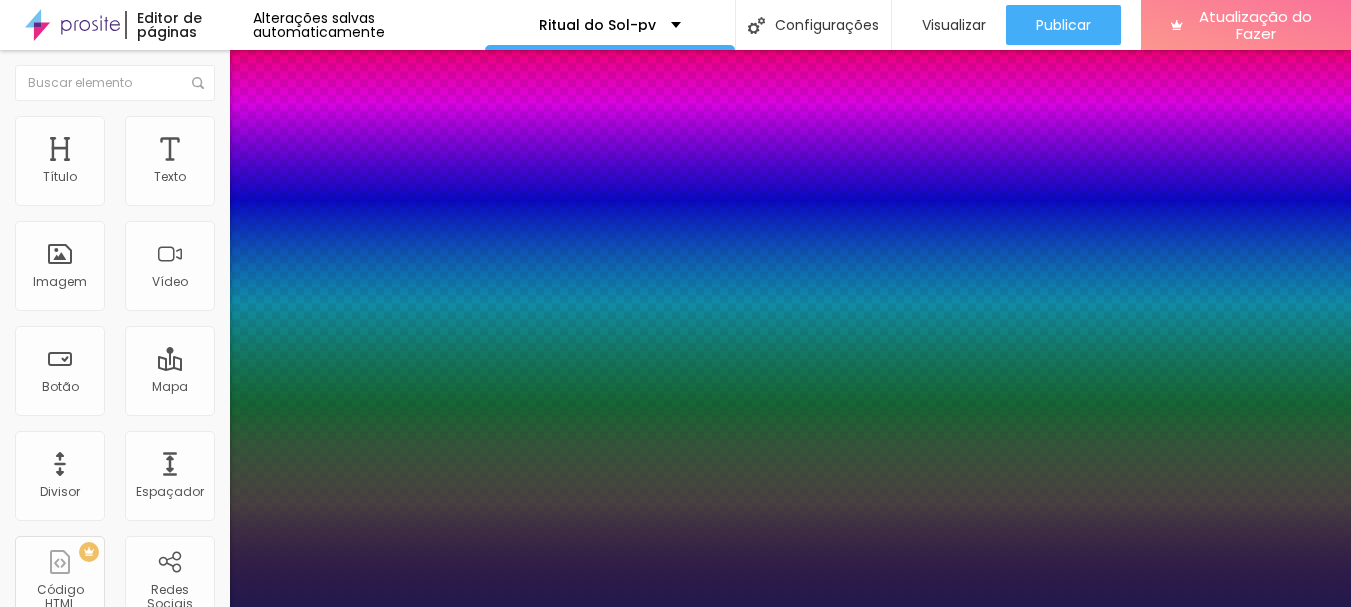type on "1.7" 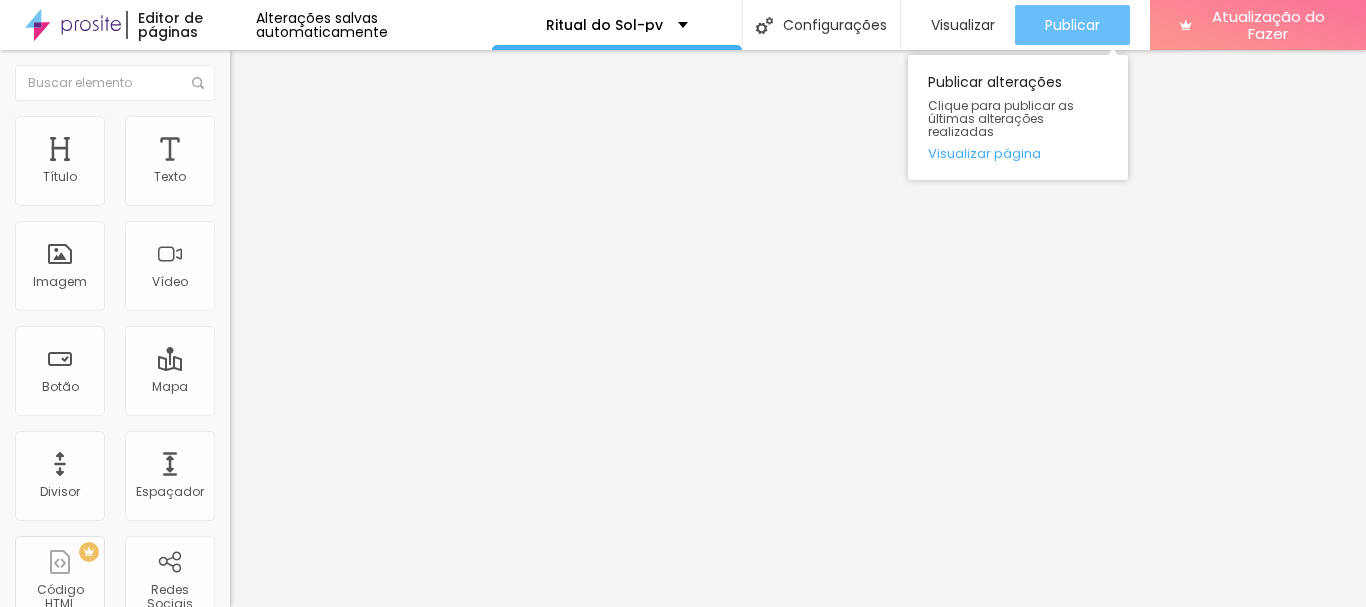 click on "Publicar" at bounding box center [1072, 25] 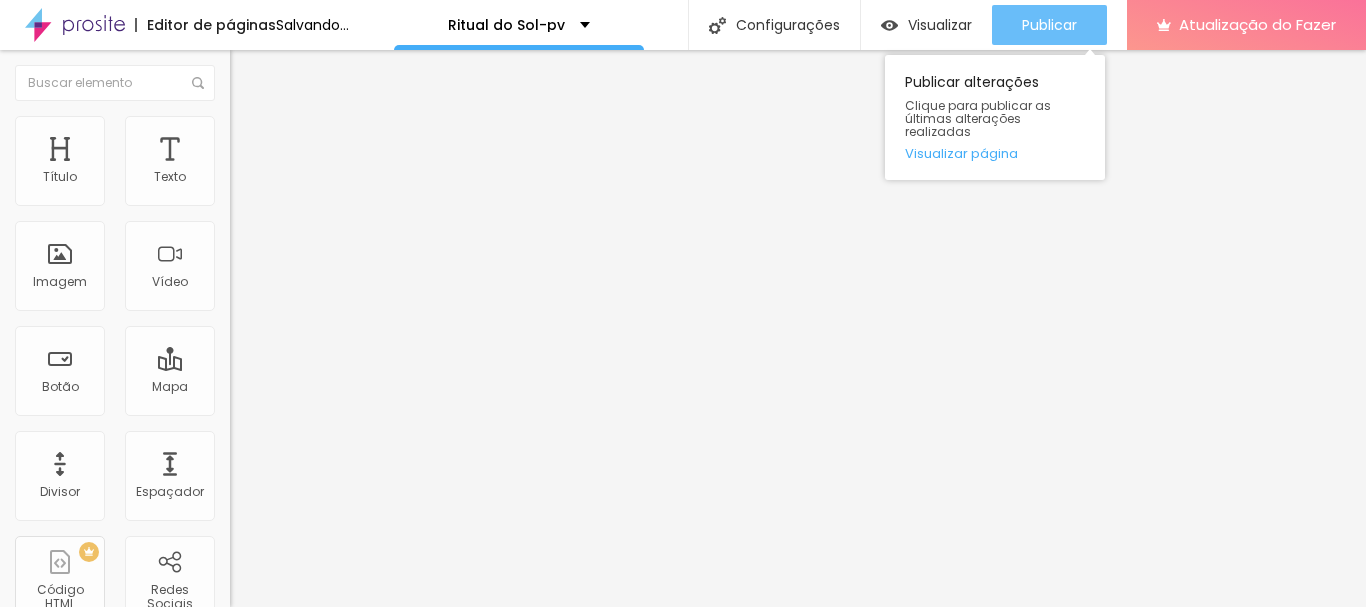 click on "Publicar" at bounding box center [1049, 25] 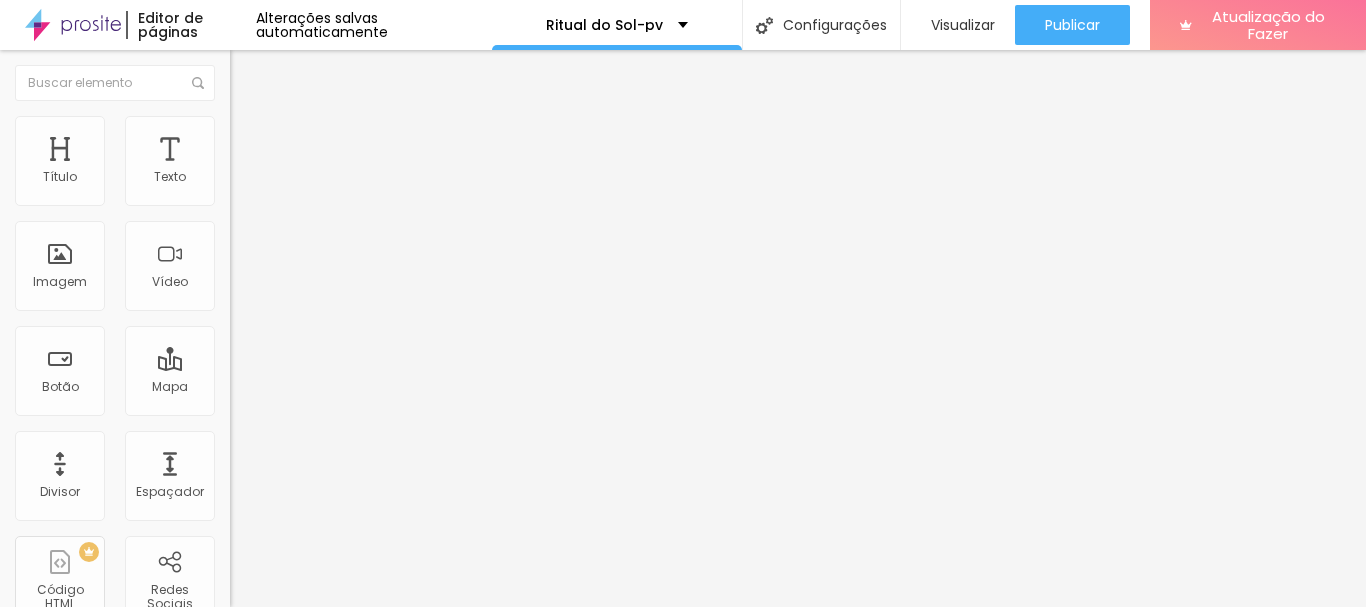 click 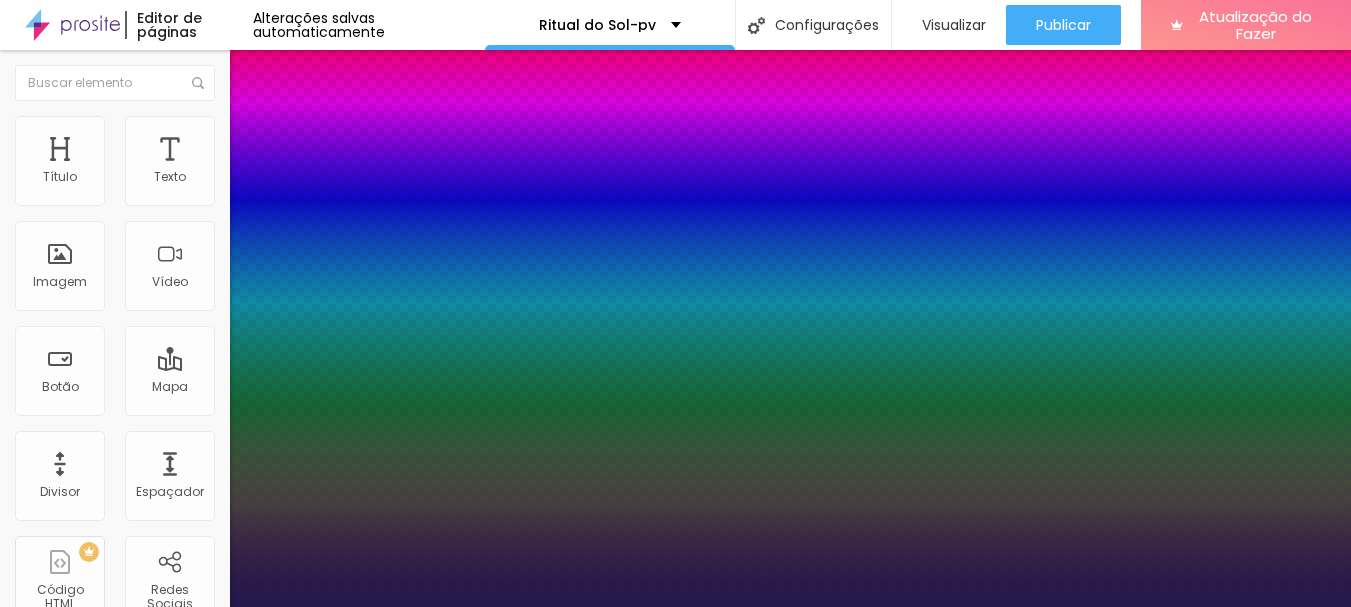 type on "1" 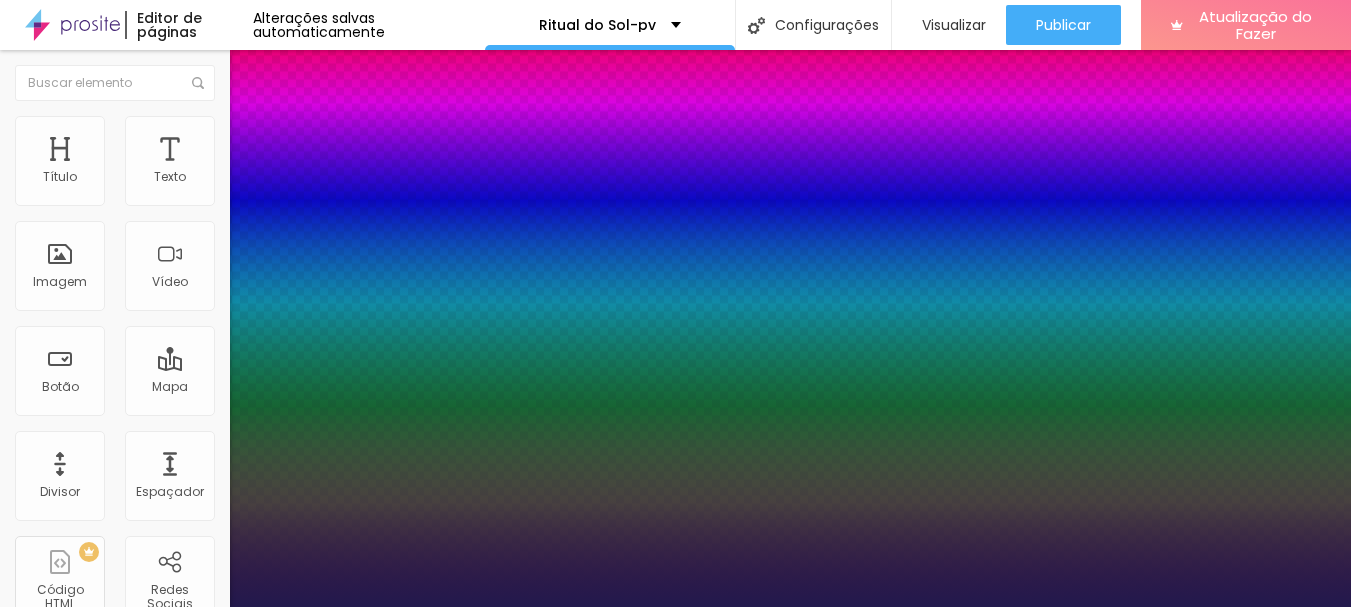 type on "20" 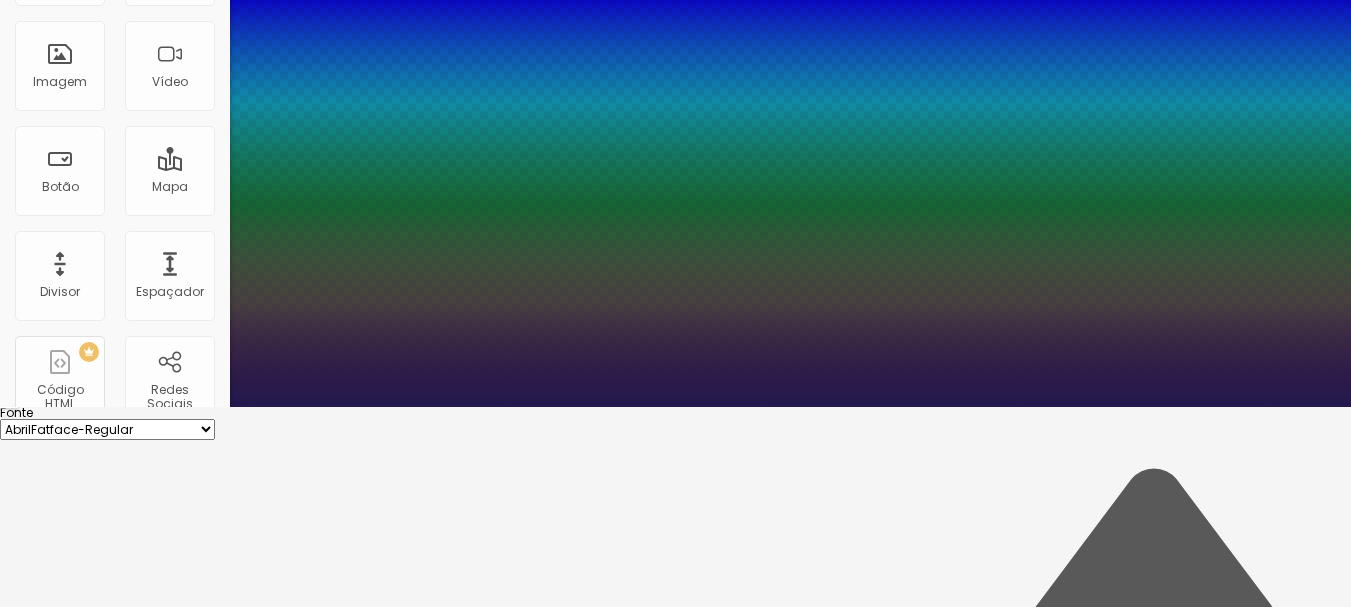 scroll, scrollTop: 300, scrollLeft: 0, axis: vertical 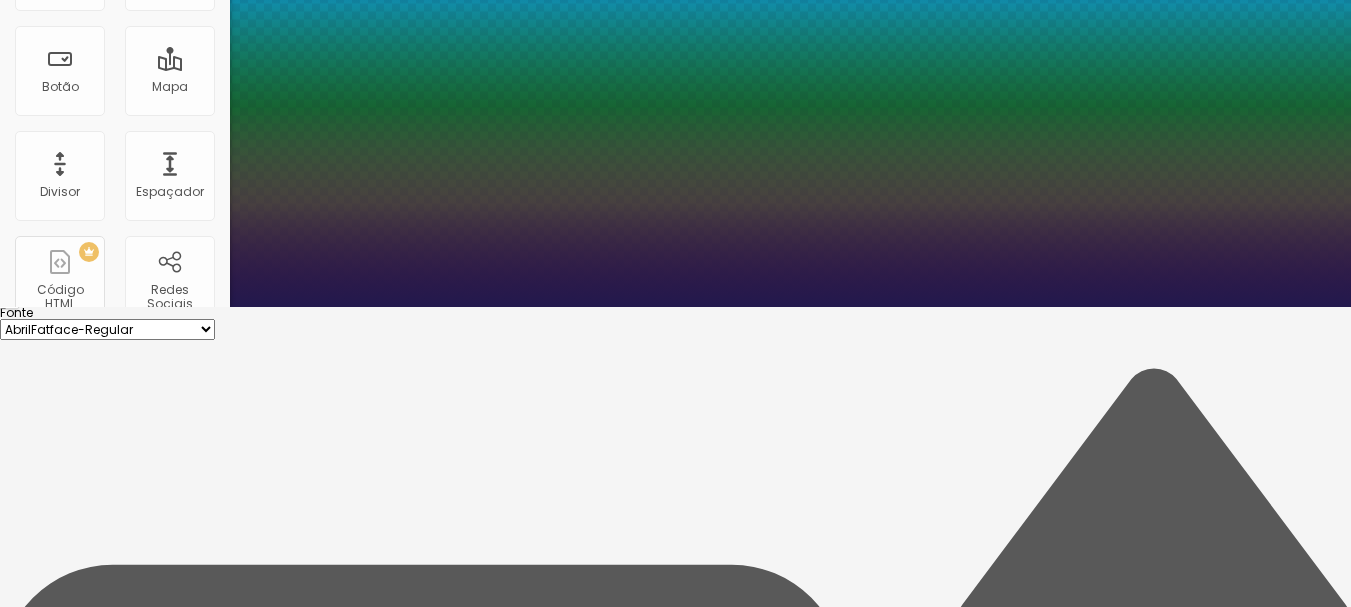 type on "20" 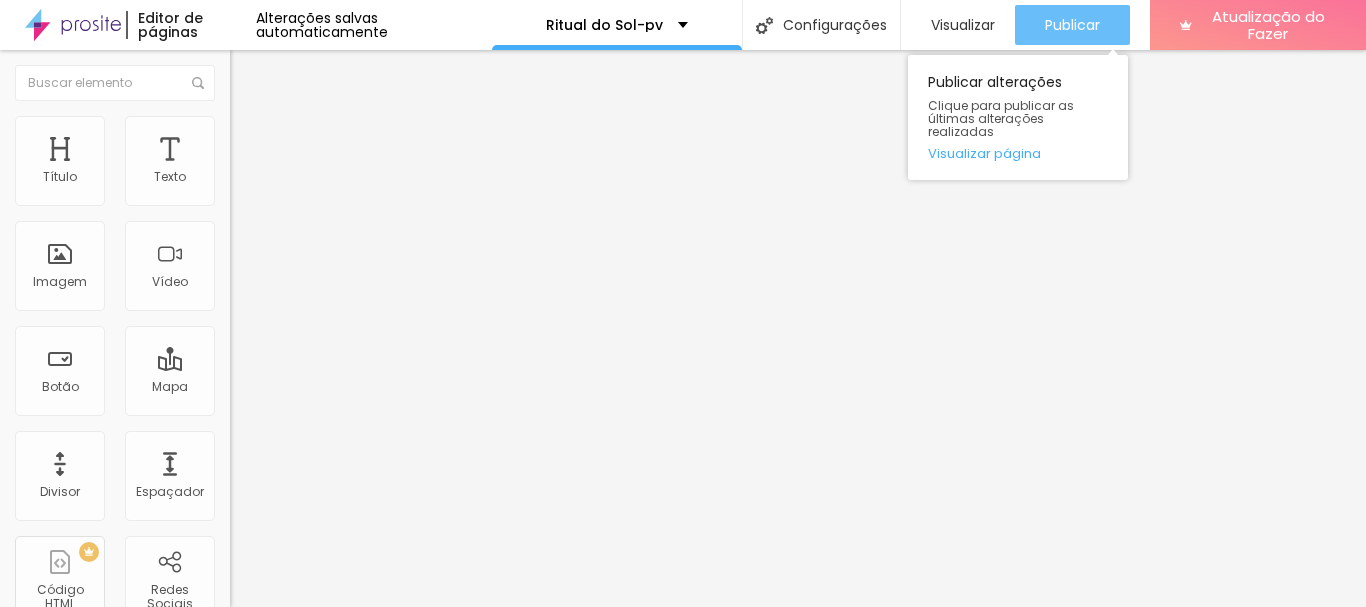 click on "Publicar" at bounding box center (1072, 25) 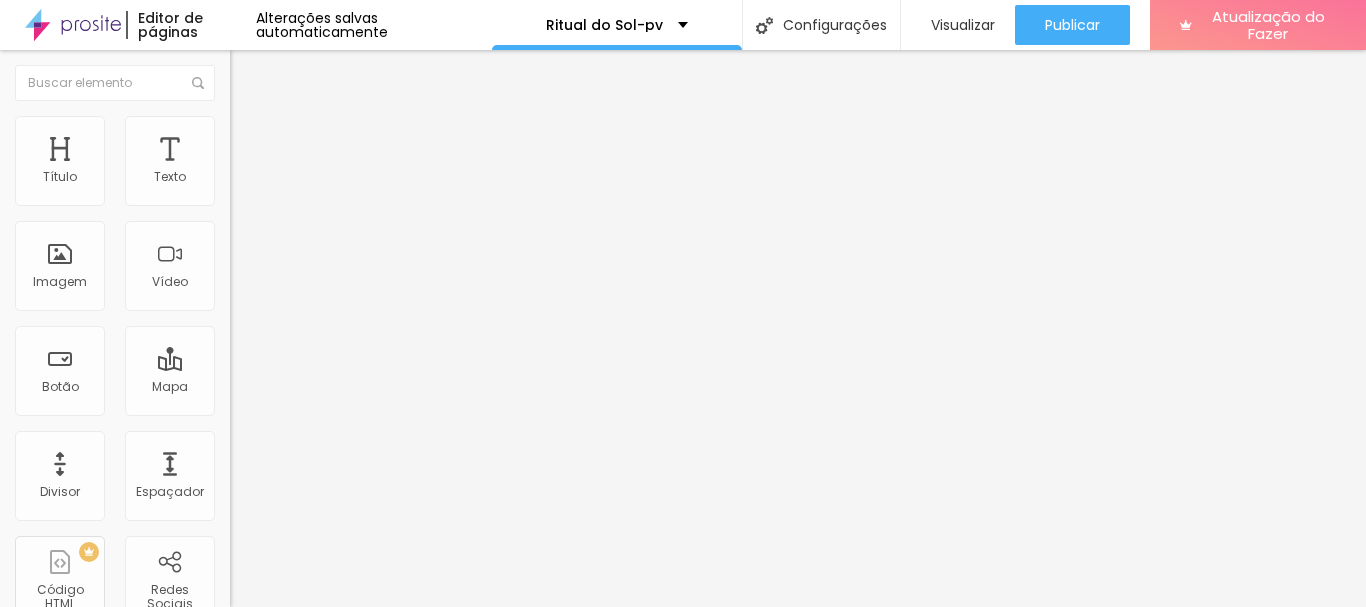 click at bounding box center (244, 285) 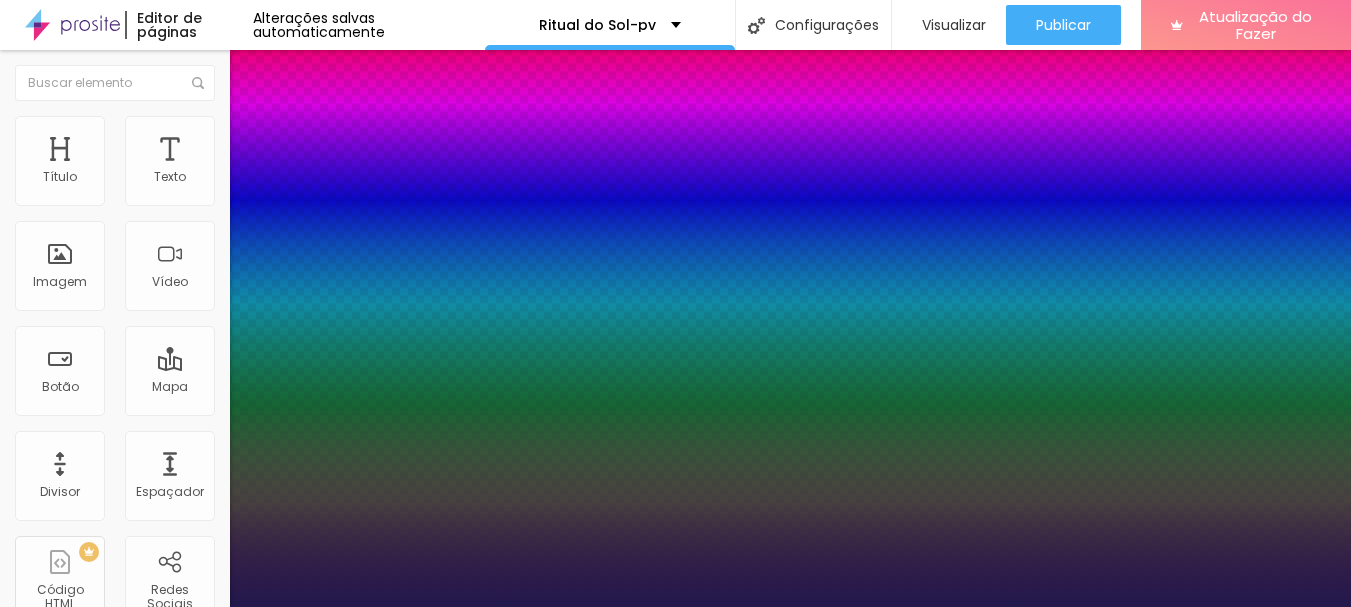 type on "1" 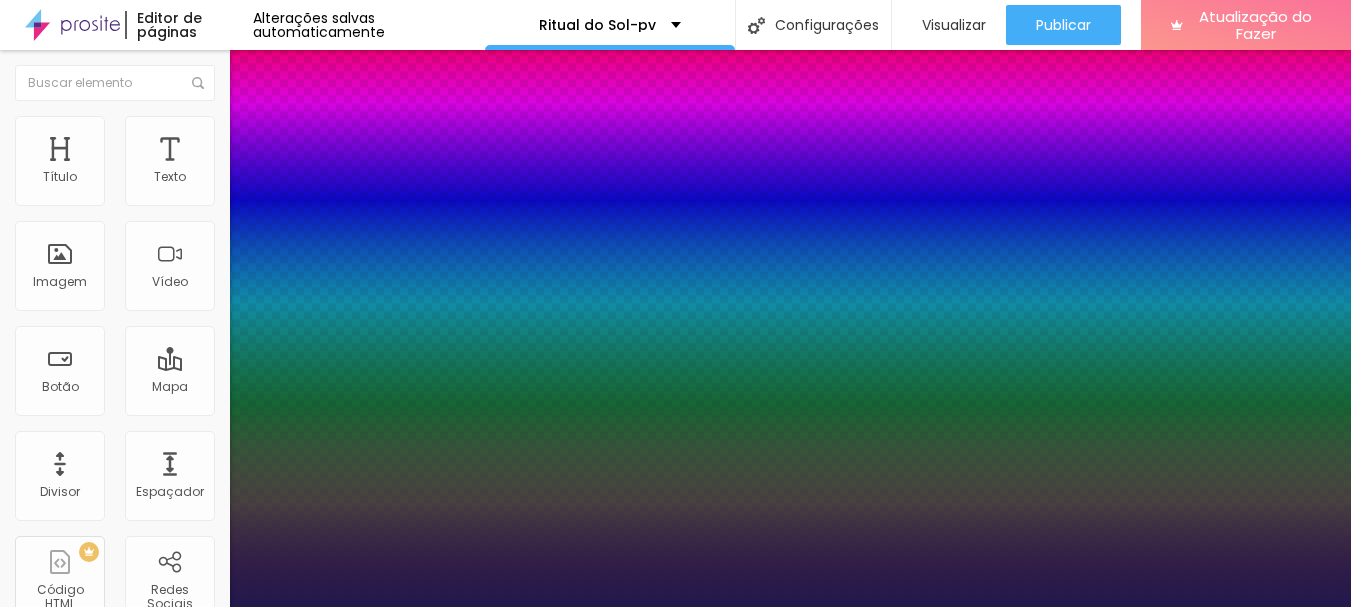 type on "40" 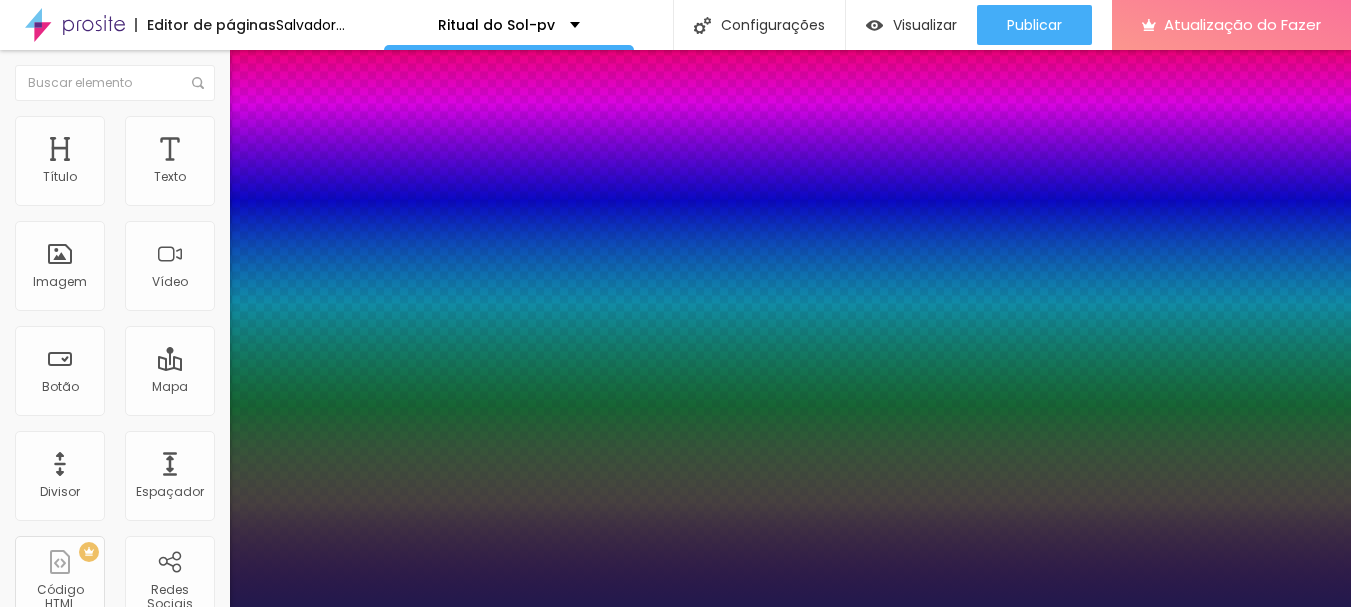 type on "1" 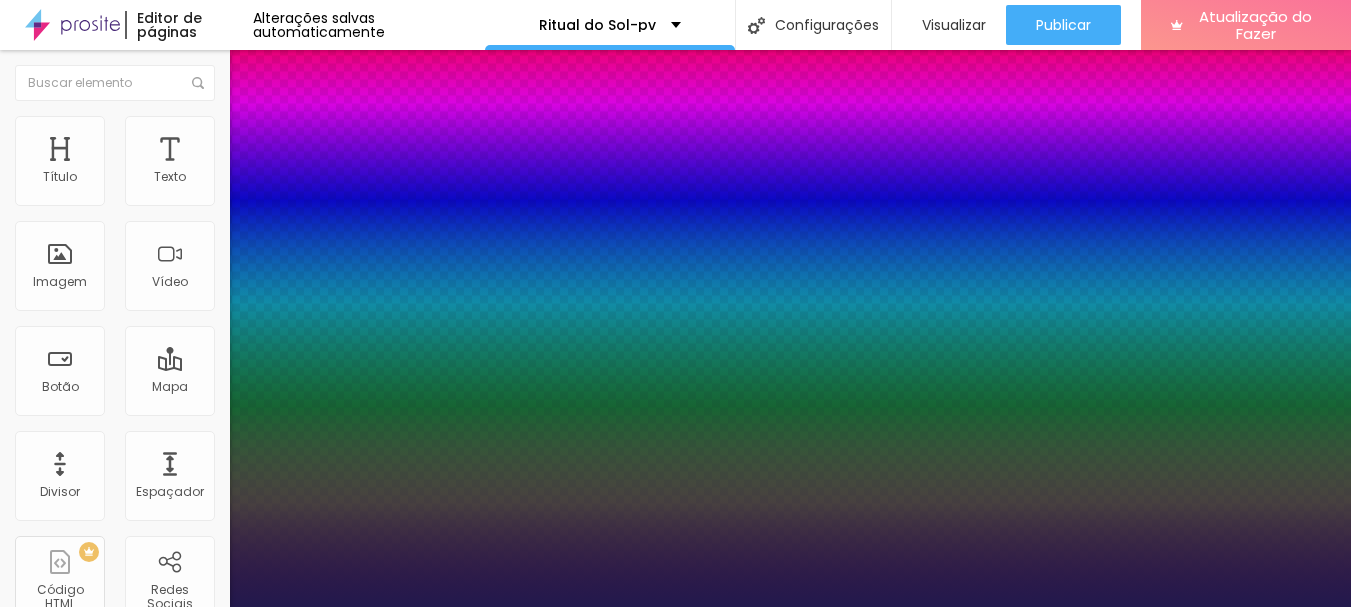 type on "40" 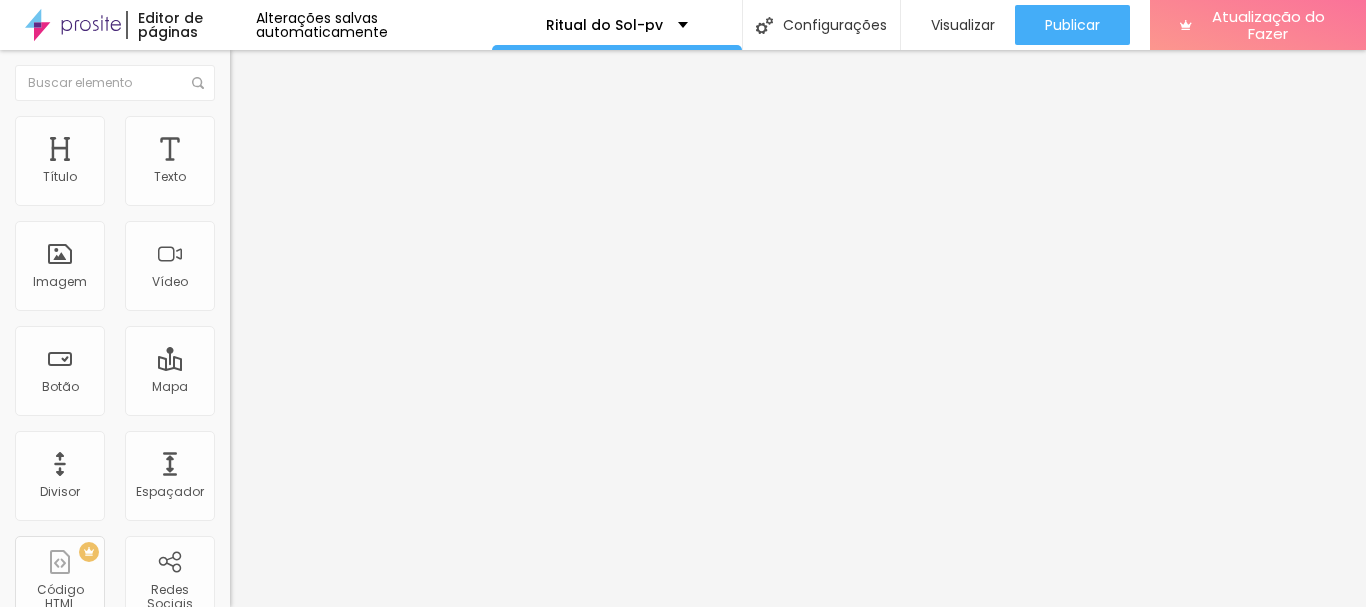 click 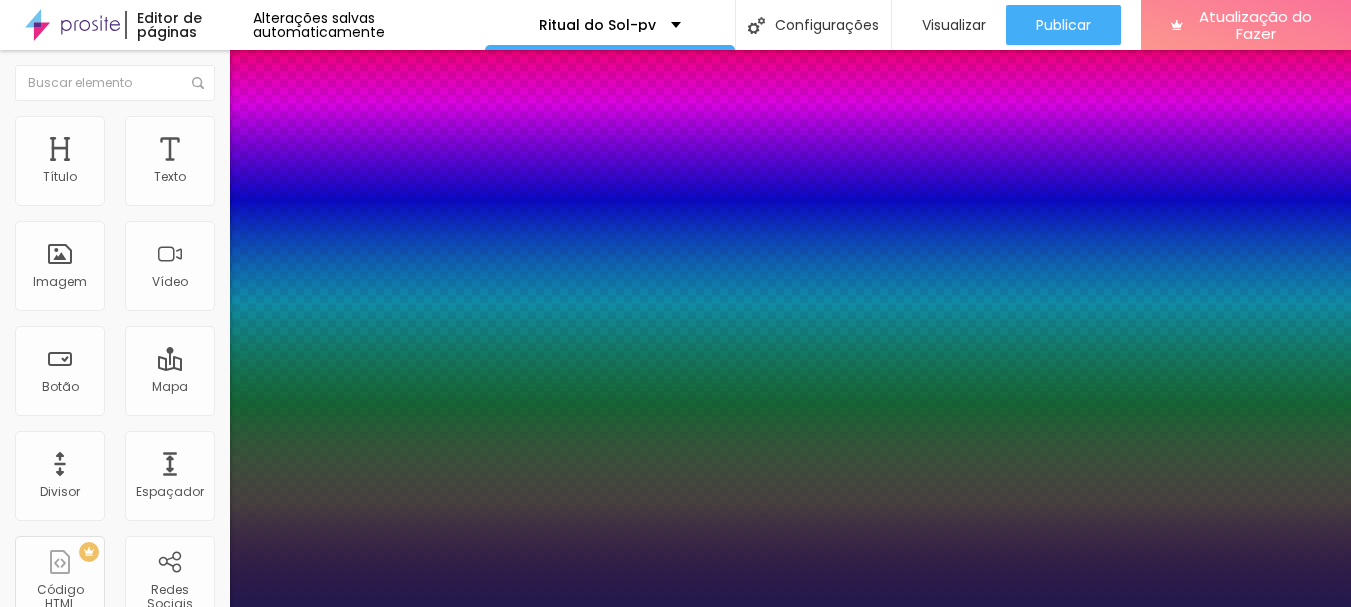type on "1" 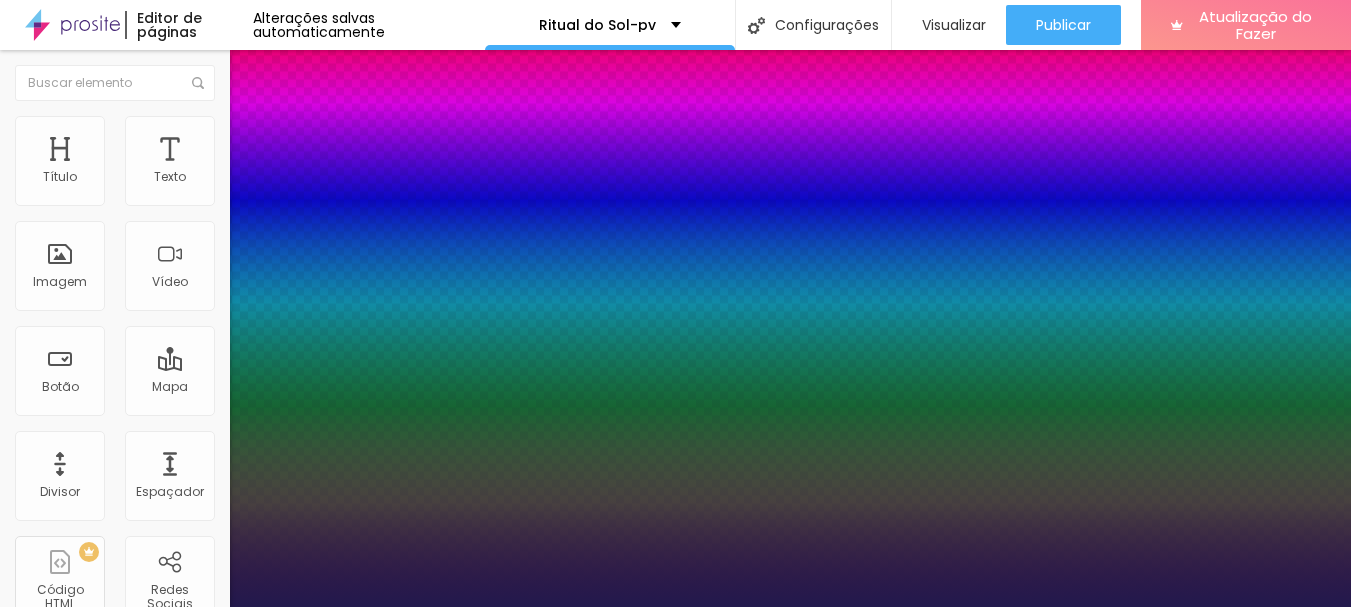 type on "8" 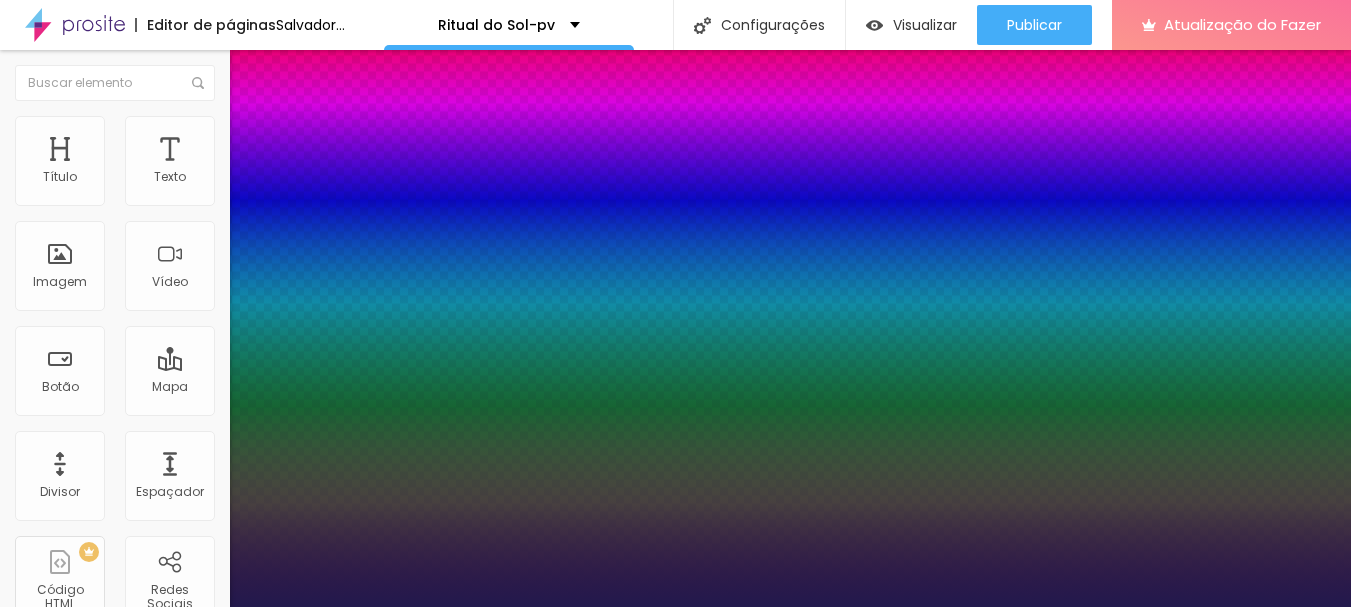 type on "1" 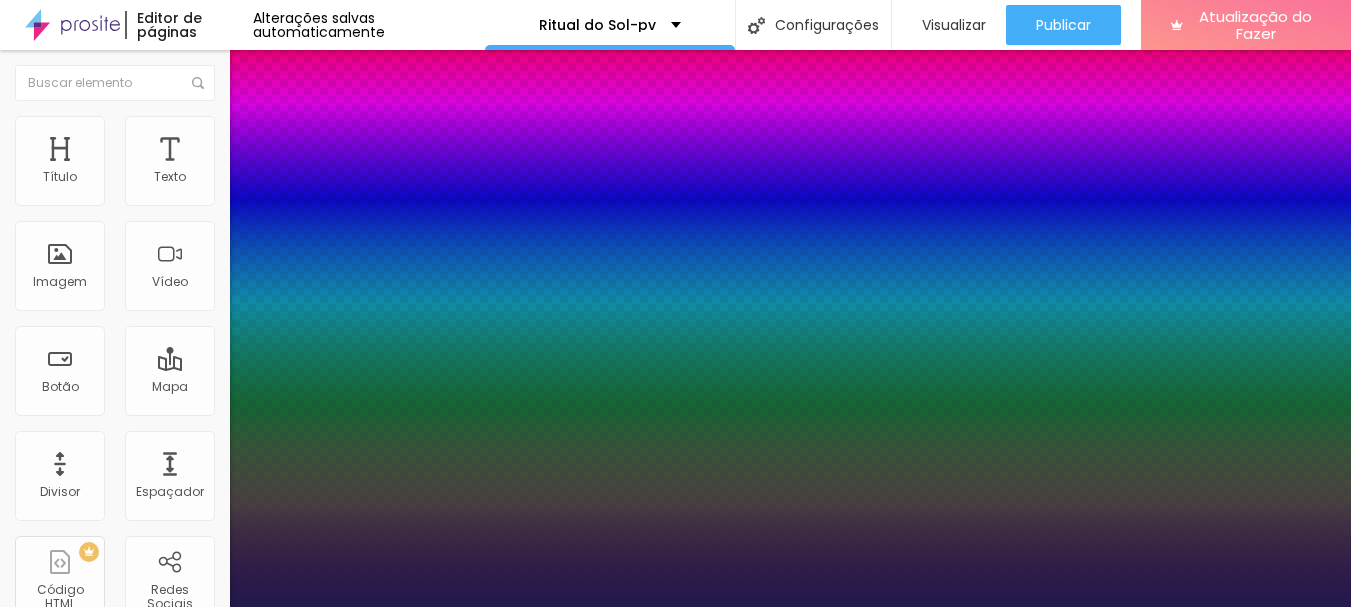 type on "35" 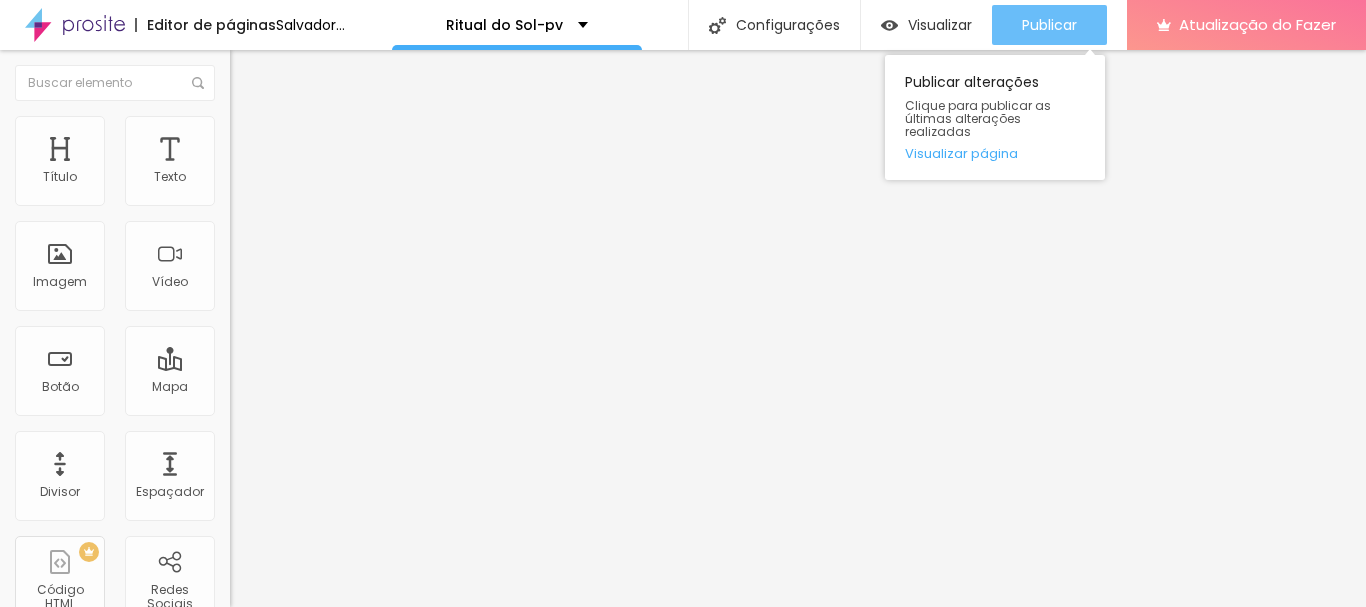 click on "Publicar" at bounding box center (1049, 25) 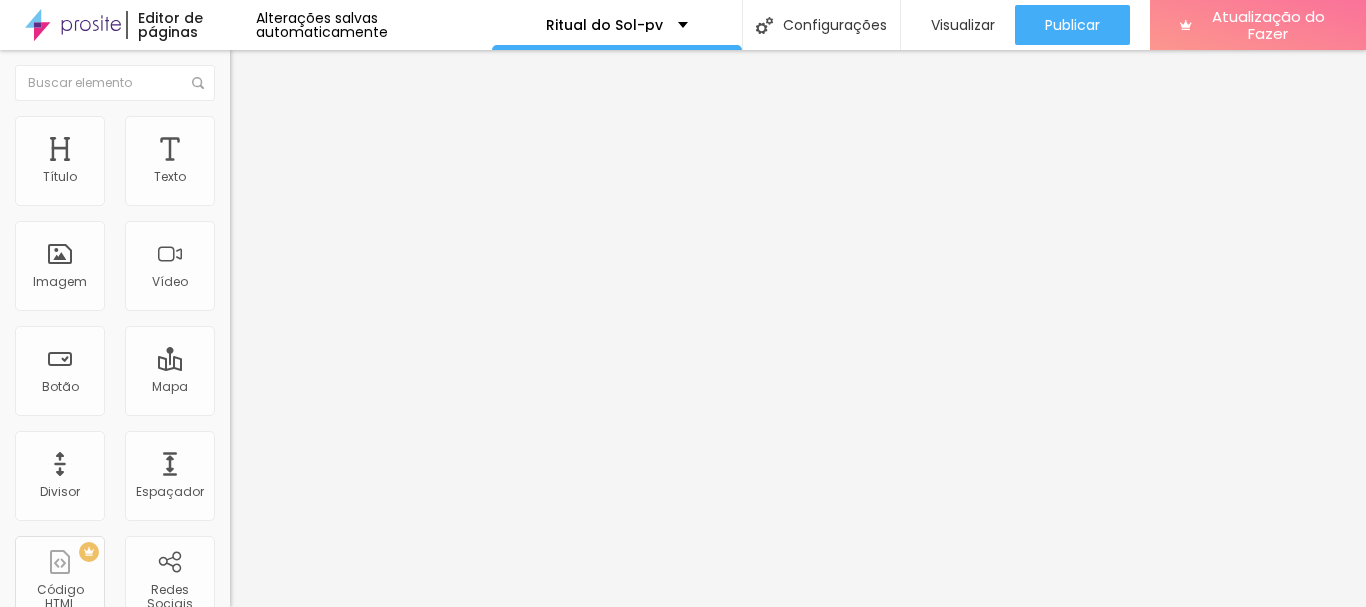 click on "Editar nulo" at bounding box center [345, 73] 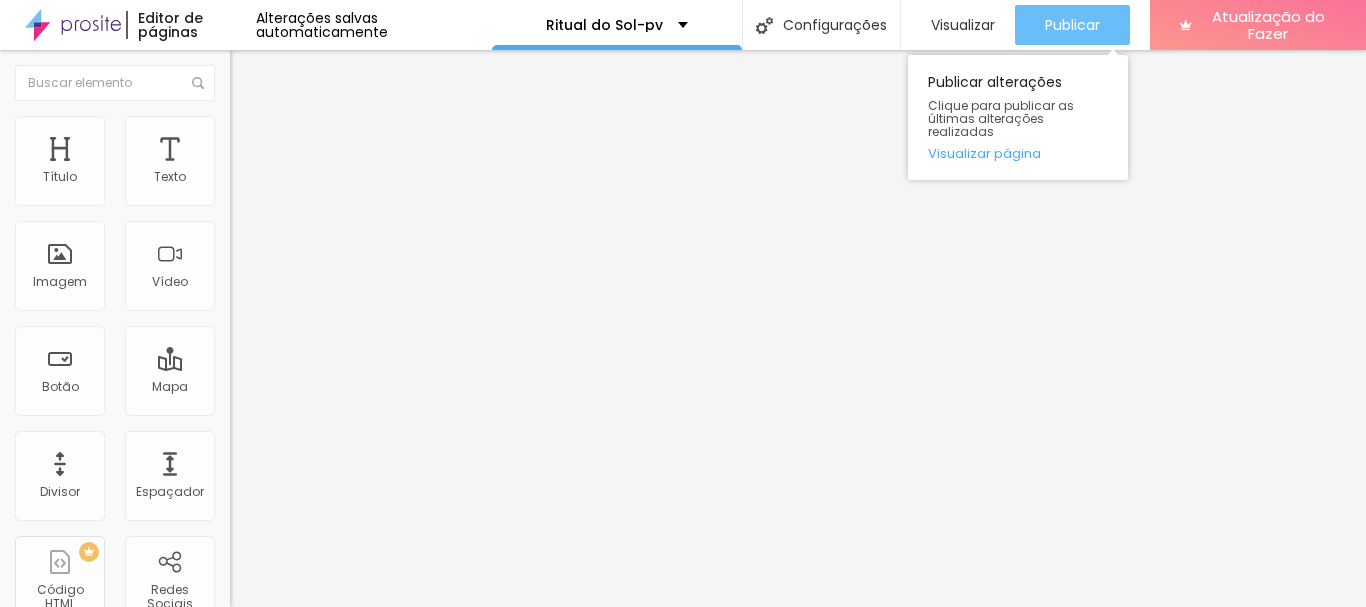 click on "Publicar" at bounding box center [1072, 25] 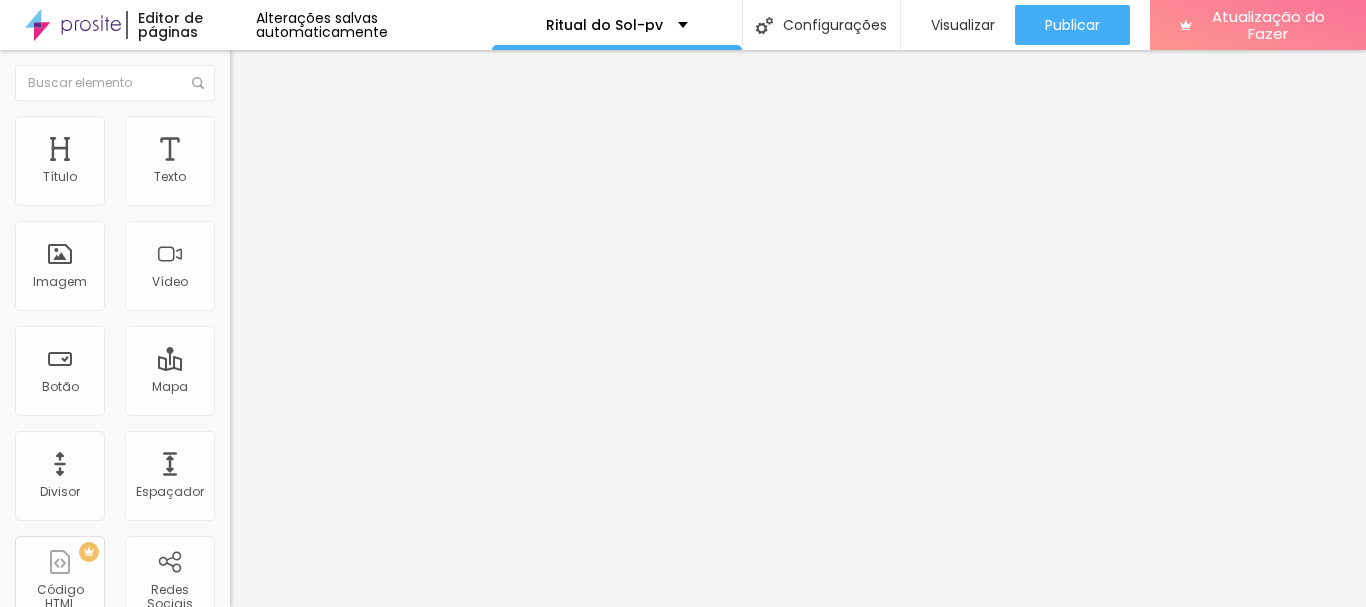 click at bounding box center (244, 285) 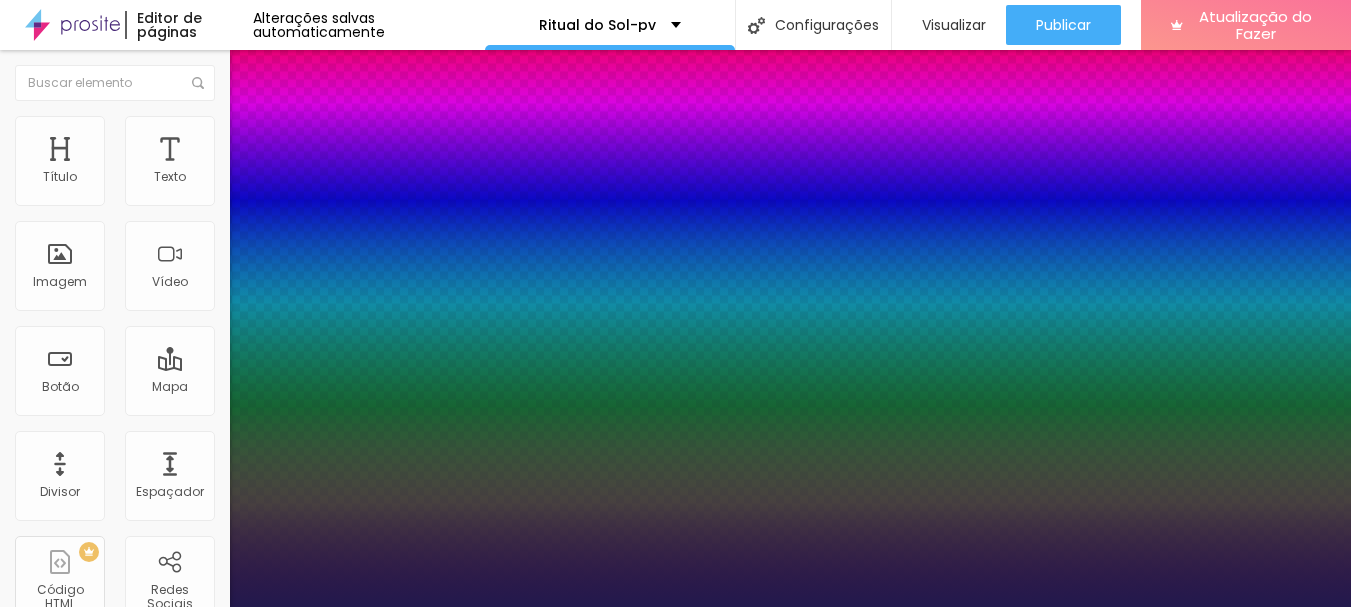 type on "1" 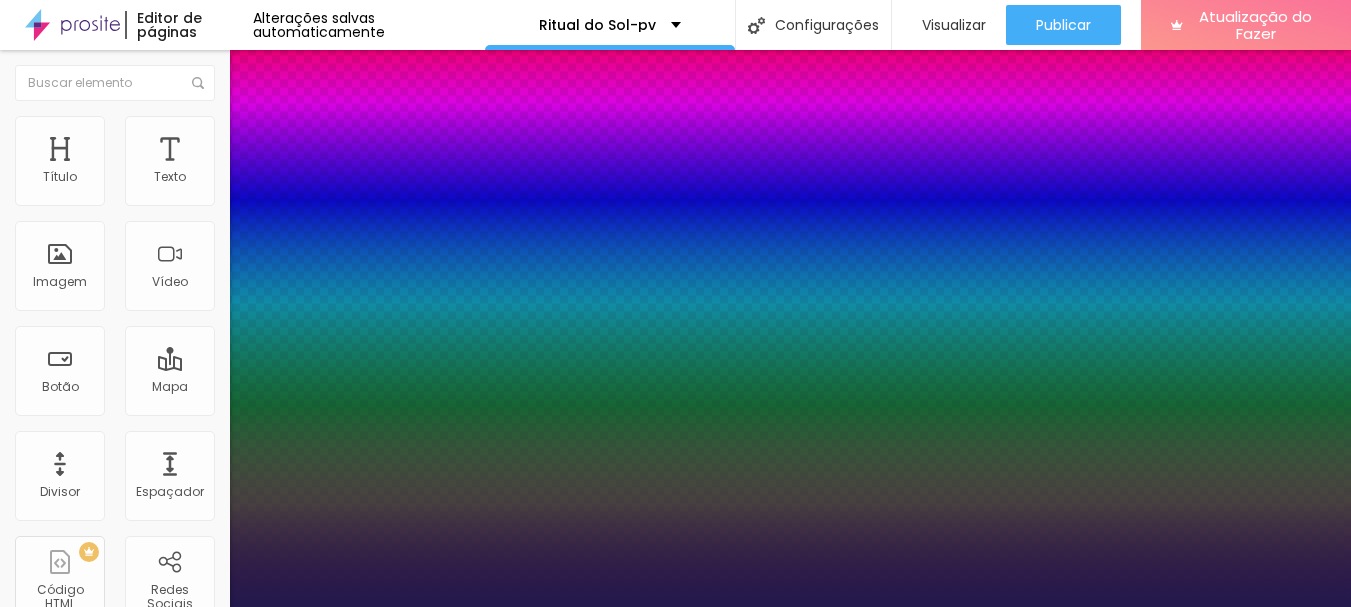 type on "1" 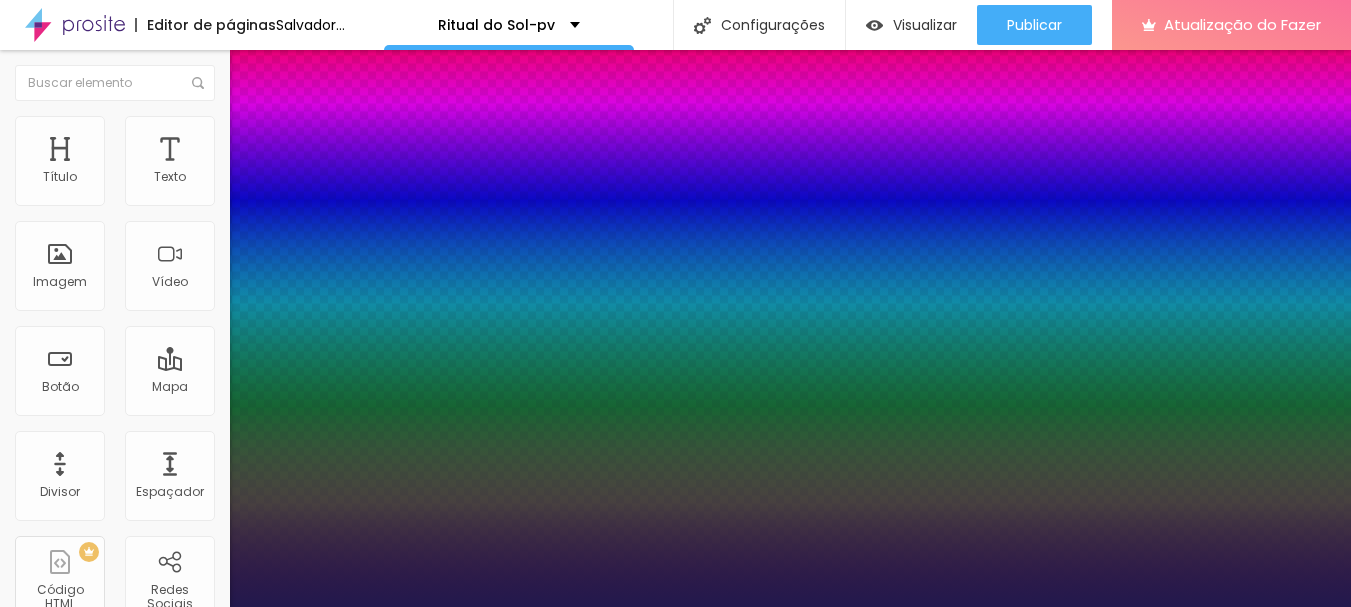 type on "20" 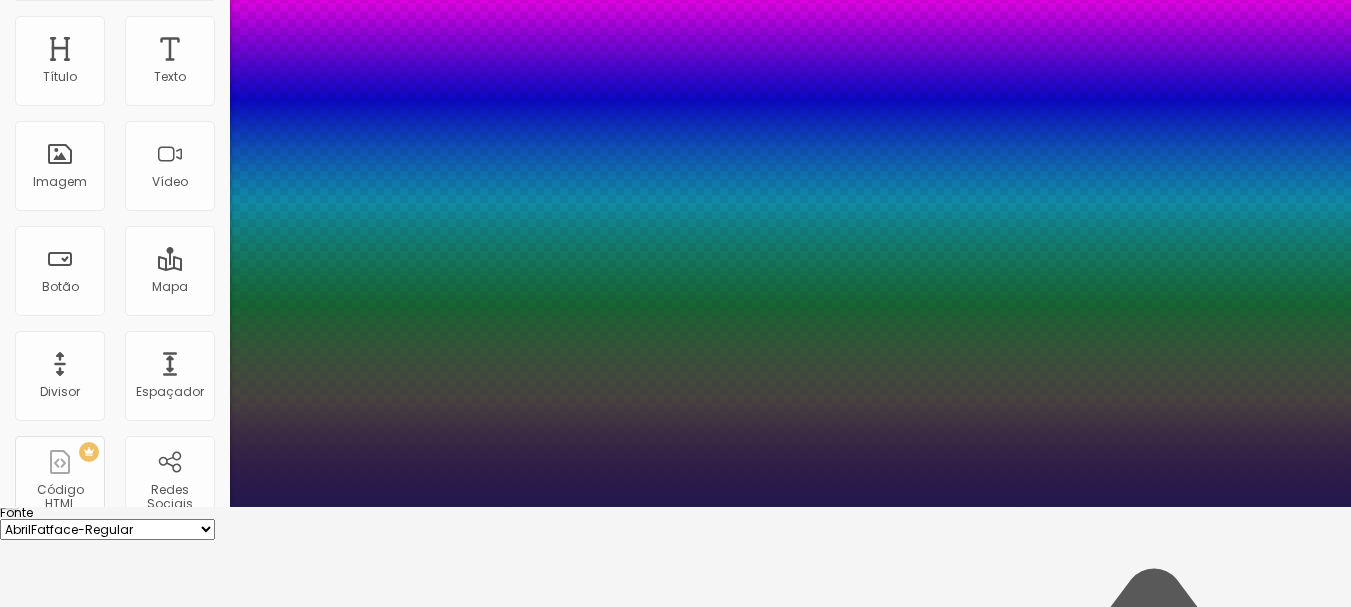 scroll, scrollTop: 200, scrollLeft: 0, axis: vertical 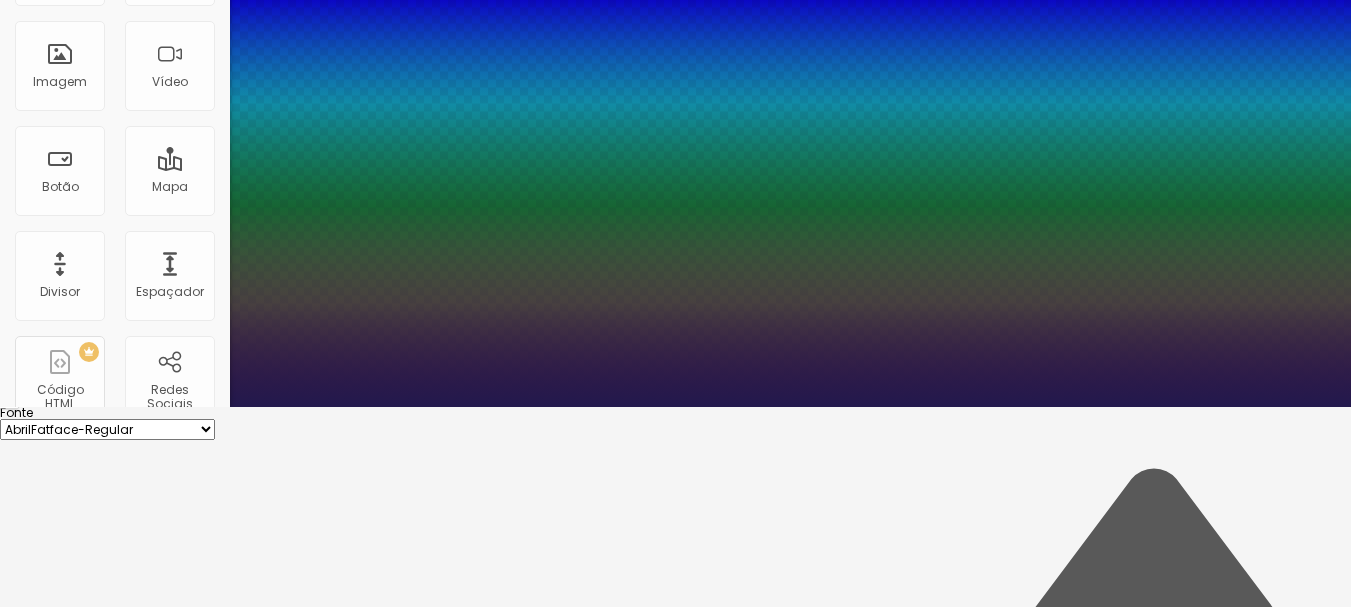 click on "1.3 Altura da linha" at bounding box center [675, 5349] 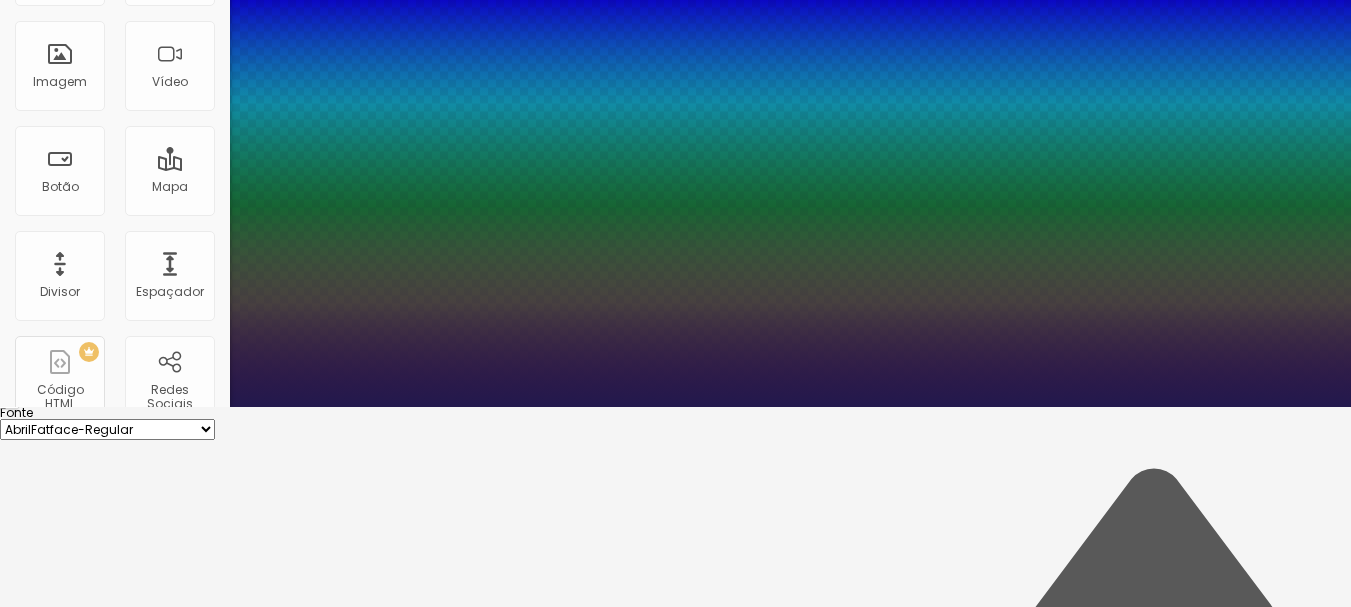 type on "1" 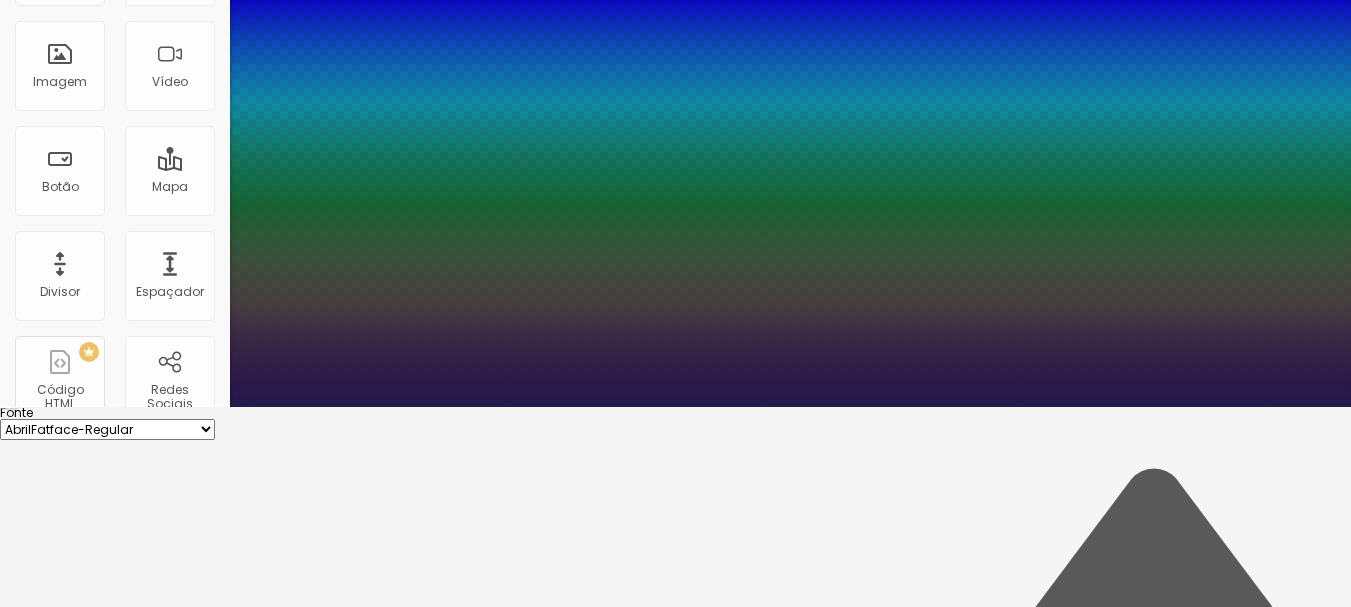 type on "1" 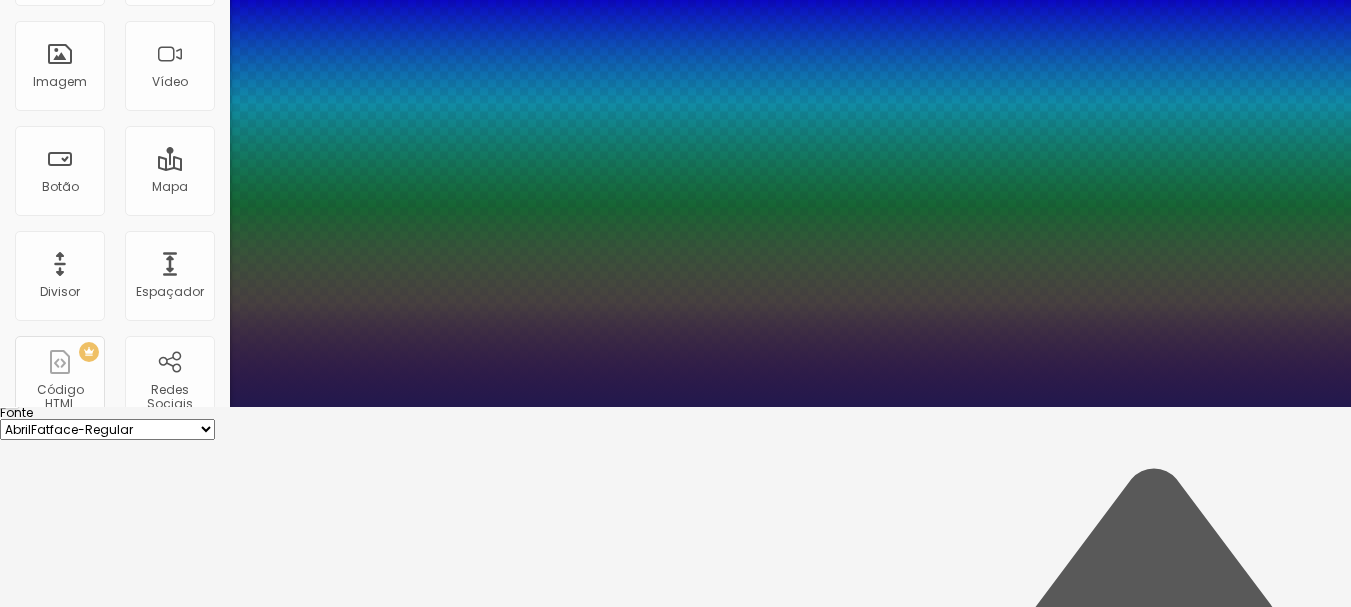 type on "1.5" 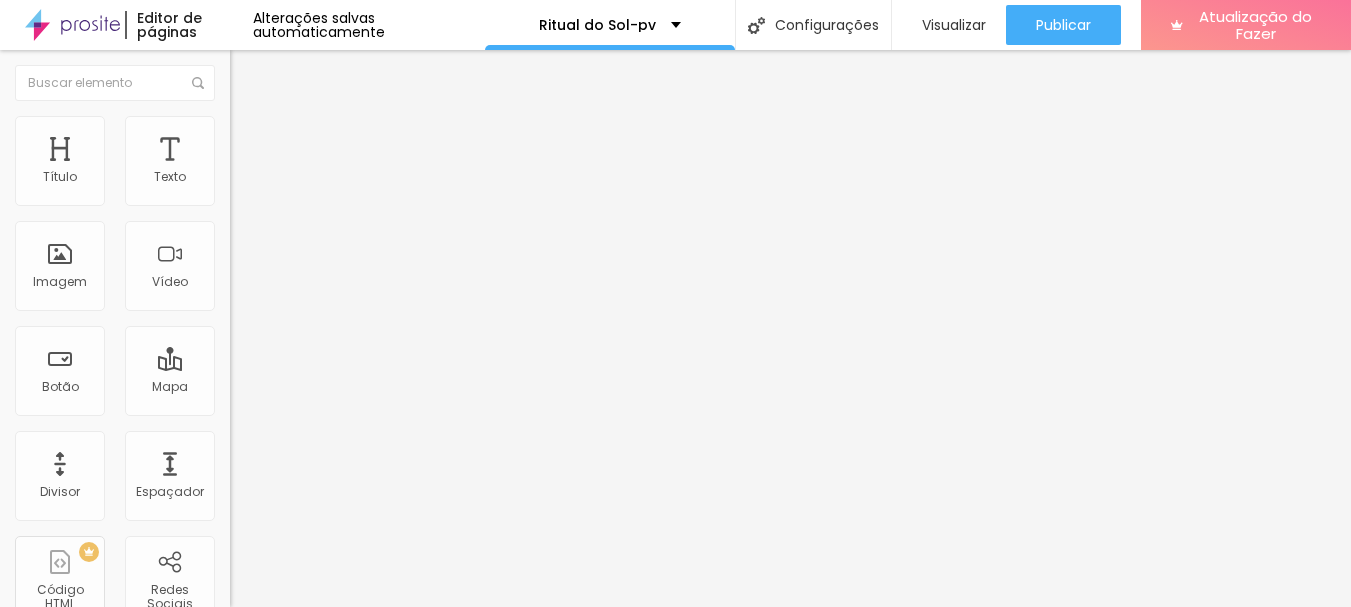 scroll, scrollTop: 0, scrollLeft: 0, axis: both 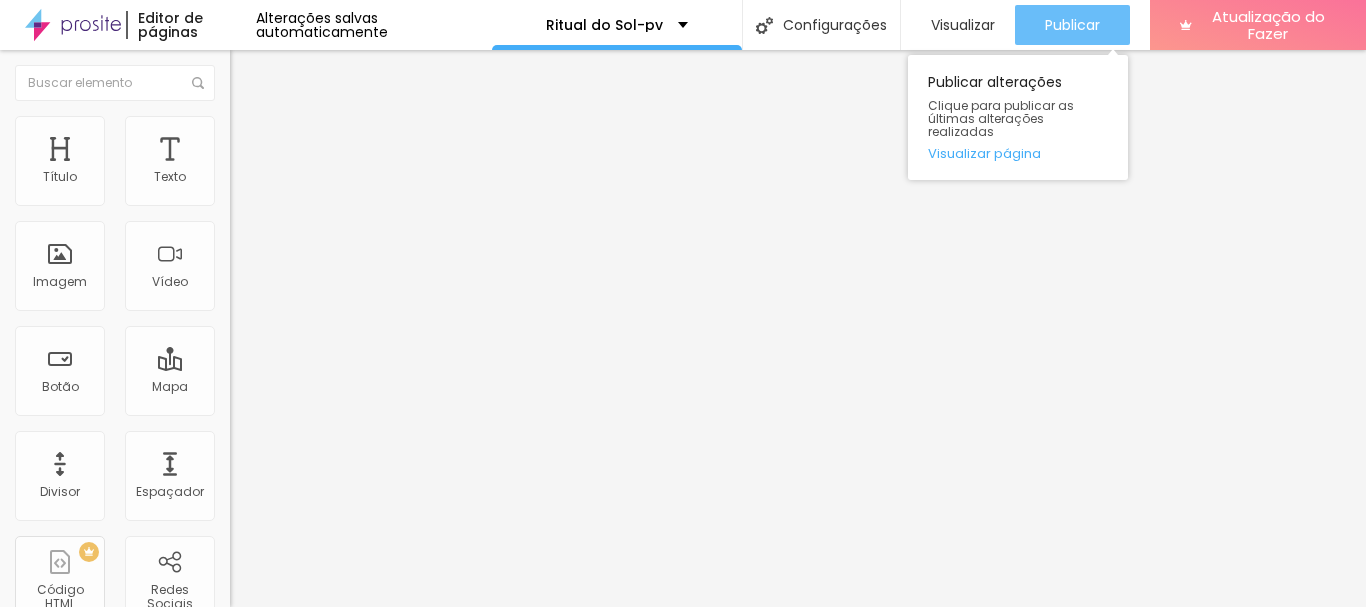click on "Publicar" at bounding box center [1072, 25] 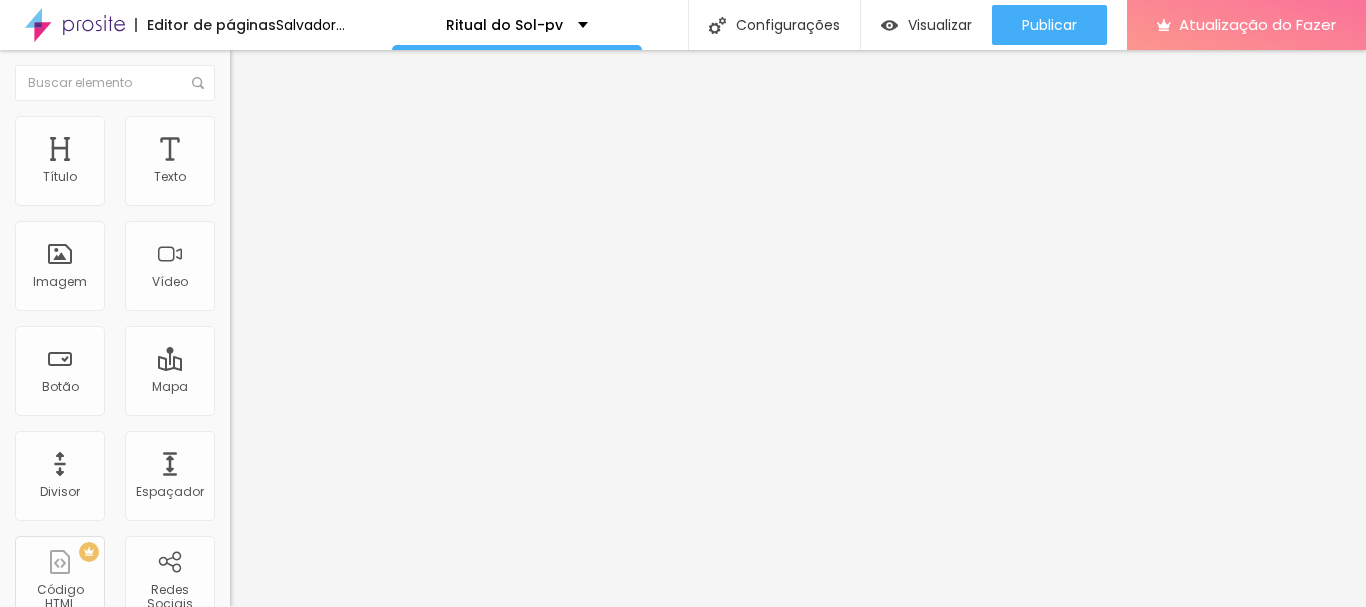 click 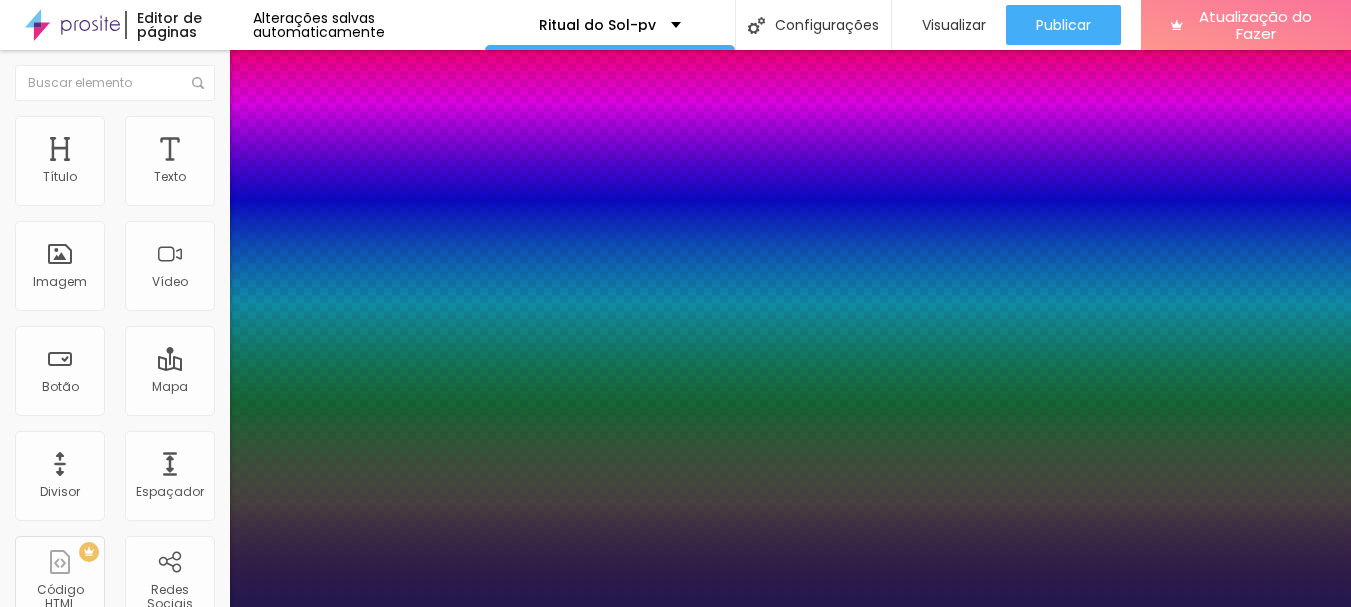 type on "1" 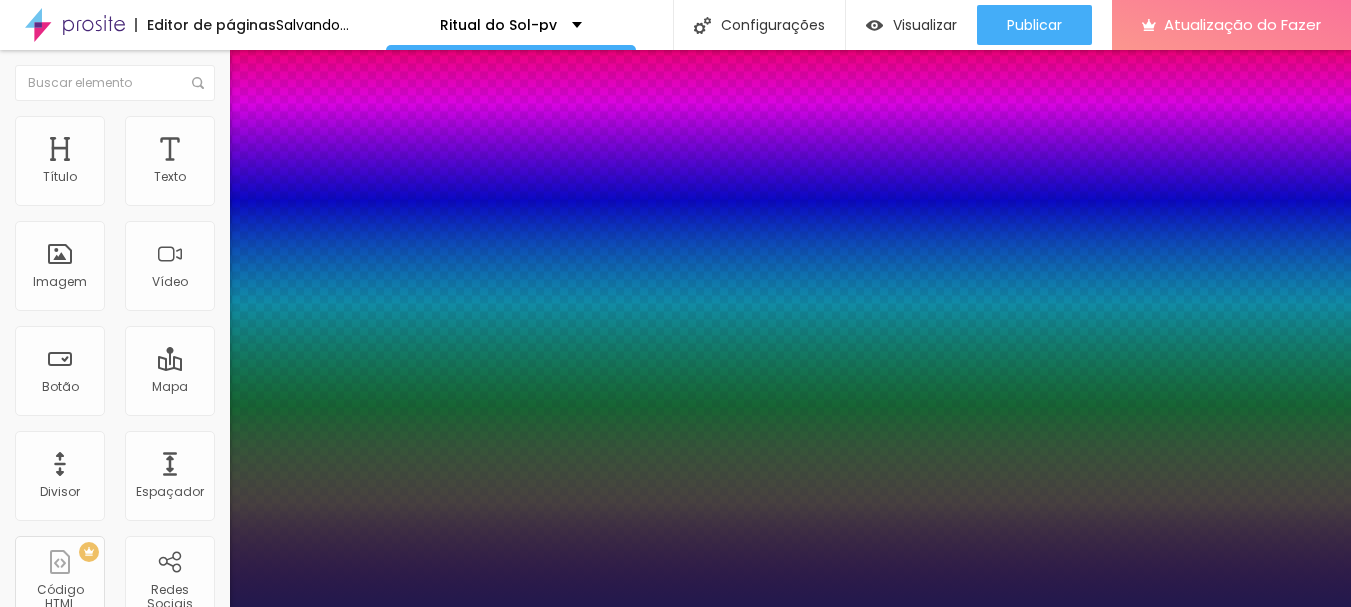 type on "40" 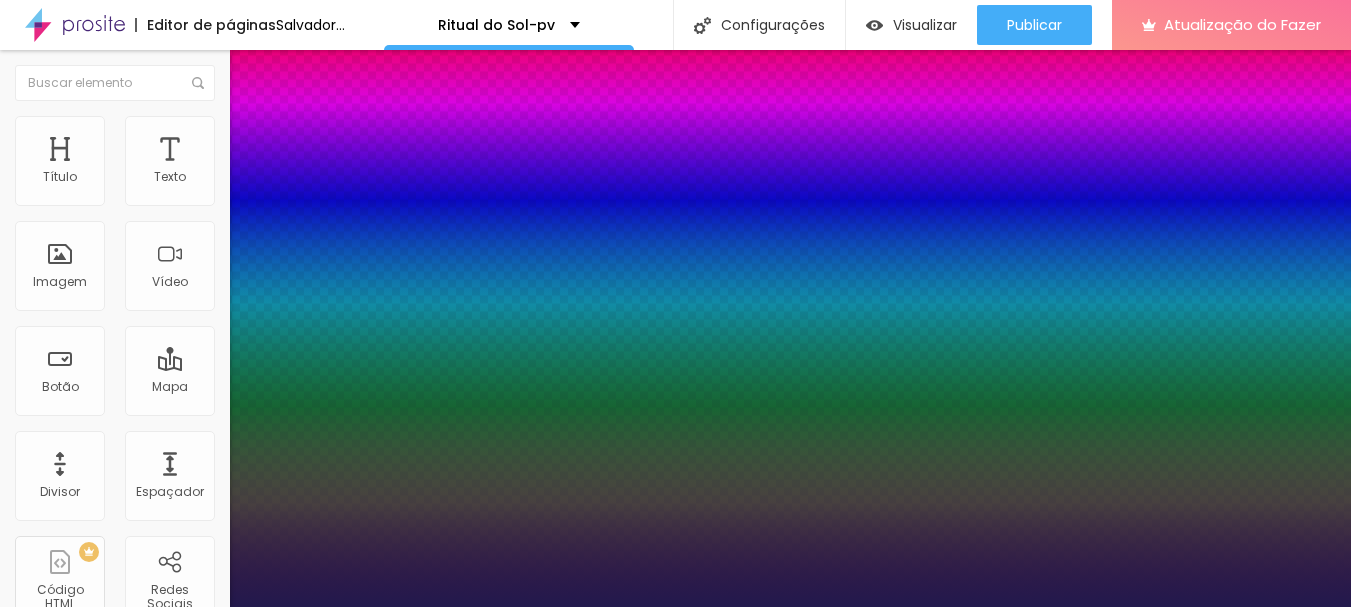 click at bounding box center (675, 607) 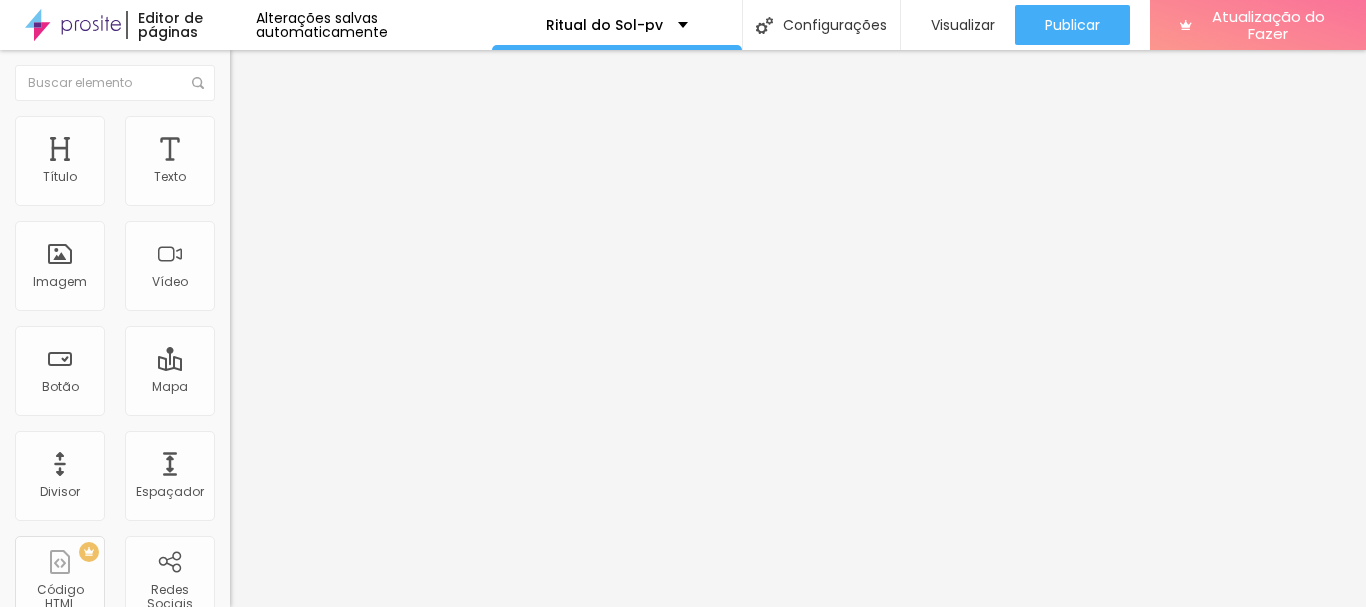 click at bounding box center (244, 285) 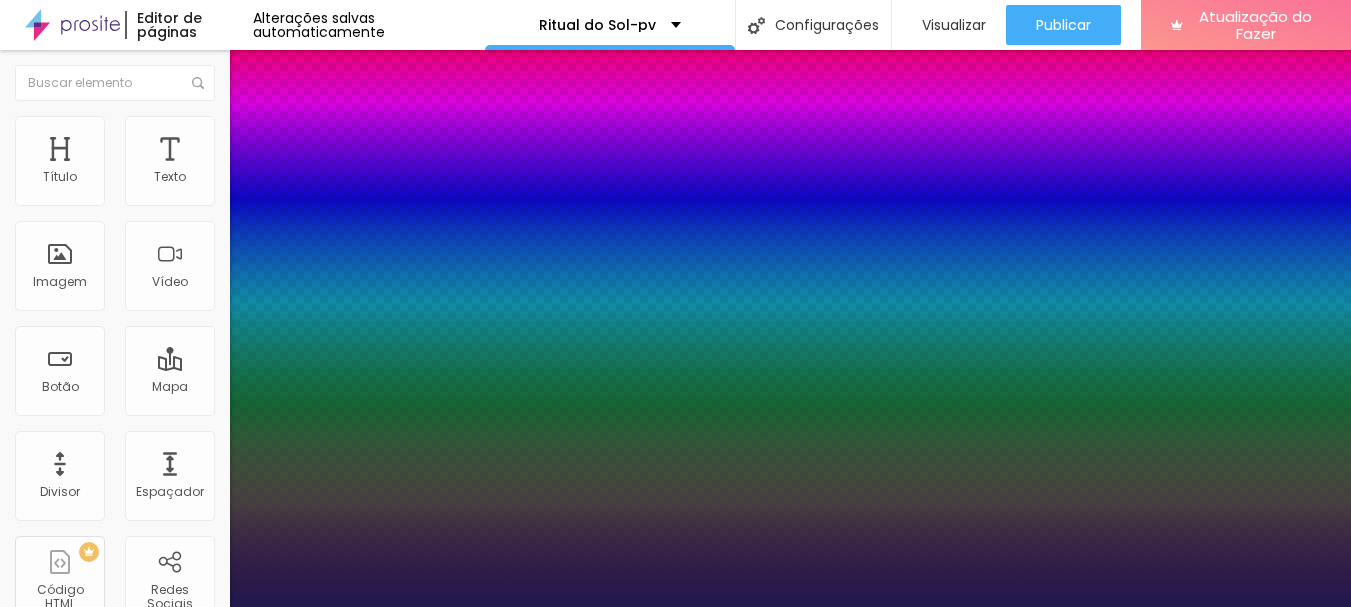 type on "1" 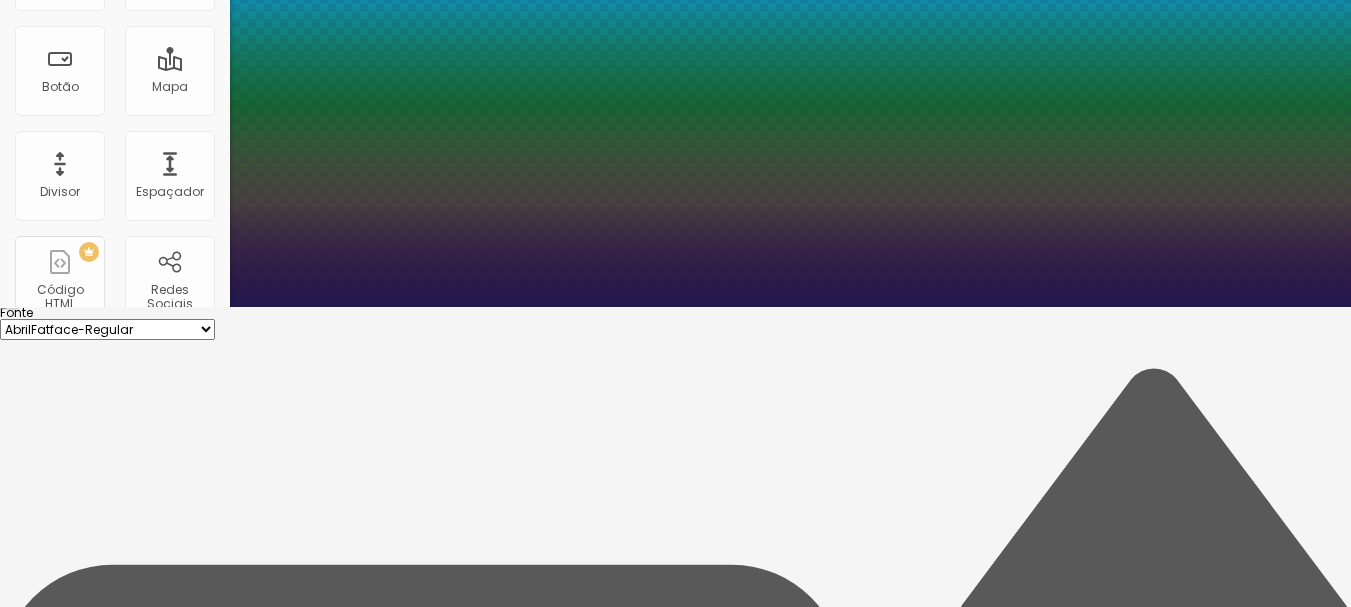 scroll, scrollTop: 321, scrollLeft: 0, axis: vertical 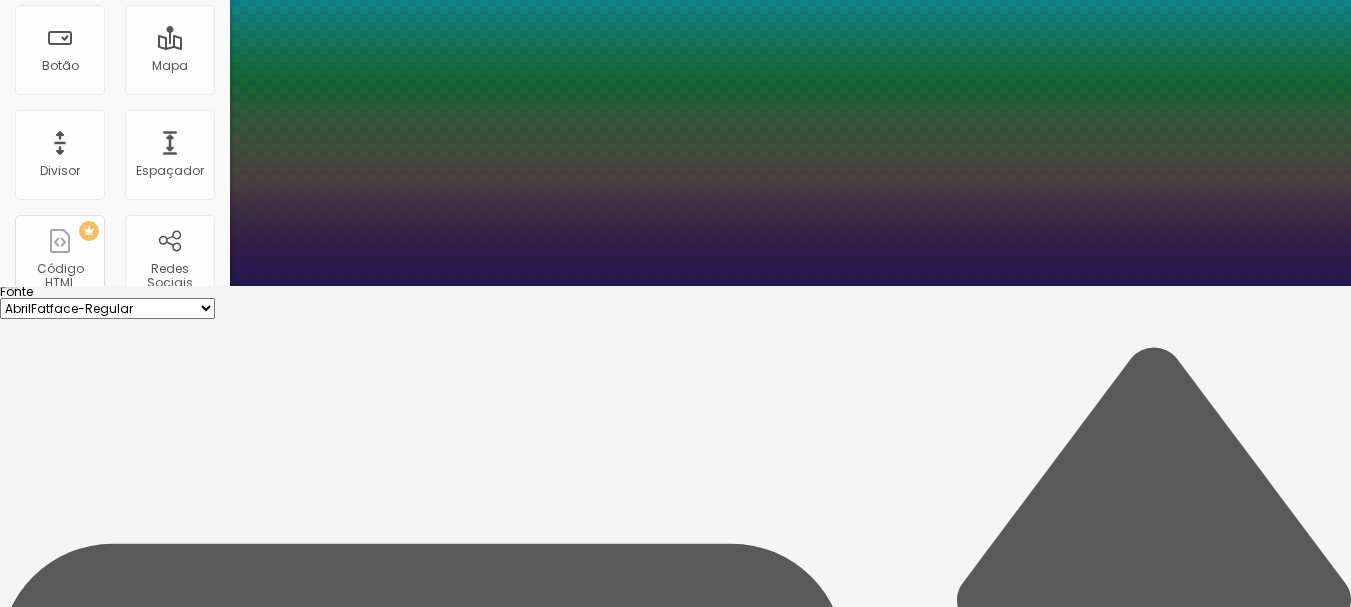 click on "16" at bounding box center [40, 1700] 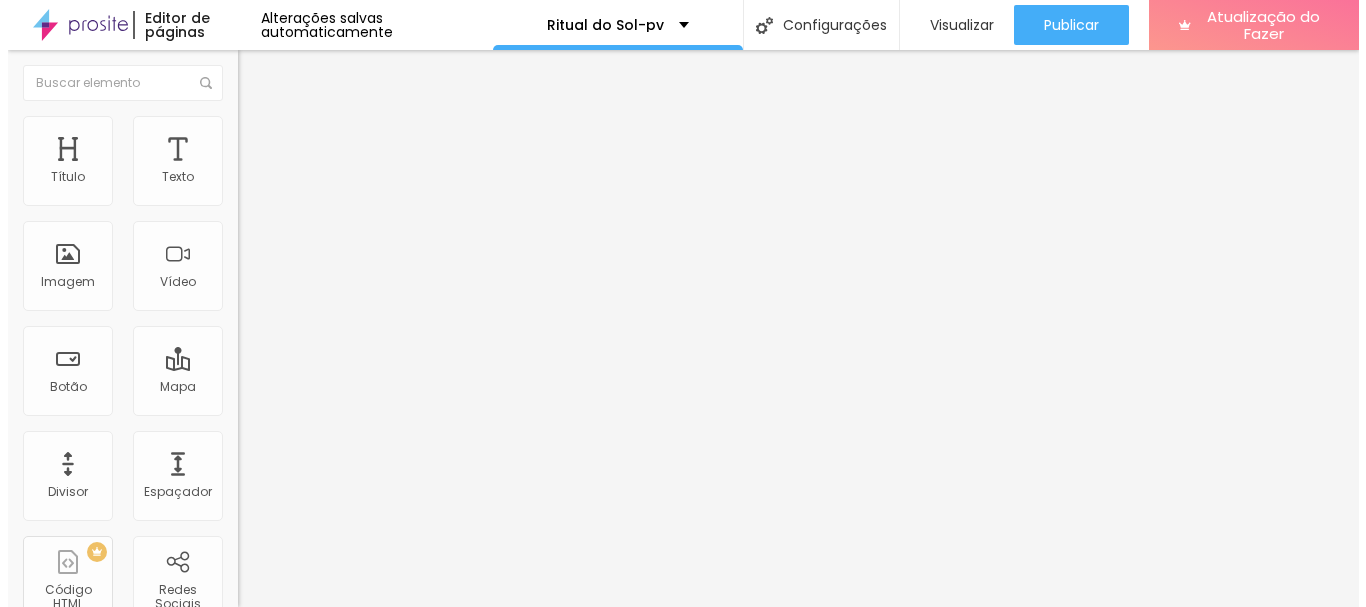 scroll, scrollTop: 0, scrollLeft: 0, axis: both 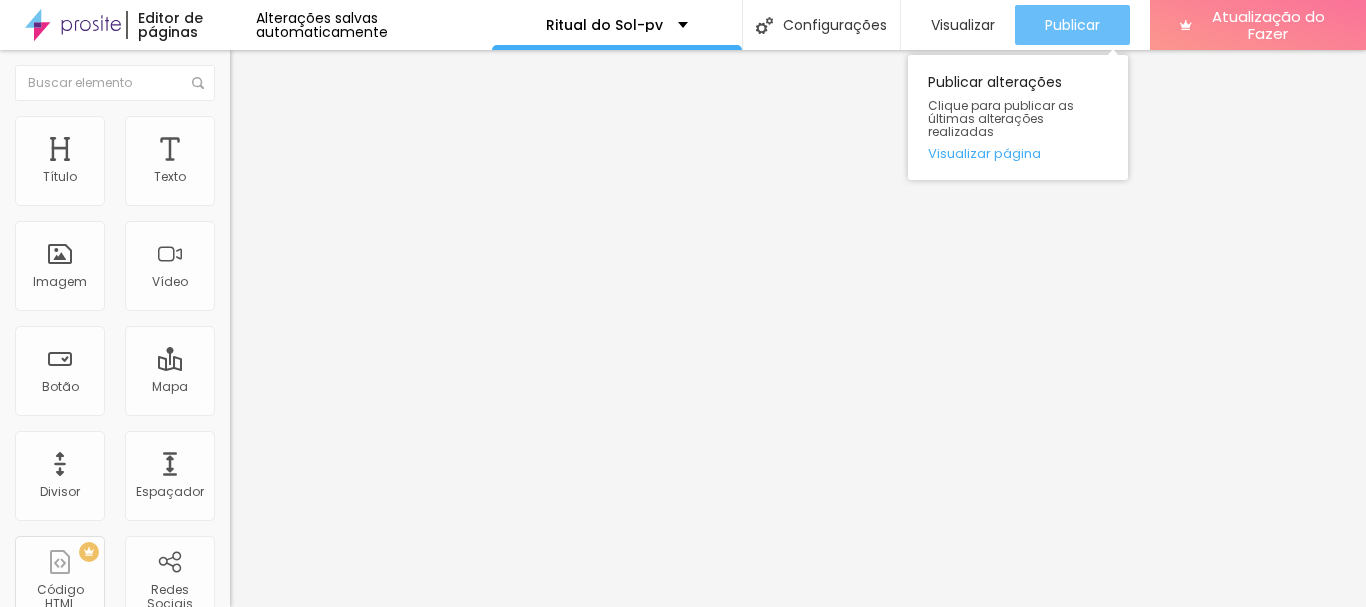 click on "Publicar" at bounding box center (1072, 25) 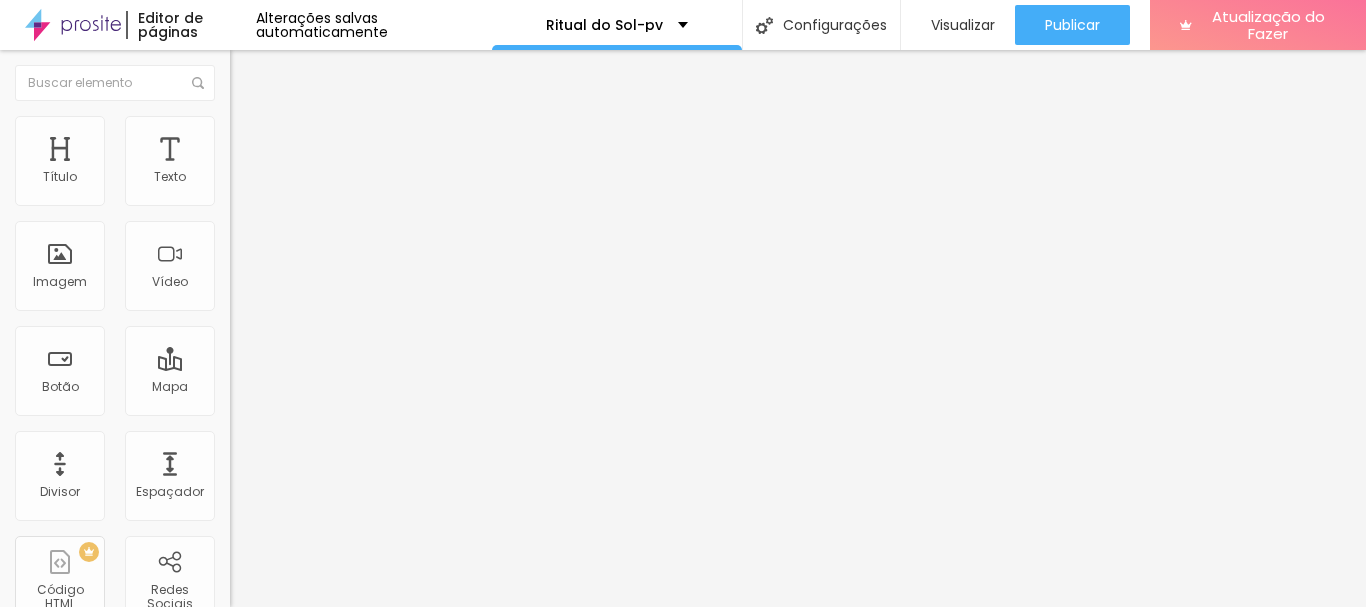 click on "Adicionar imagem" at bounding box center [300, 163] 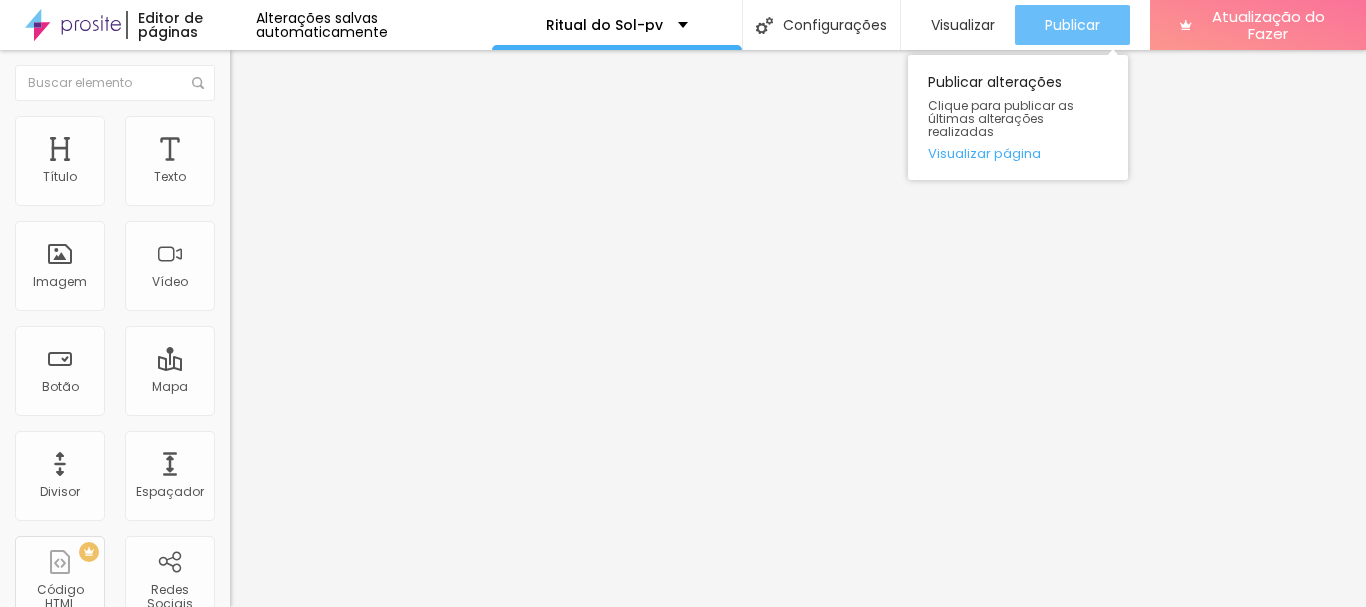 click on "Publicar" at bounding box center [1072, 25] 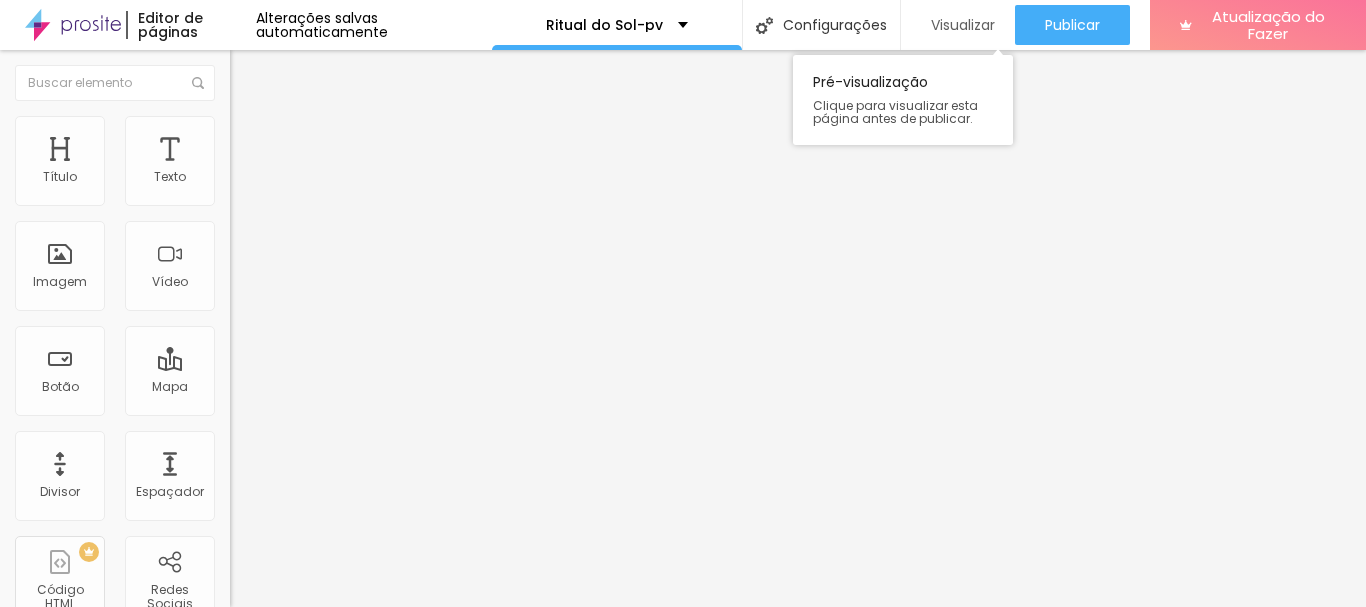 click on "Visualizar" at bounding box center [963, 25] 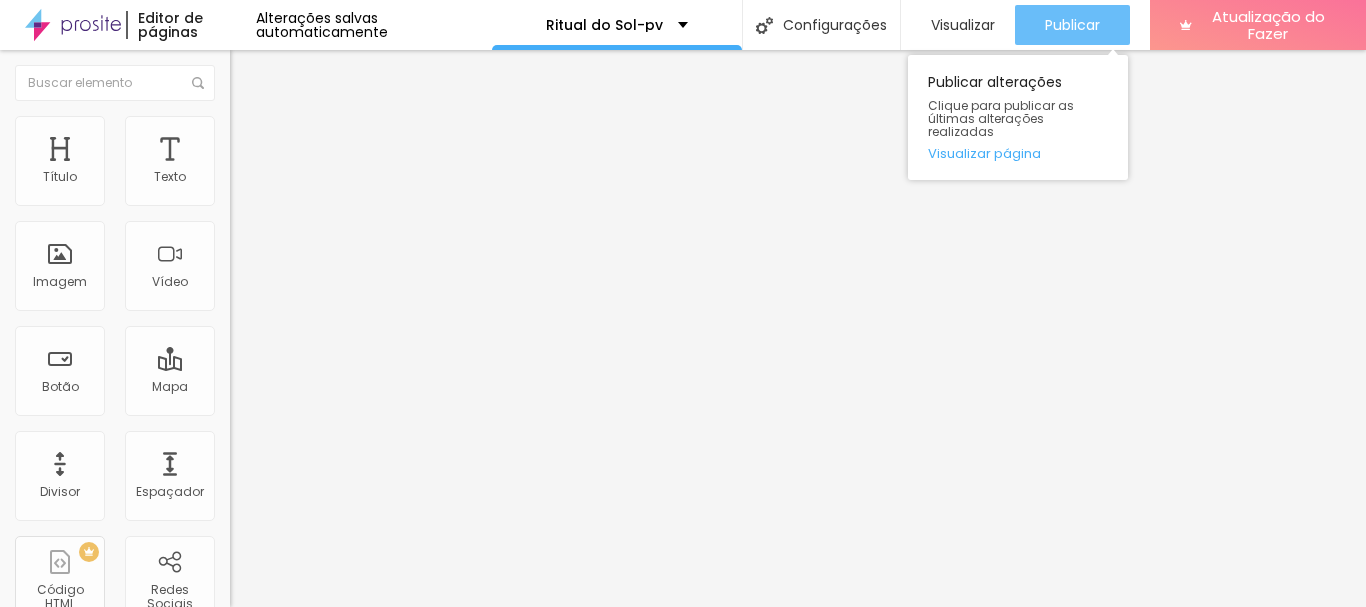 click on "Publicar" at bounding box center (1072, 25) 